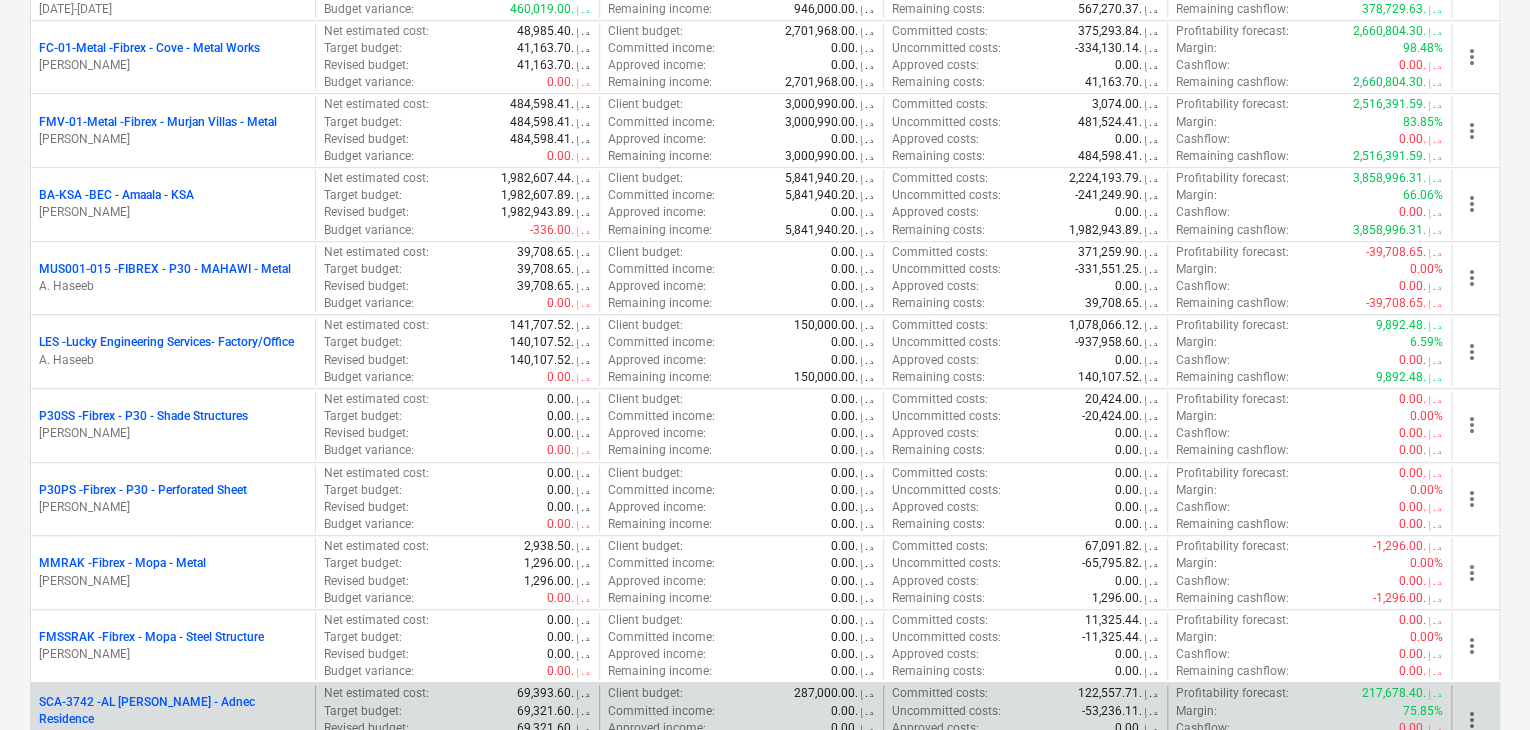 scroll, scrollTop: 400, scrollLeft: 0, axis: vertical 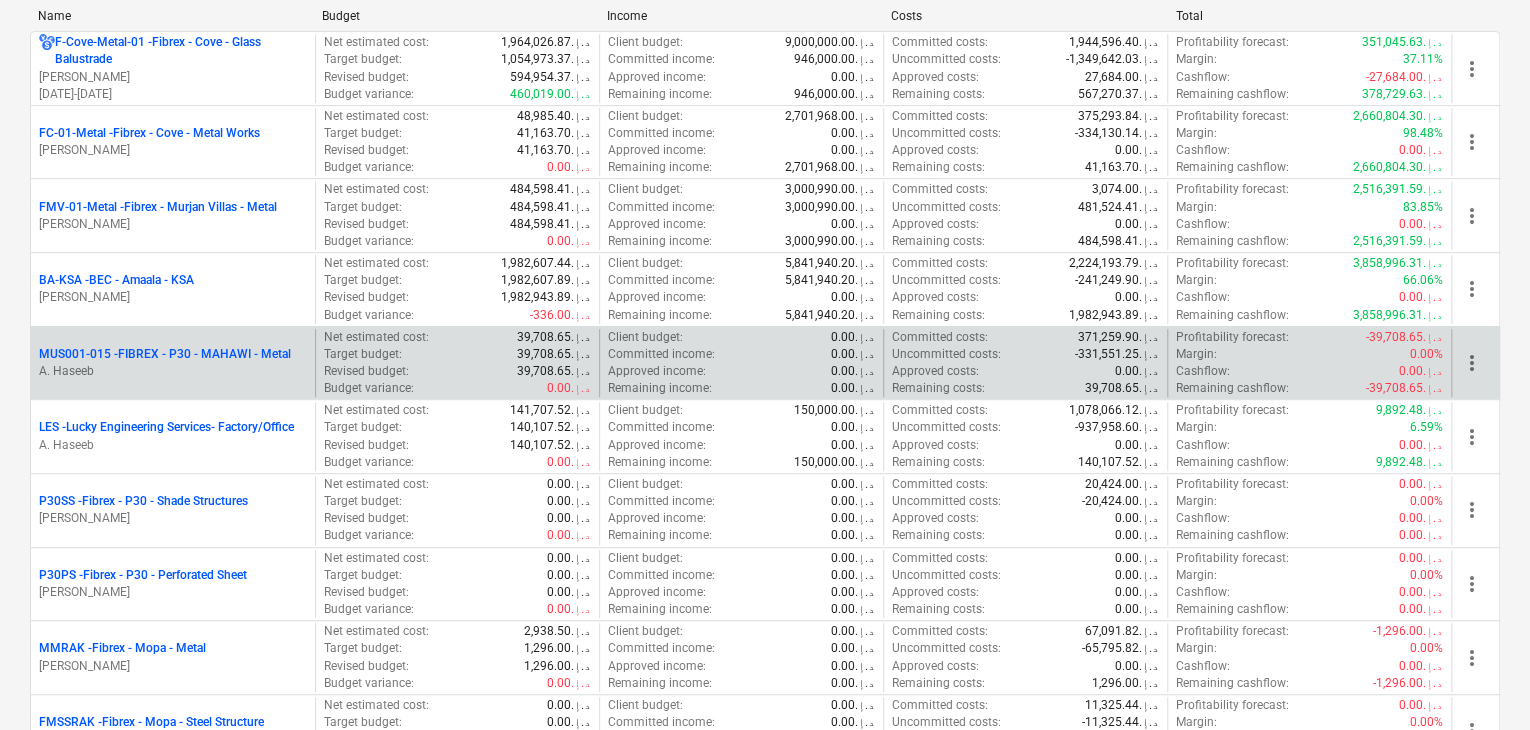 click on "A. Haseeb" at bounding box center (173, 371) 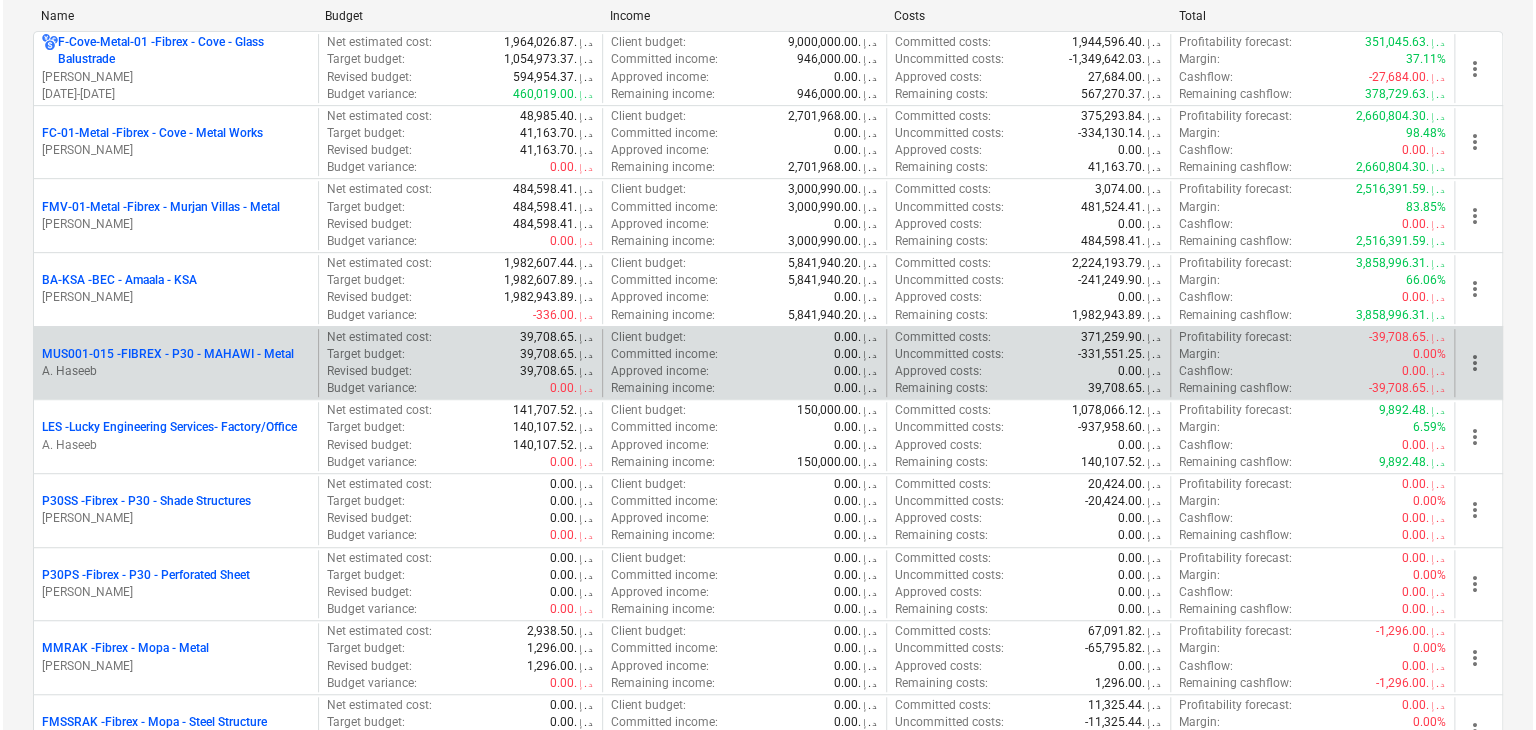 scroll, scrollTop: 0, scrollLeft: 0, axis: both 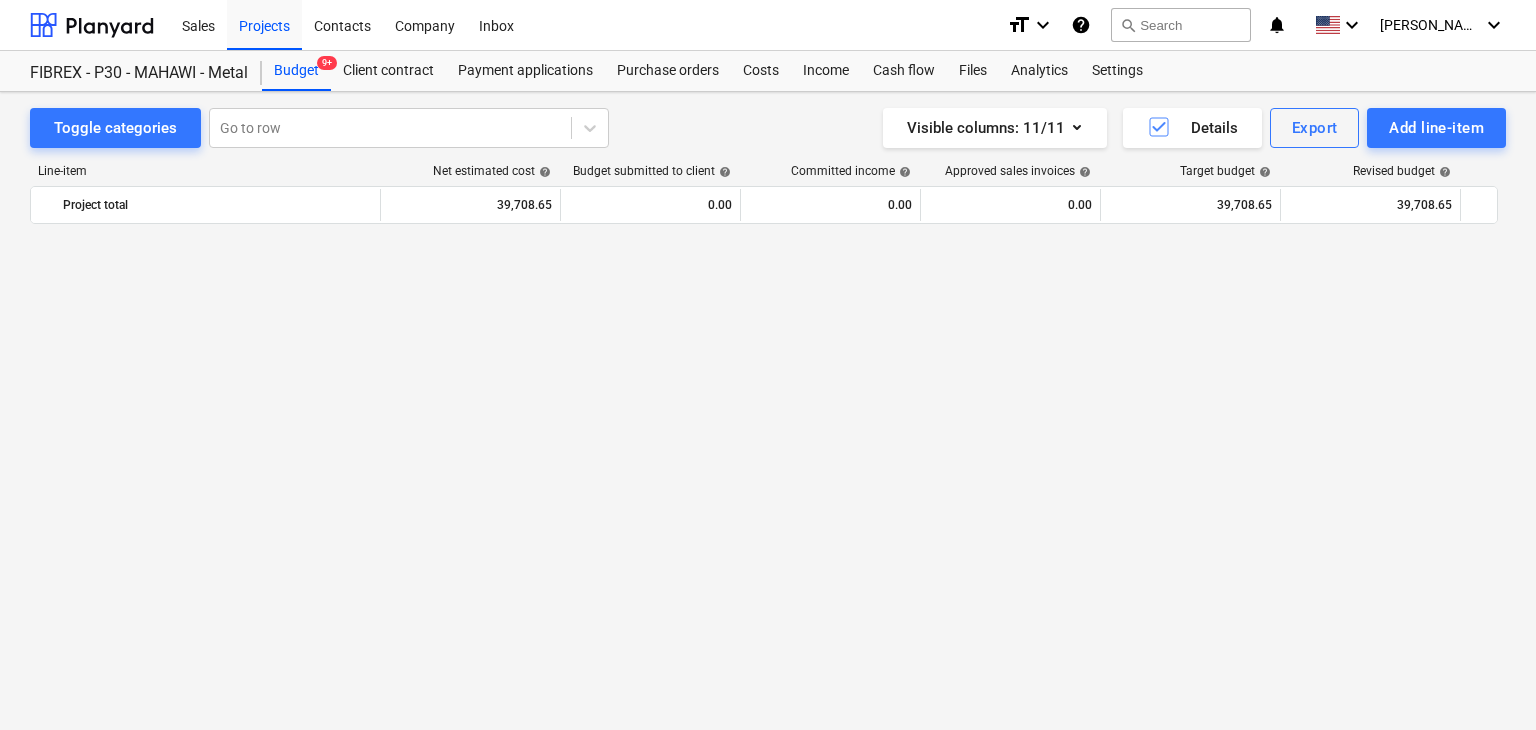 click on "Line-item Net estimated cost help Budget submitted to client help Committed income help Approved sales invoices help Target budget help Revised budget help Committed costs help Committed change orders help Approved costs help Remaining budget help Budget variance help Project total 39,708.65 0.00 0.00 0.00 39,708.65 39,708.65 16,062.62 0.00 0.00 23,646.03 0.00 more_vert bar_chart warning  RUBBER GASKET 1.2MM X  10MTRX1MM THK edit 0.00 0.00  @ 0.00 edit 0.00 0.00  @ 0.00 0.00 0.00% 0.00 0.00  @ 0.00 edit 0.00 0.00  @ 0.00 edit 0.00 0.00  @ 0.00 95.00 0.00% 0.00 0.00 0.00  @ 0.00 -95.00 0.00% 0.00 0.00% more_vert bar_chart warning  V-GRROVING & BENDINGCHARGES U CHANNEL SIZE :50X25X50MM SIZE : 3 MTR - 4 NOS edit 0.00 0.00  @ 0.00 edit 0.00 0.00  @ 0.00 0.00 0.00% 0.00 0.00  @ 0.00 edit 0.00 0.00  @ 0.00 edit 0.00 0.00  @ 0.00 320.00 0.00% 0.00 0.00 0.00  @ 0.00 -320.00 0.00% 0.00 0.00% more_vert bar_chart warning  R-LX-08X75-CS-ZP edit 0.00 0.00  @ 0.00 edit 0.00 0.00  @ 0.00 0.00 0.00% 0.00 0.00  @ 0.00 edit" at bounding box center [768, 409] 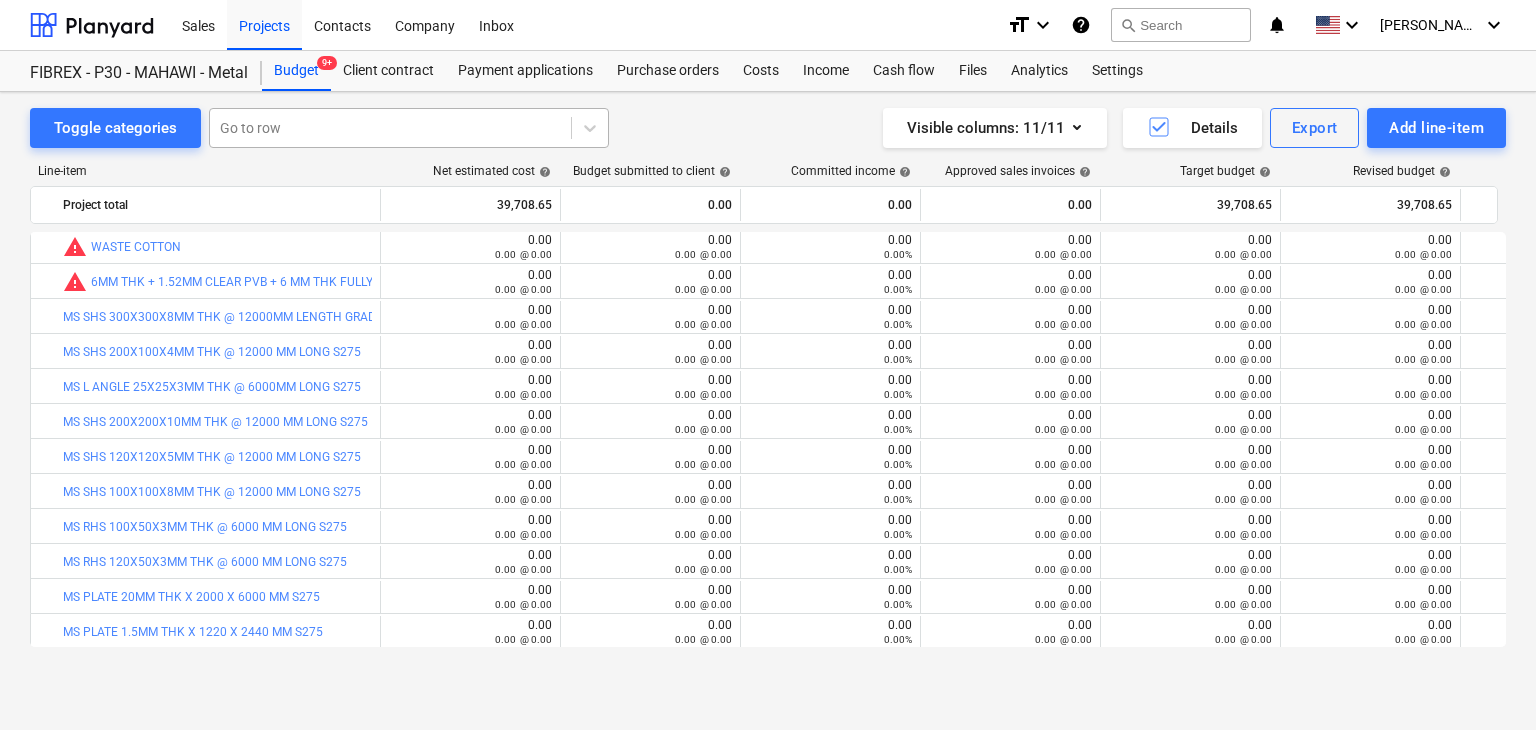 click at bounding box center [390, 128] 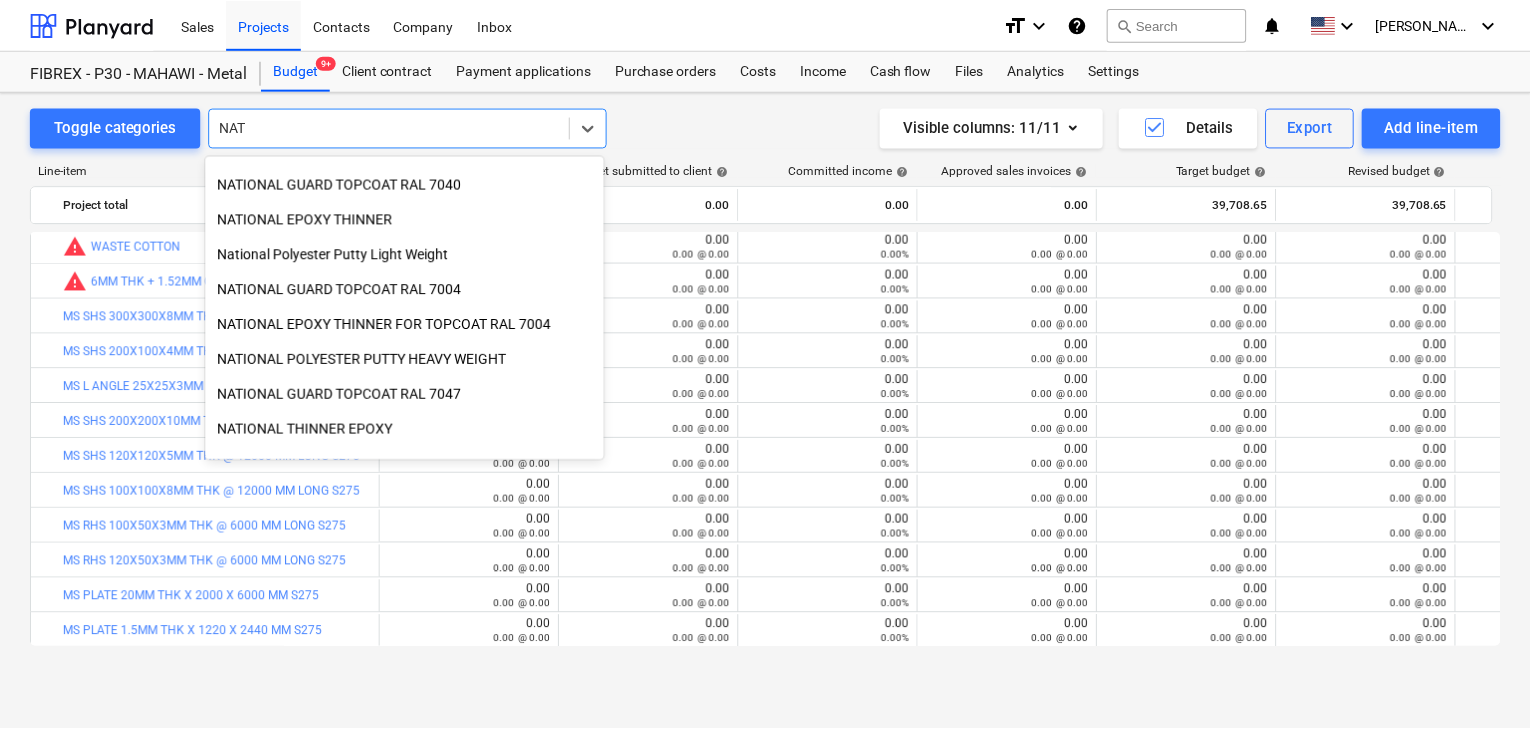 scroll, scrollTop: 0, scrollLeft: 0, axis: both 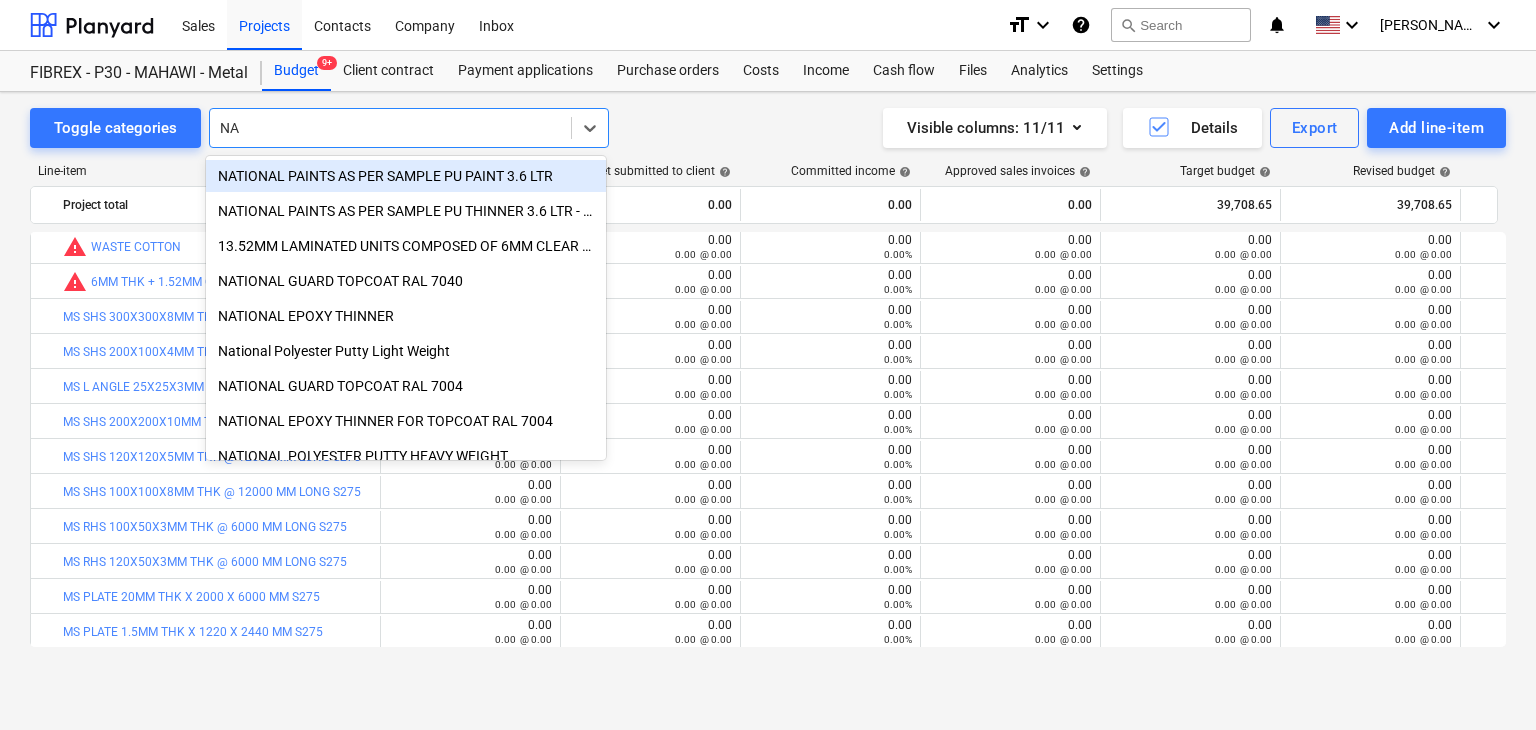 type on "N" 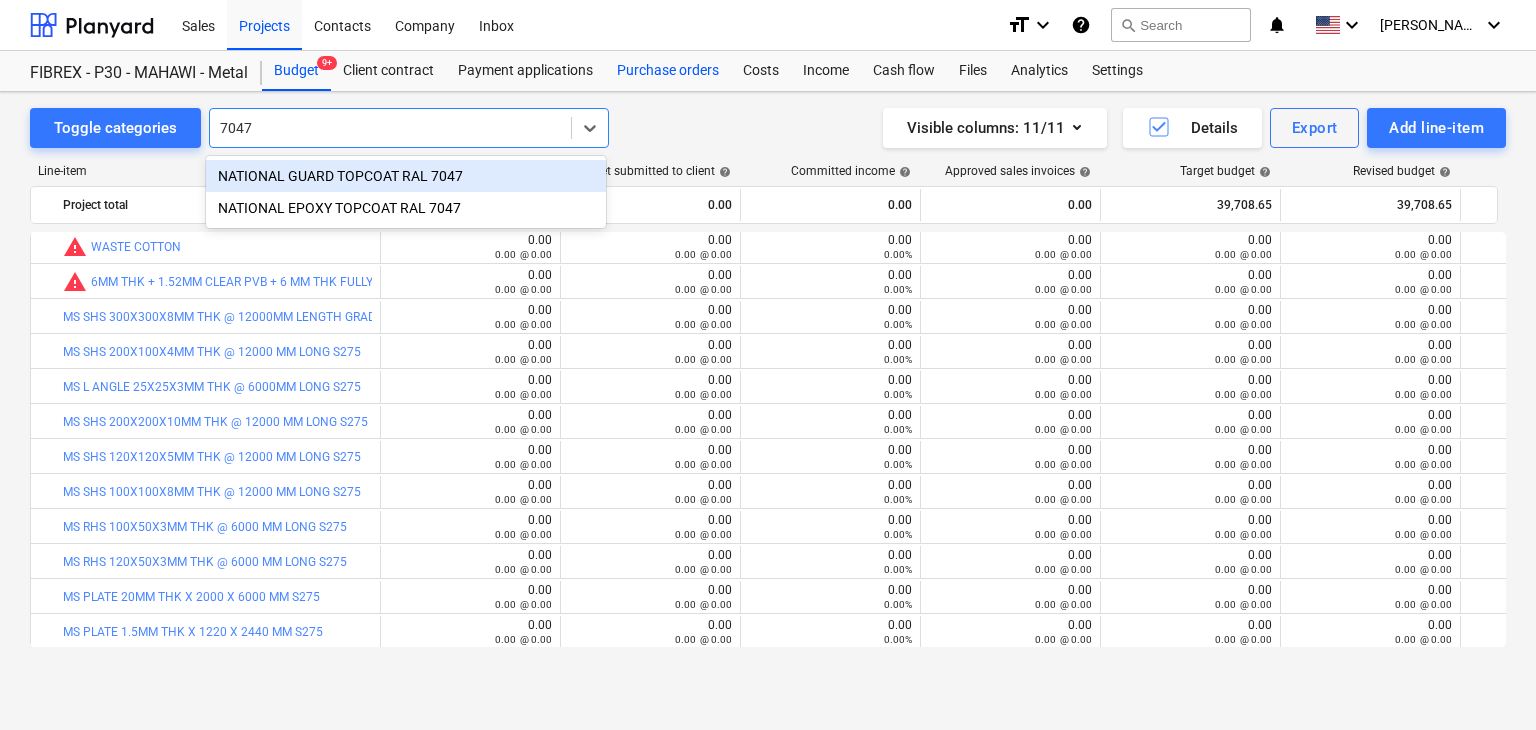 type on "7047" 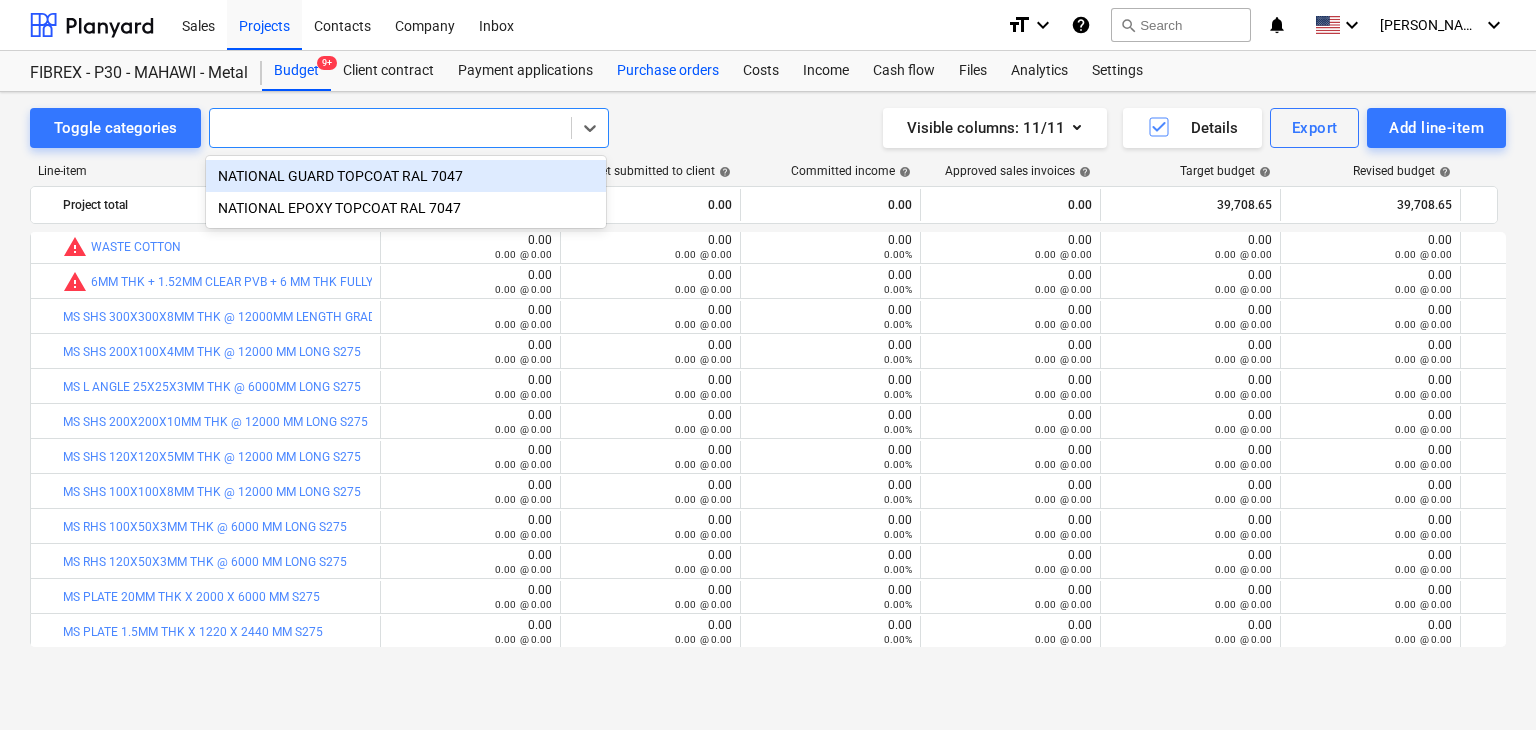 click on "Purchase orders" at bounding box center [668, 71] 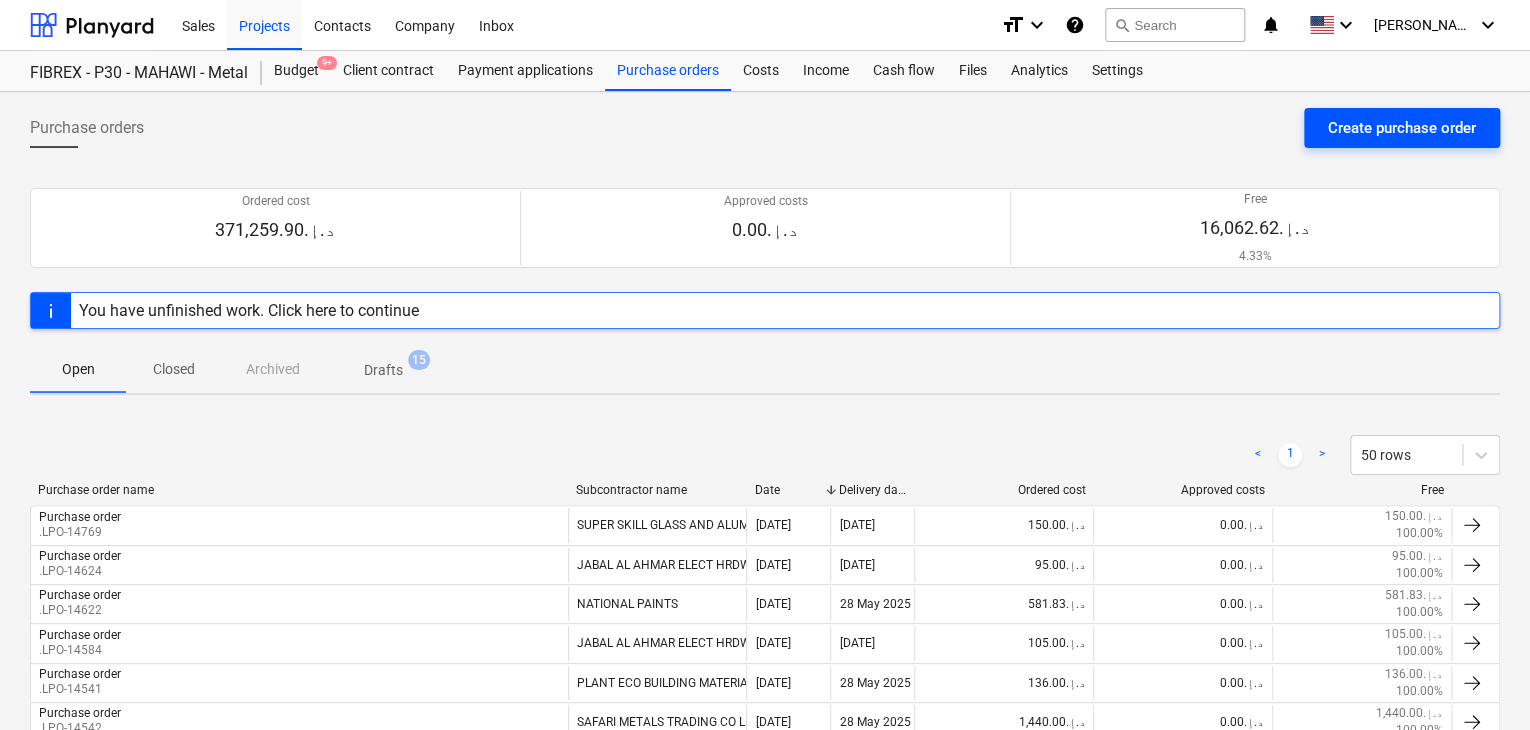 click on "Create purchase order" at bounding box center [1402, 128] 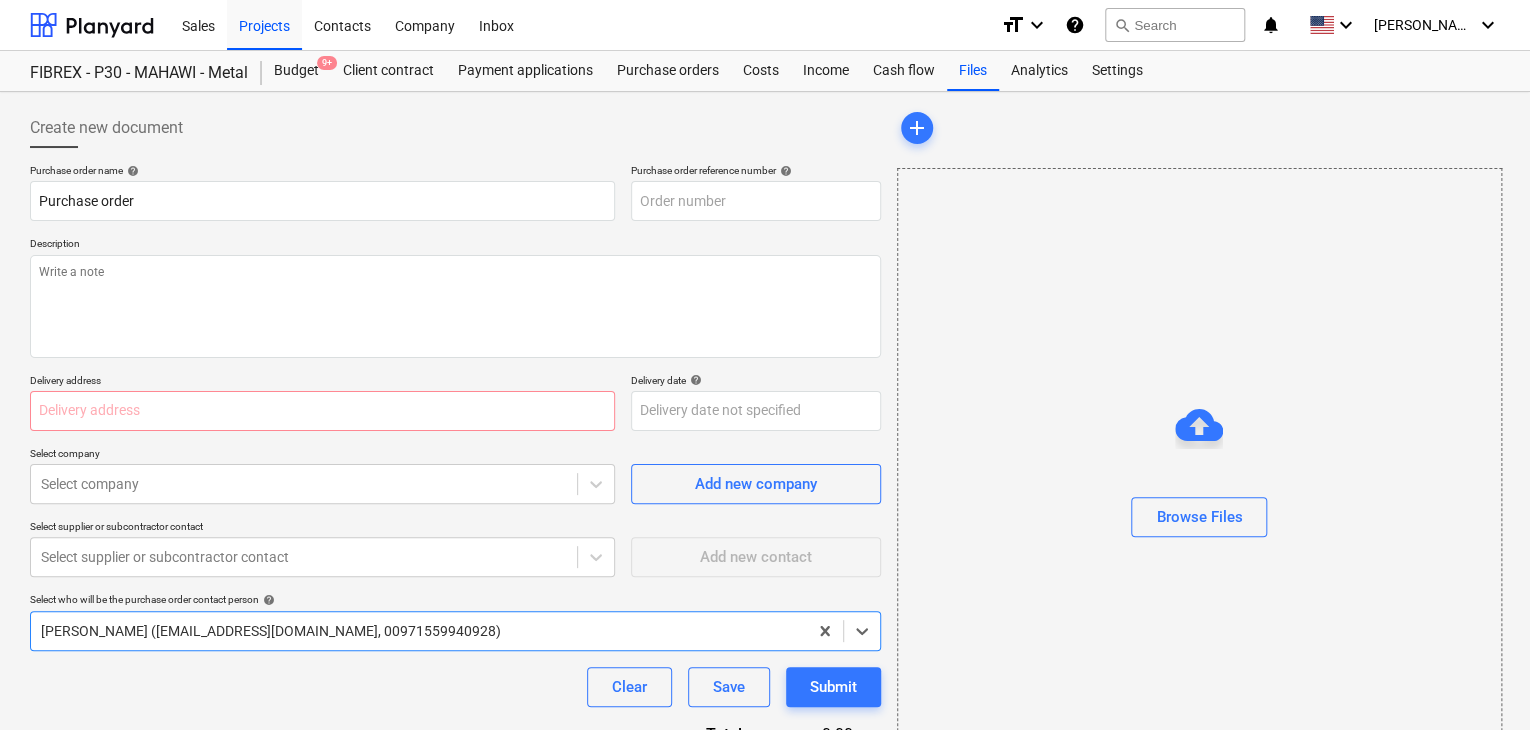click on "Purchase order name help Purchase order Purchase order reference number help Description Delivery address Delivery date help Press the down arrow key to interact with the calendar and
select a date. Press the question mark key to get the keyboard shortcuts for changing dates. Select company Select company Add new company Select supplier or subcontractor contact Select supplier or subcontractor contact Add new contact Select who will be the purchase order contact person help option [PERSON_NAME] ([EMAIL_ADDRESS][DOMAIN_NAME], 00971559940928), selected.   Select is focused ,type to refine list, press Down to open the menu,  [PERSON_NAME] ([EMAIL_ADDRESS][DOMAIN_NAME], 00971559940928) Clear Save Submit Total 0.00د.إ.‏ Select line-items to add help Search or select a line-item Select in bulk" at bounding box center [455, 491] 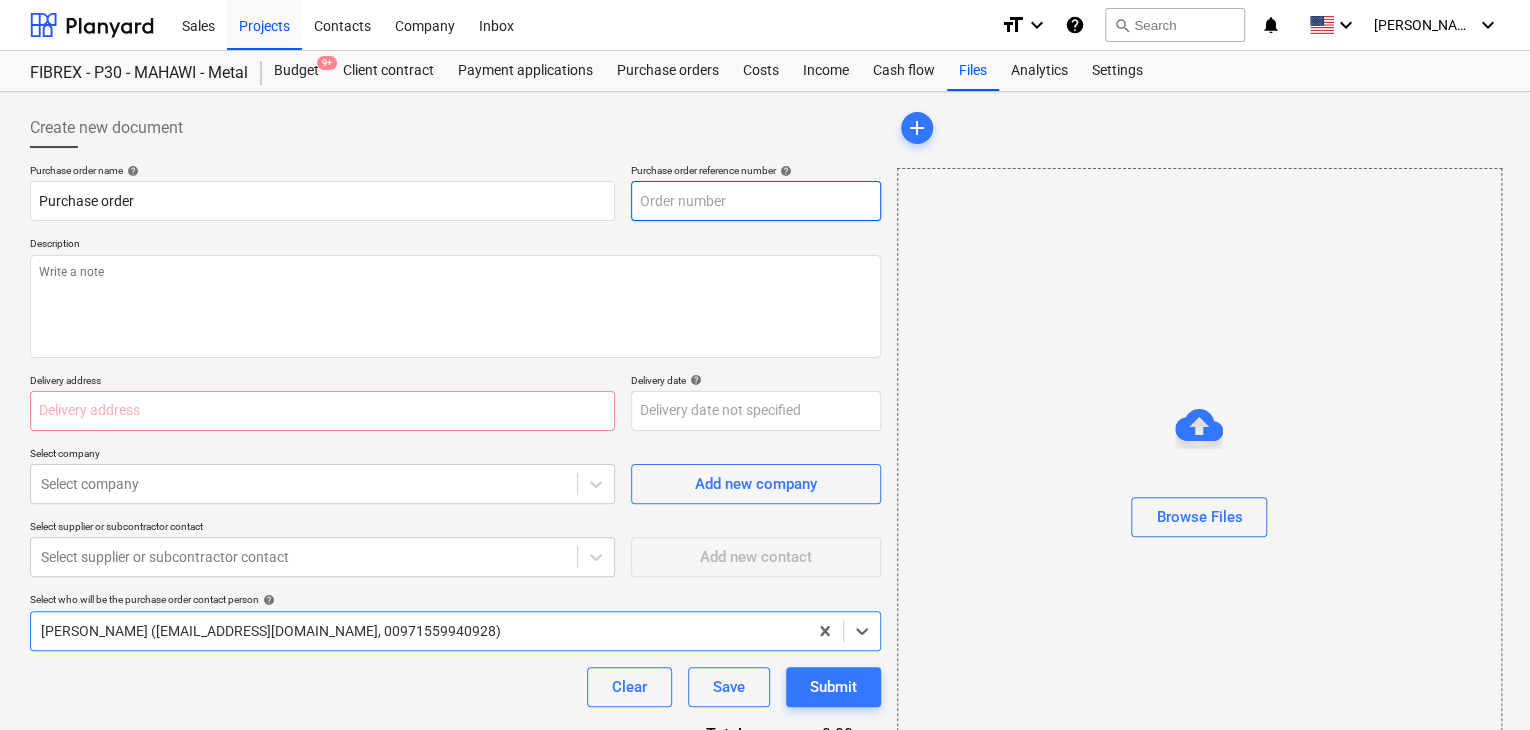 type on "x" 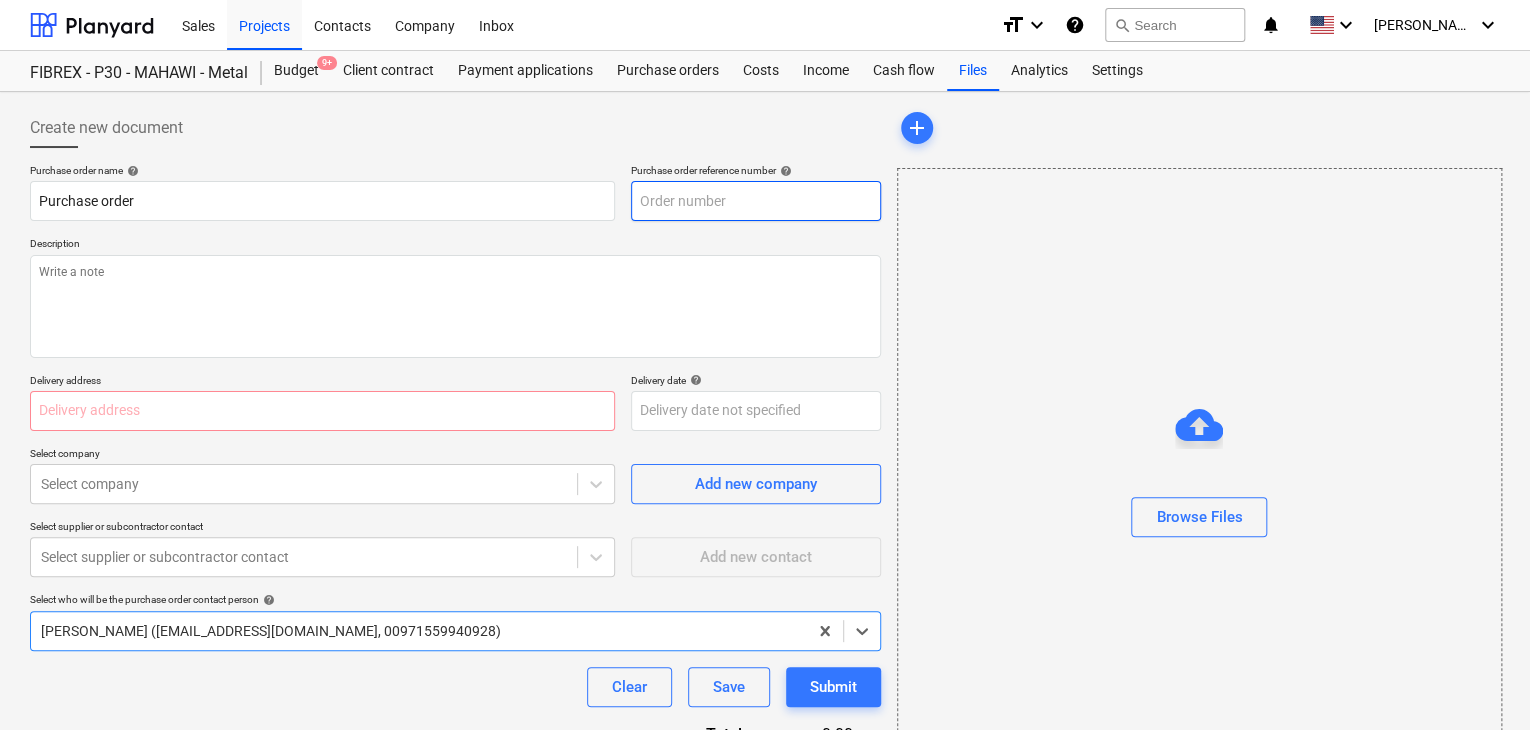 type on "MUS001-015-PO-234" 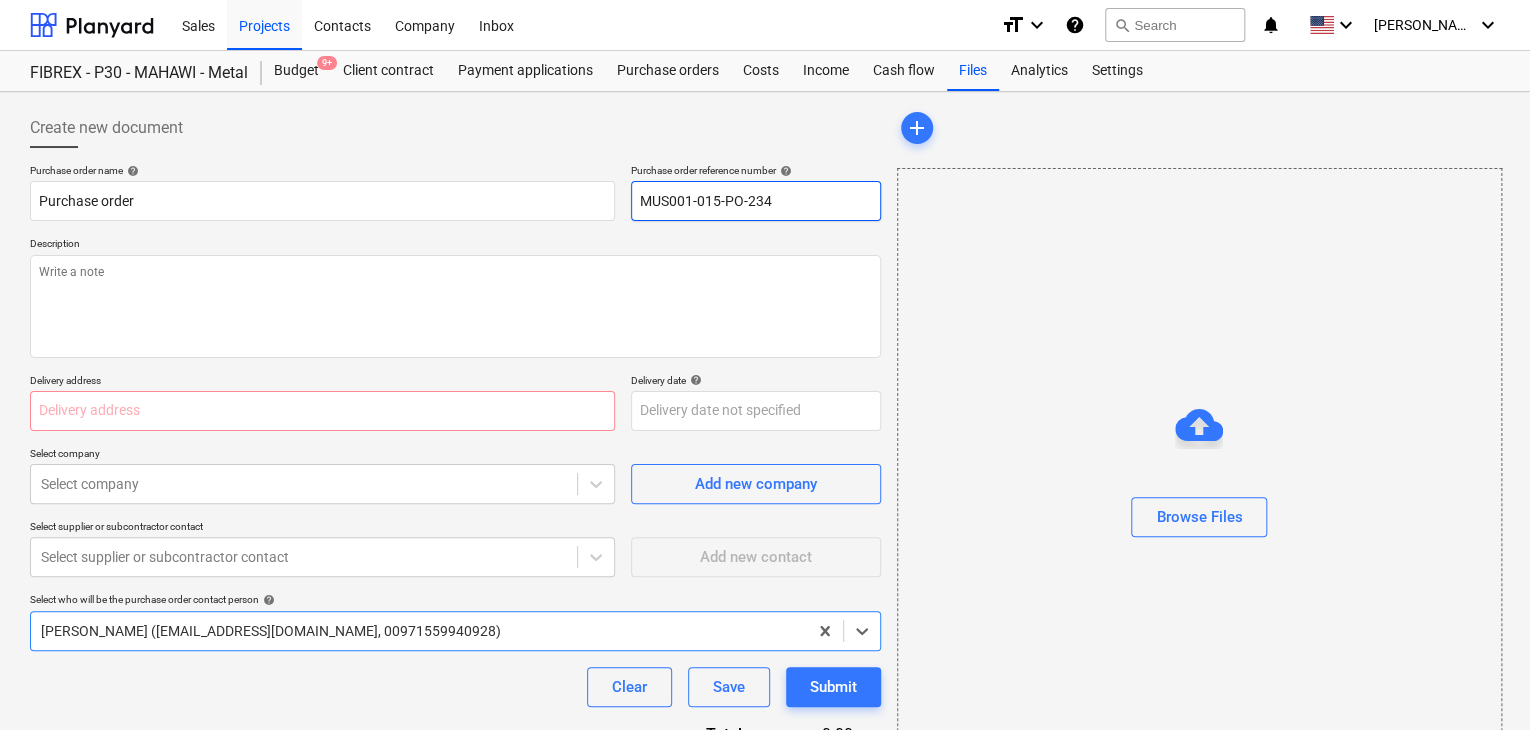 click on "MUS001-015-PO-234" at bounding box center [756, 201] 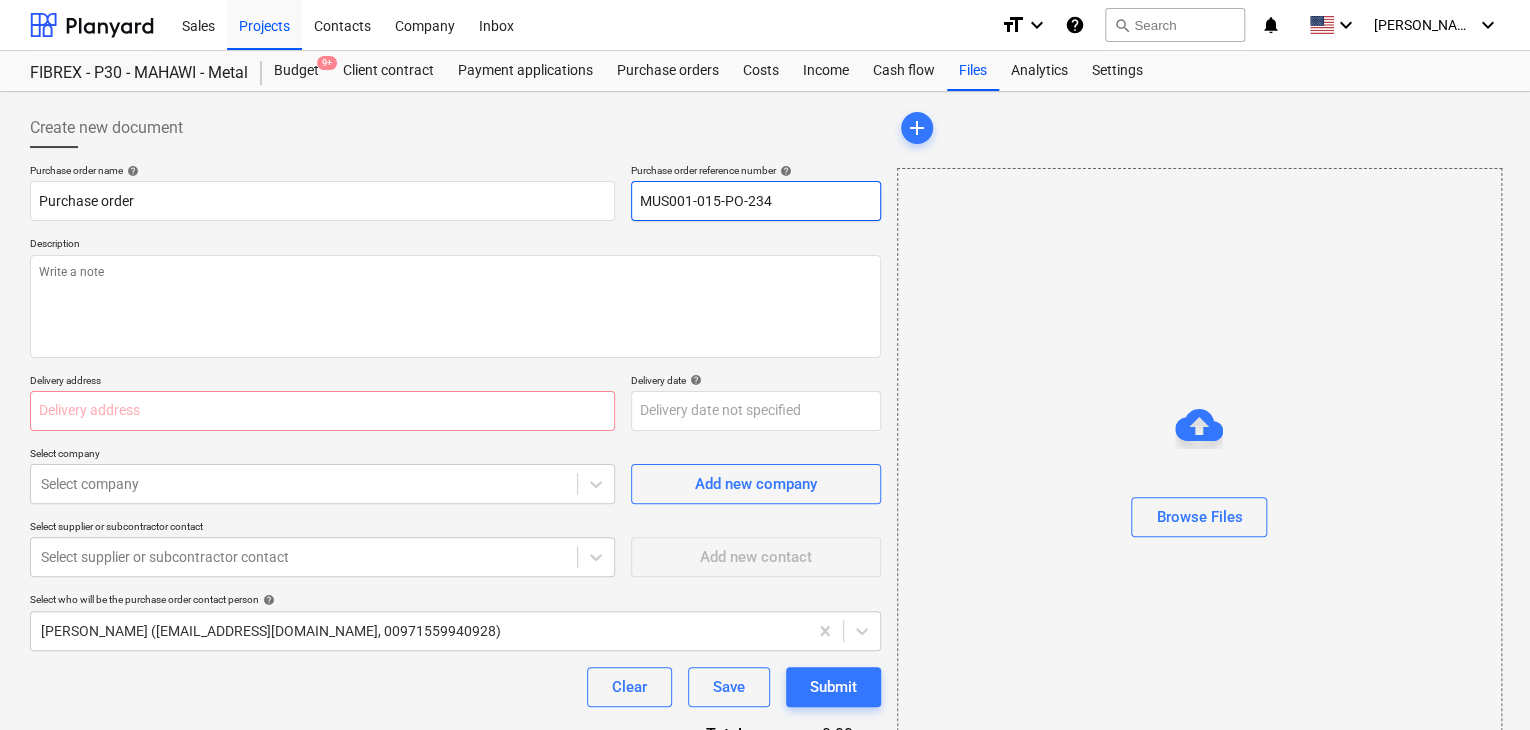 drag, startPoint x: 792, startPoint y: 202, endPoint x: 641, endPoint y: 192, distance: 151.33076 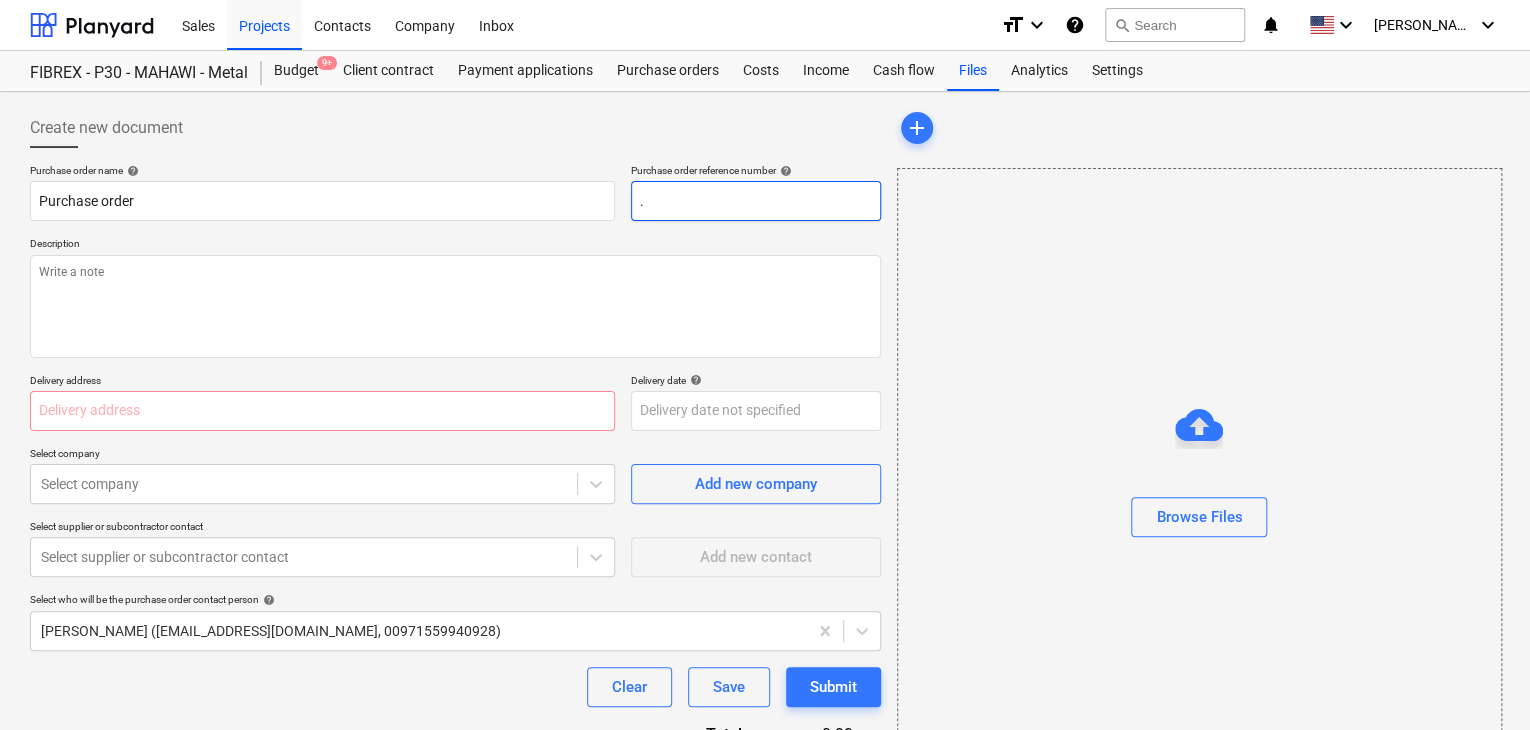 type on "x" 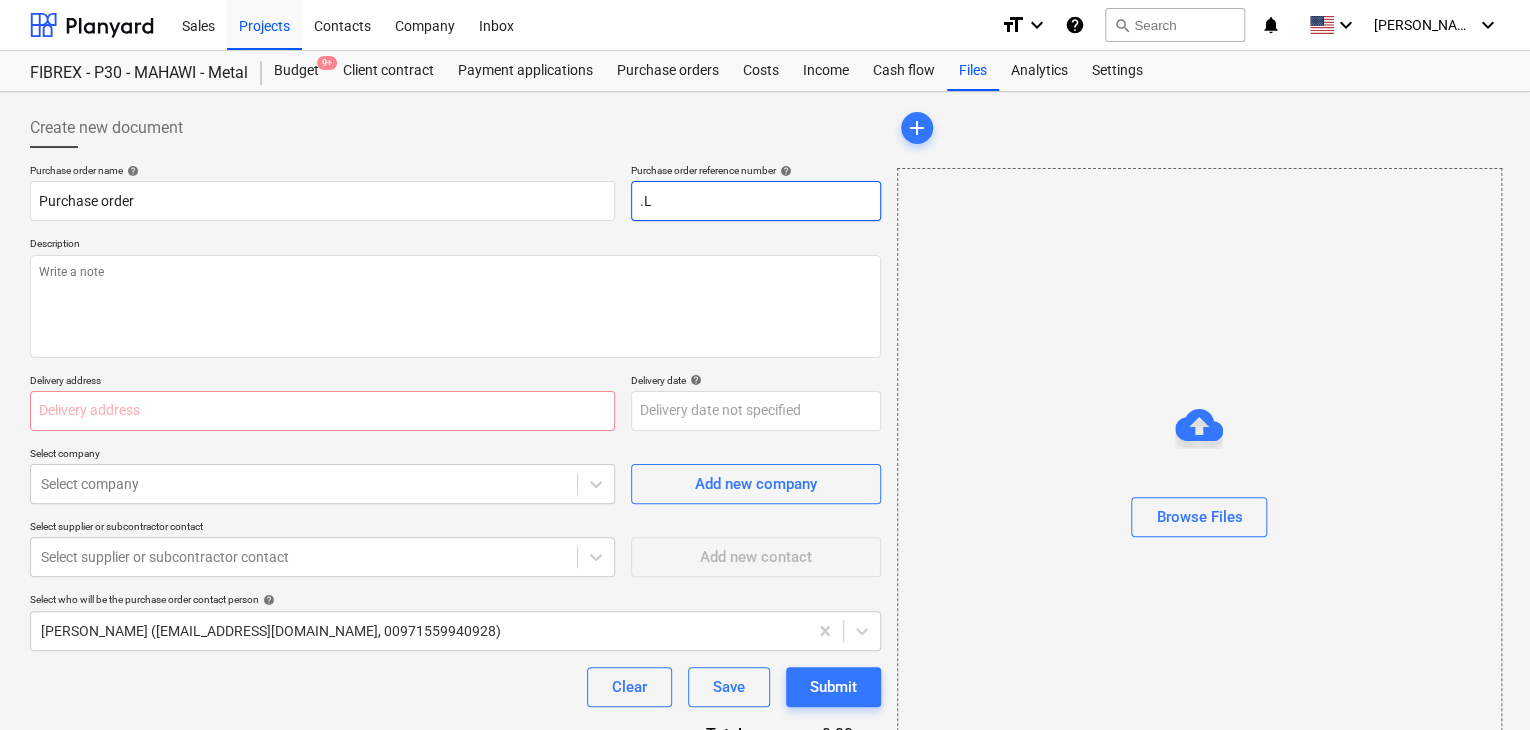type on "x" 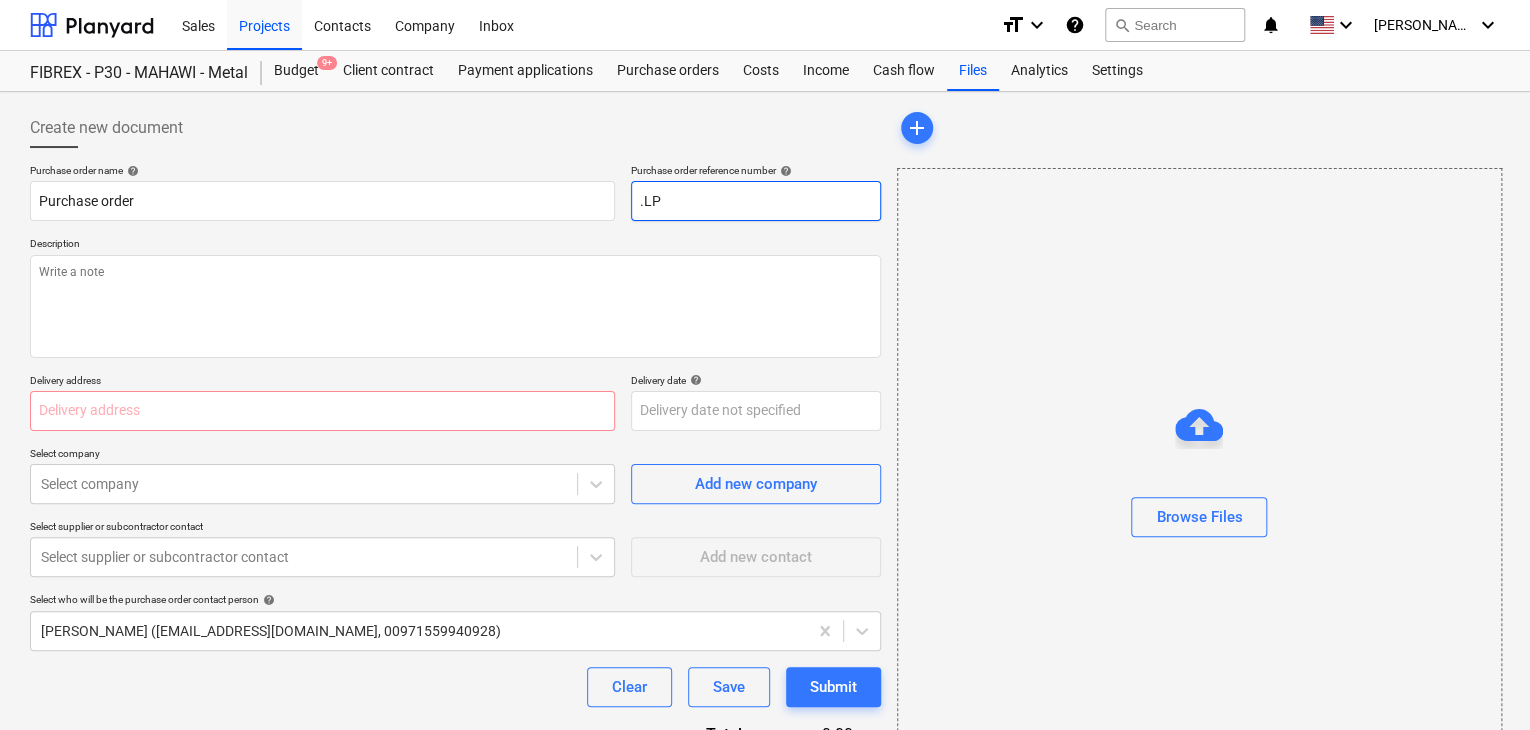type on "x" 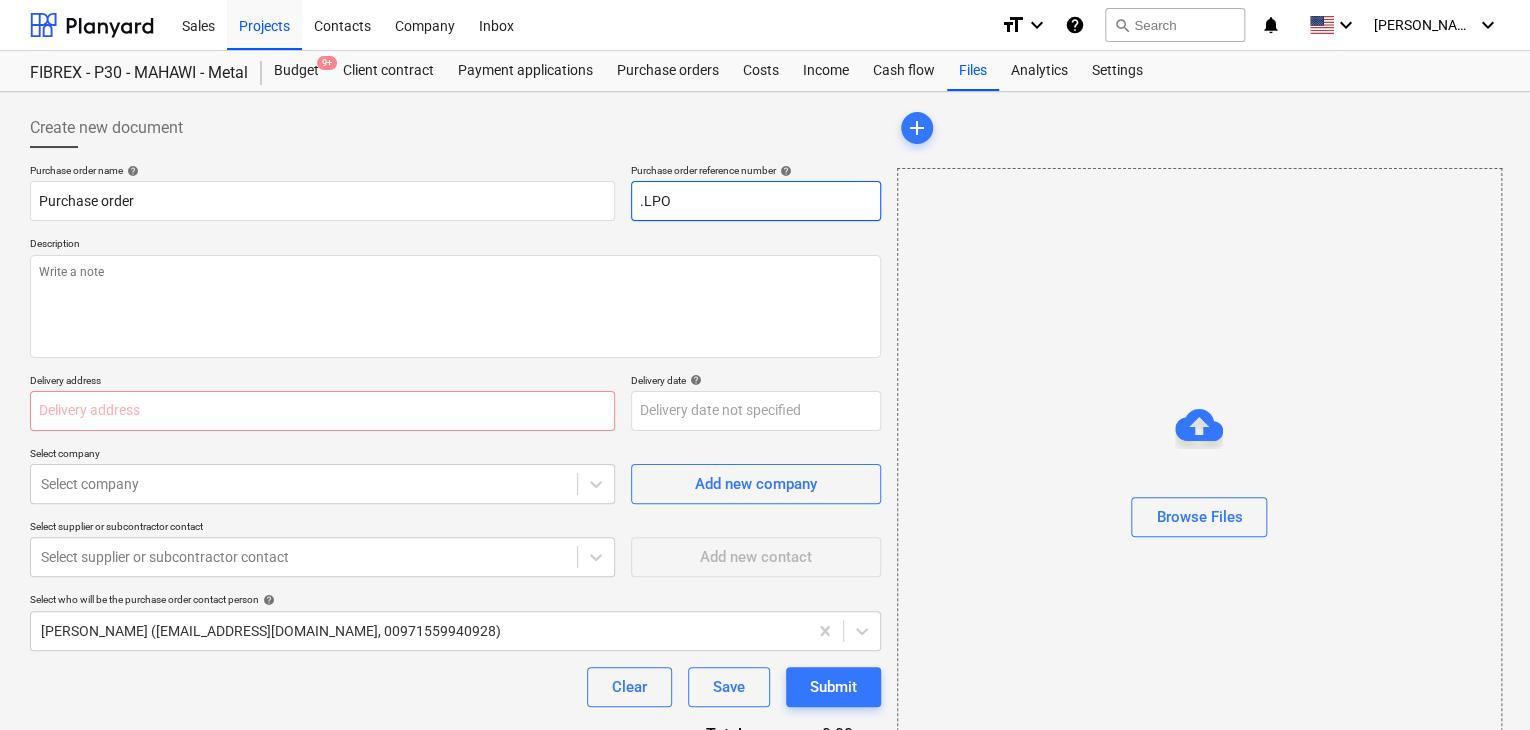type on "x" 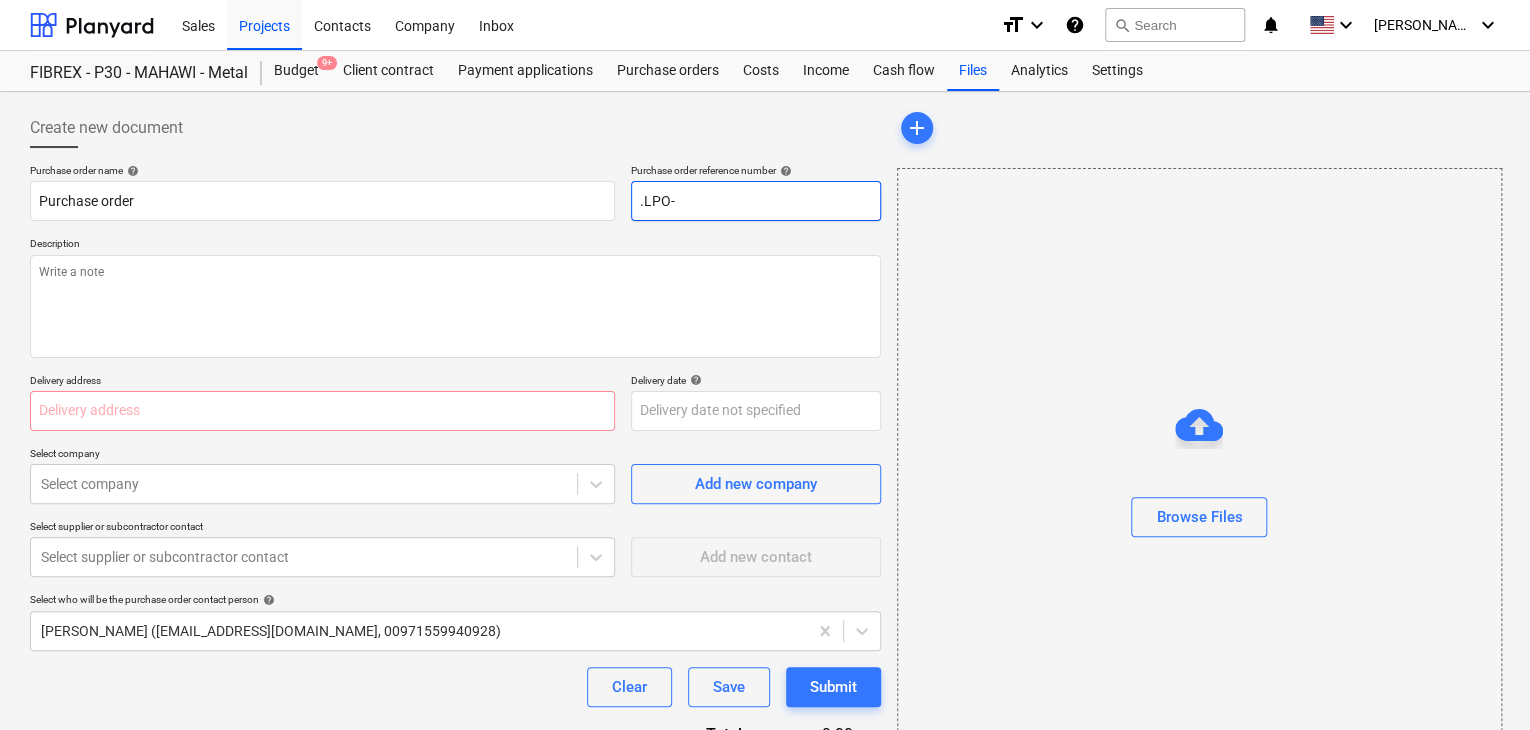 type on ".LPO-" 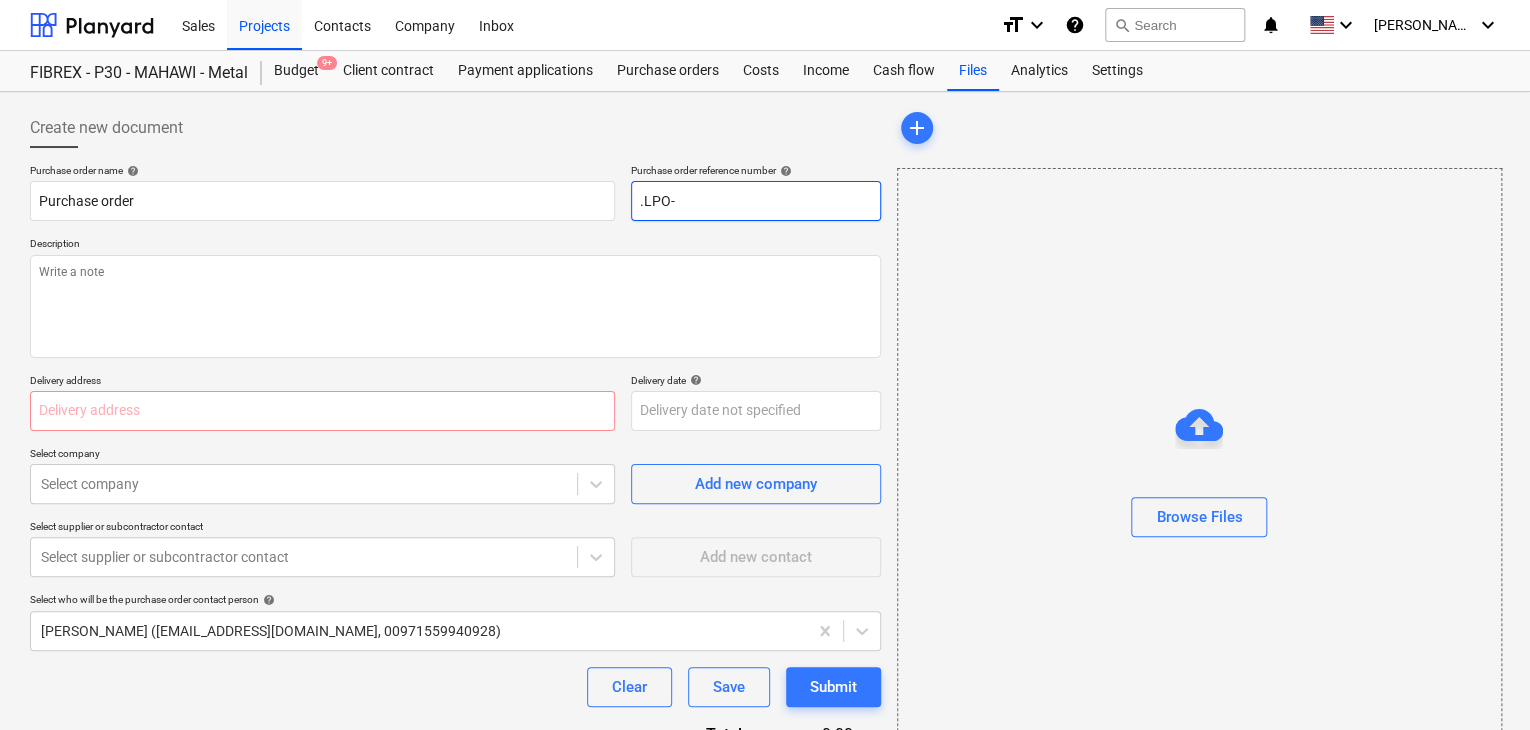 type on "x" 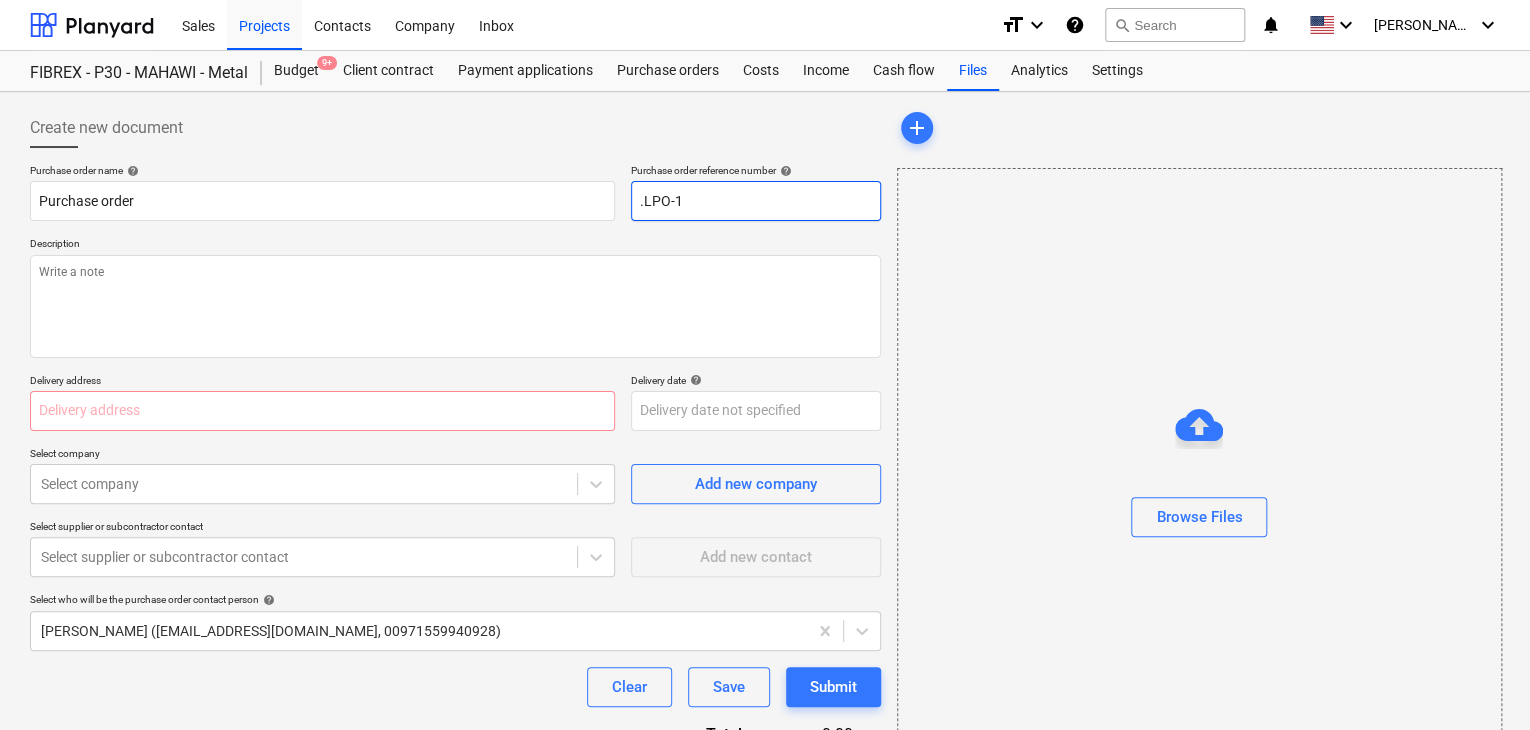 type on "x" 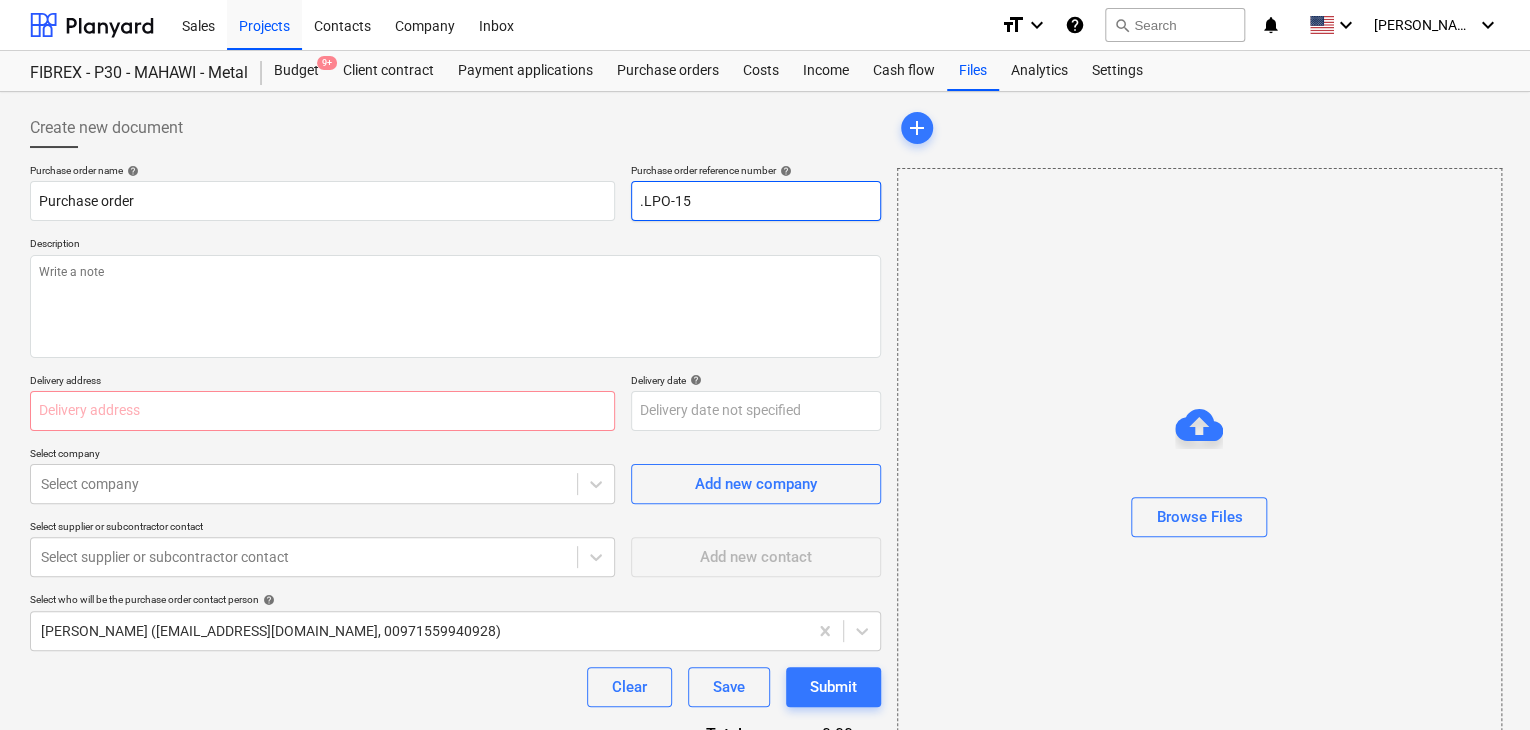 type on "x" 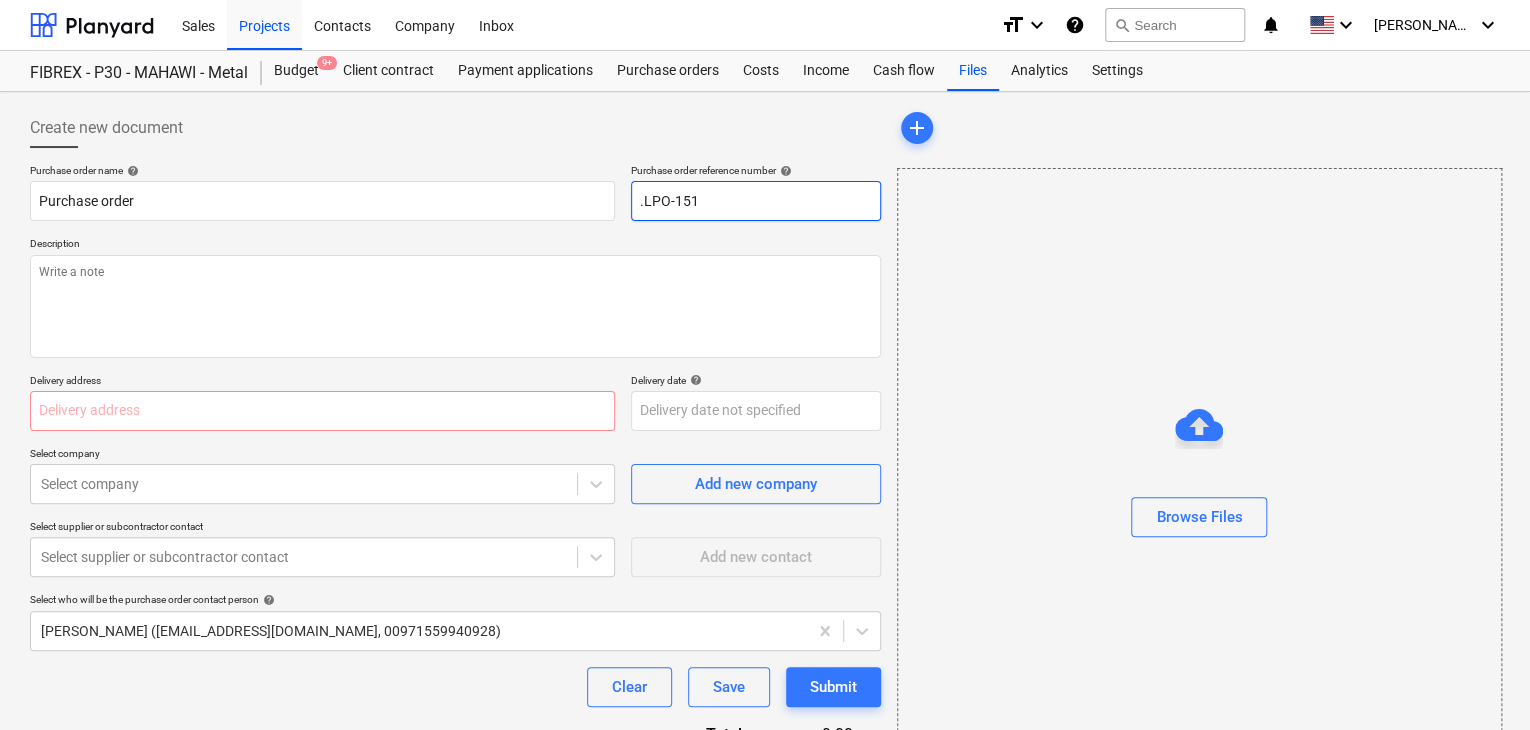 type on "x" 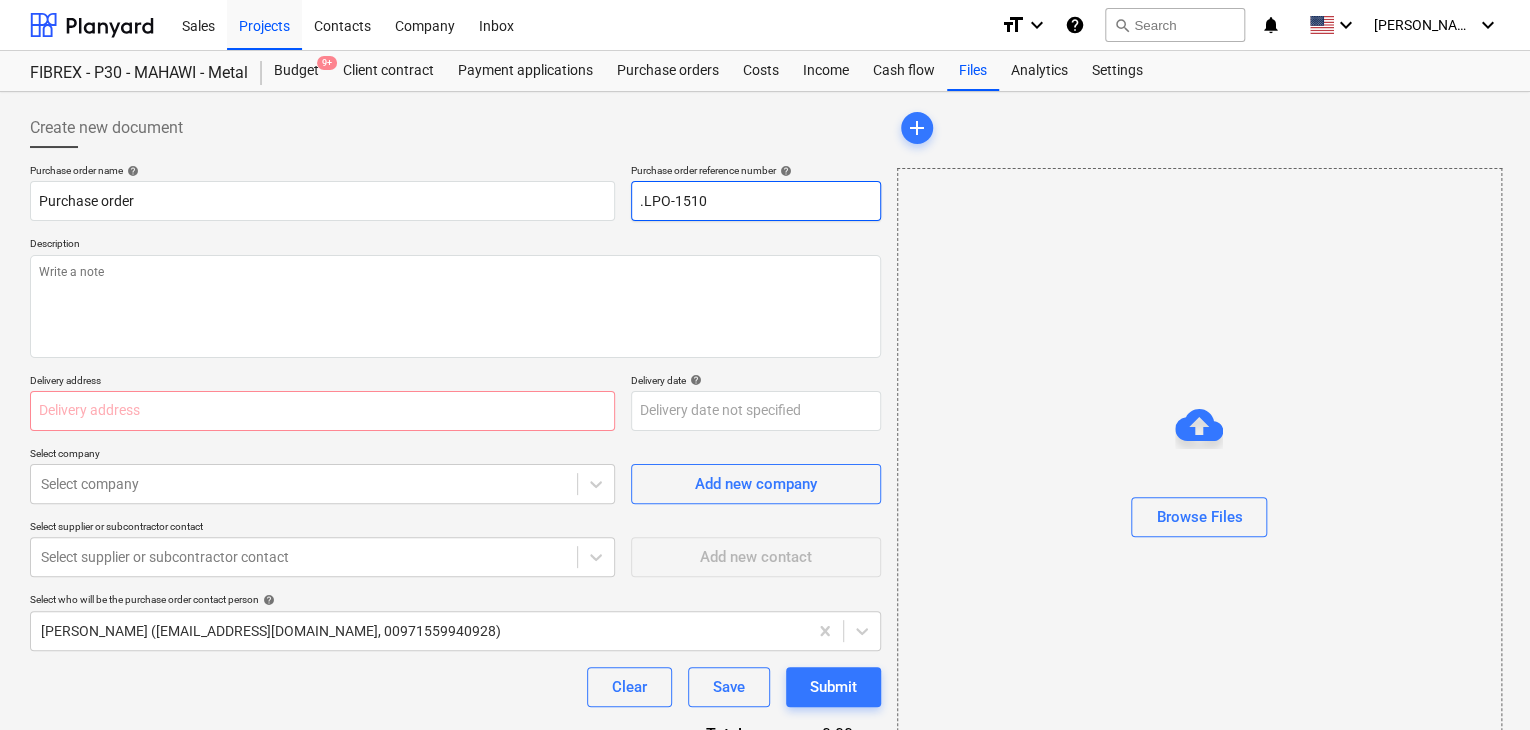 type on "x" 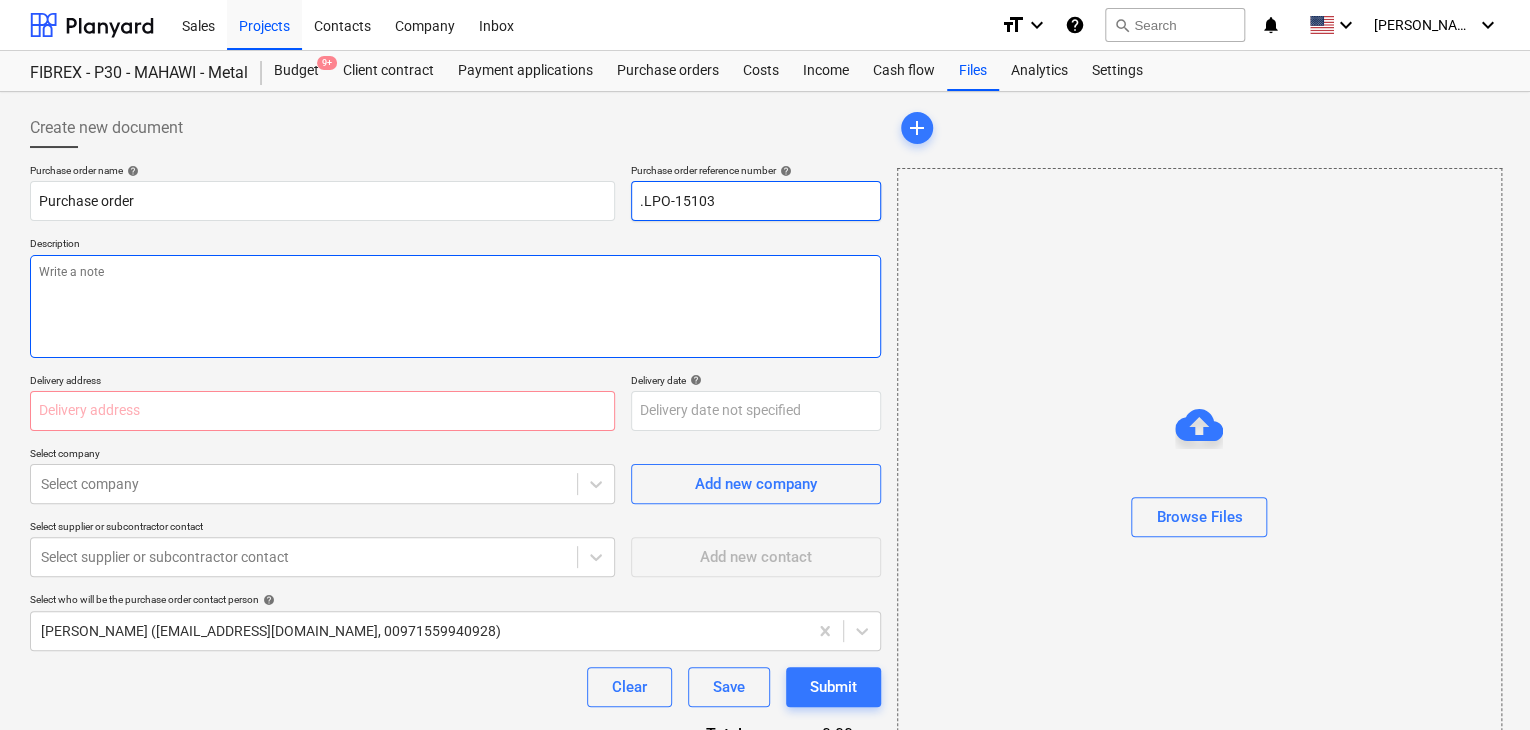 type on ".LPO-15103" 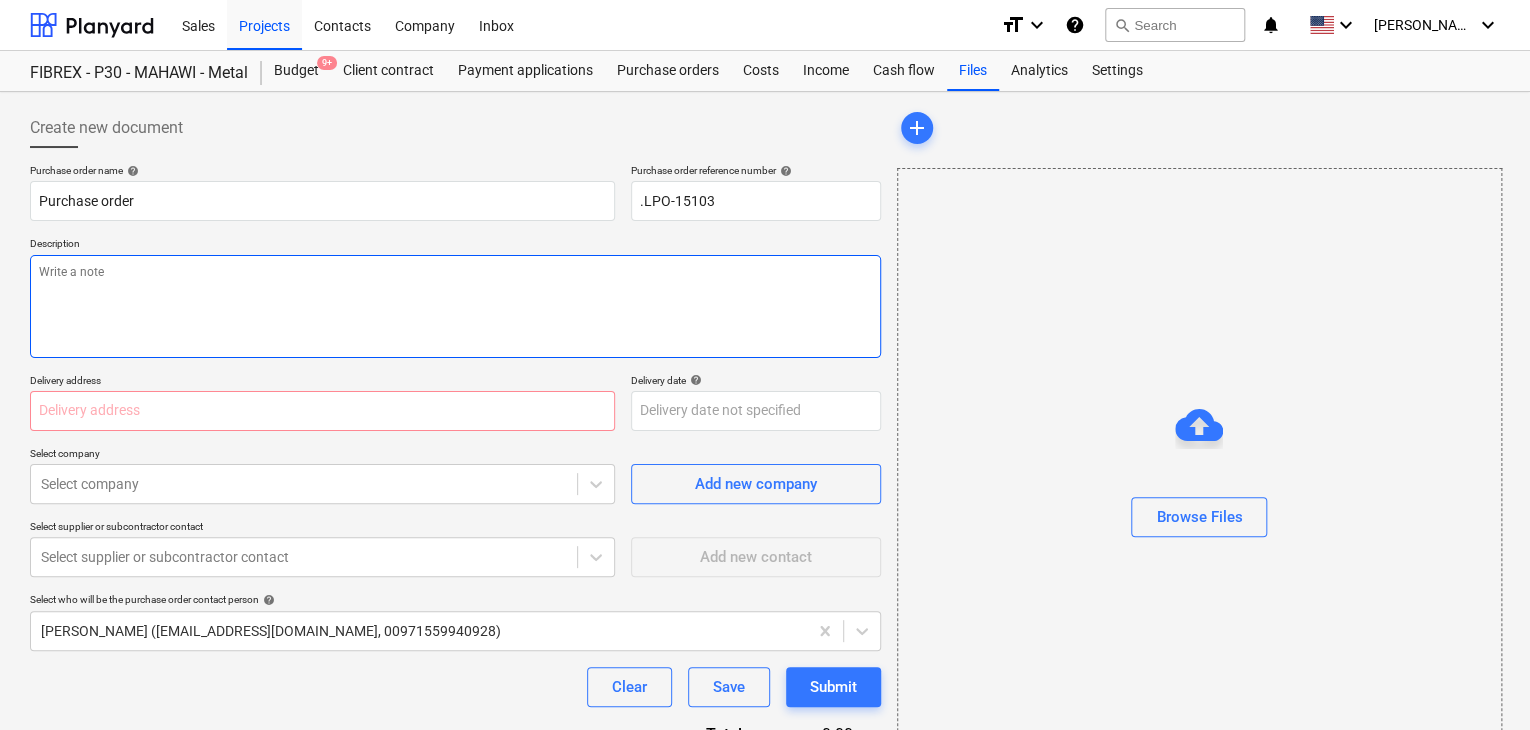 click at bounding box center [455, 306] 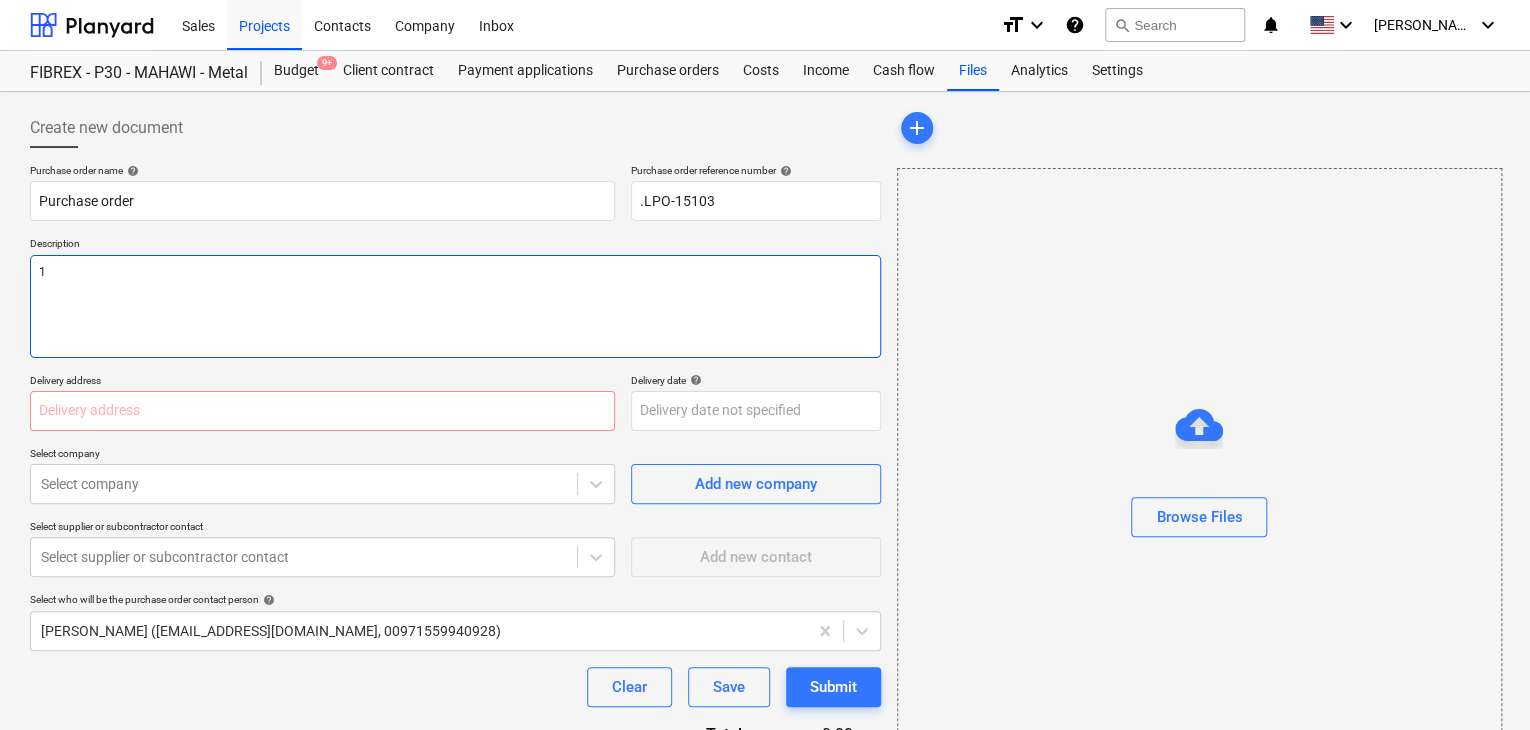 type on "x" 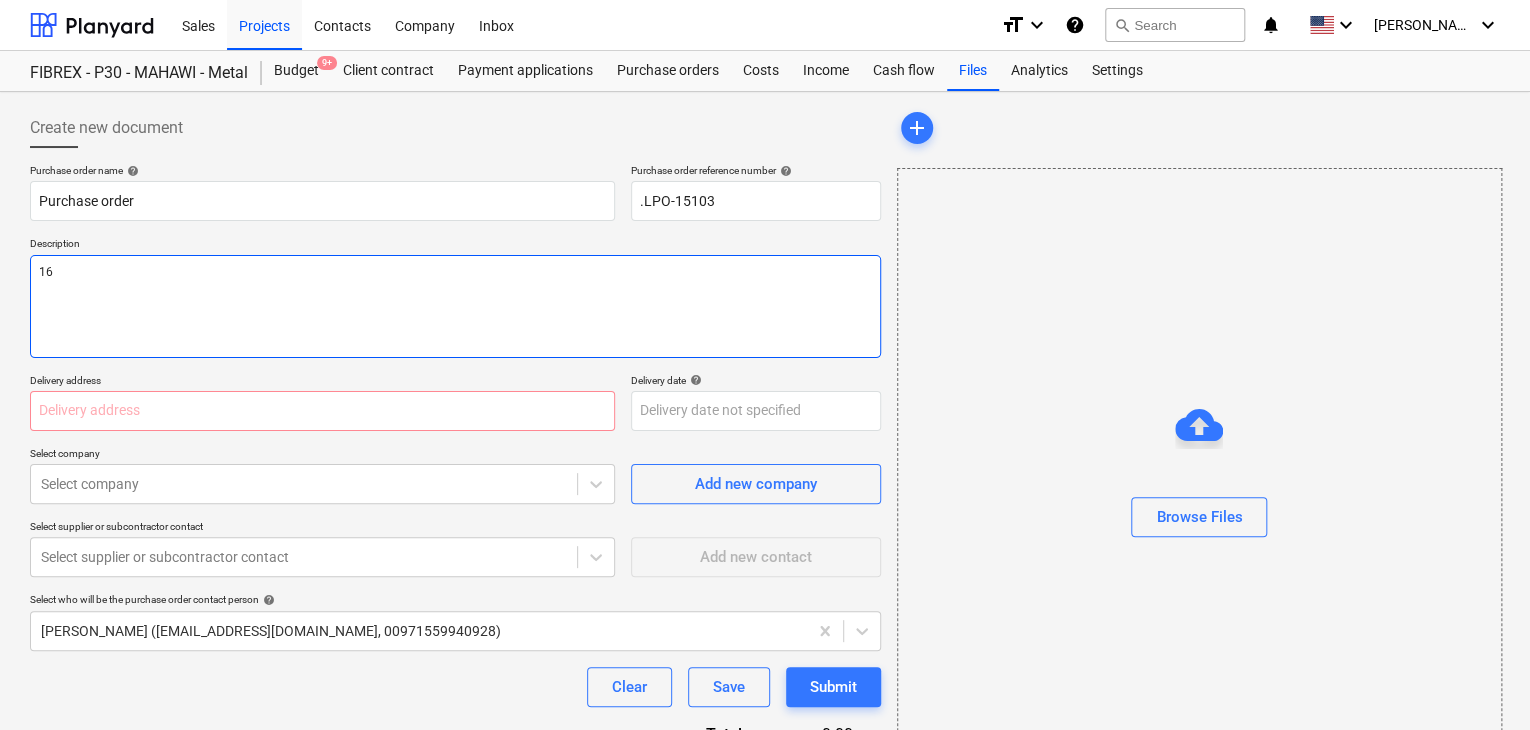type on "x" 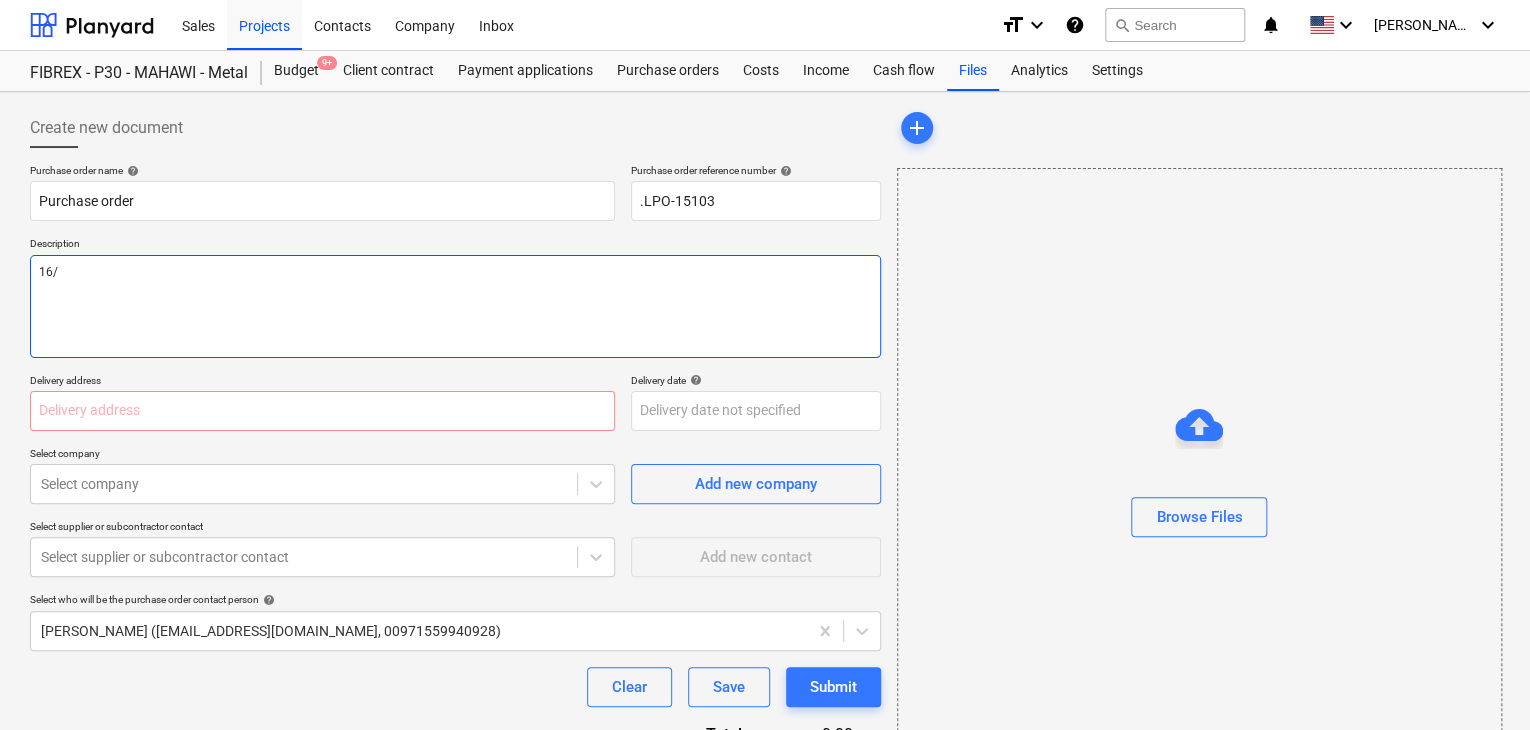 type on "x" 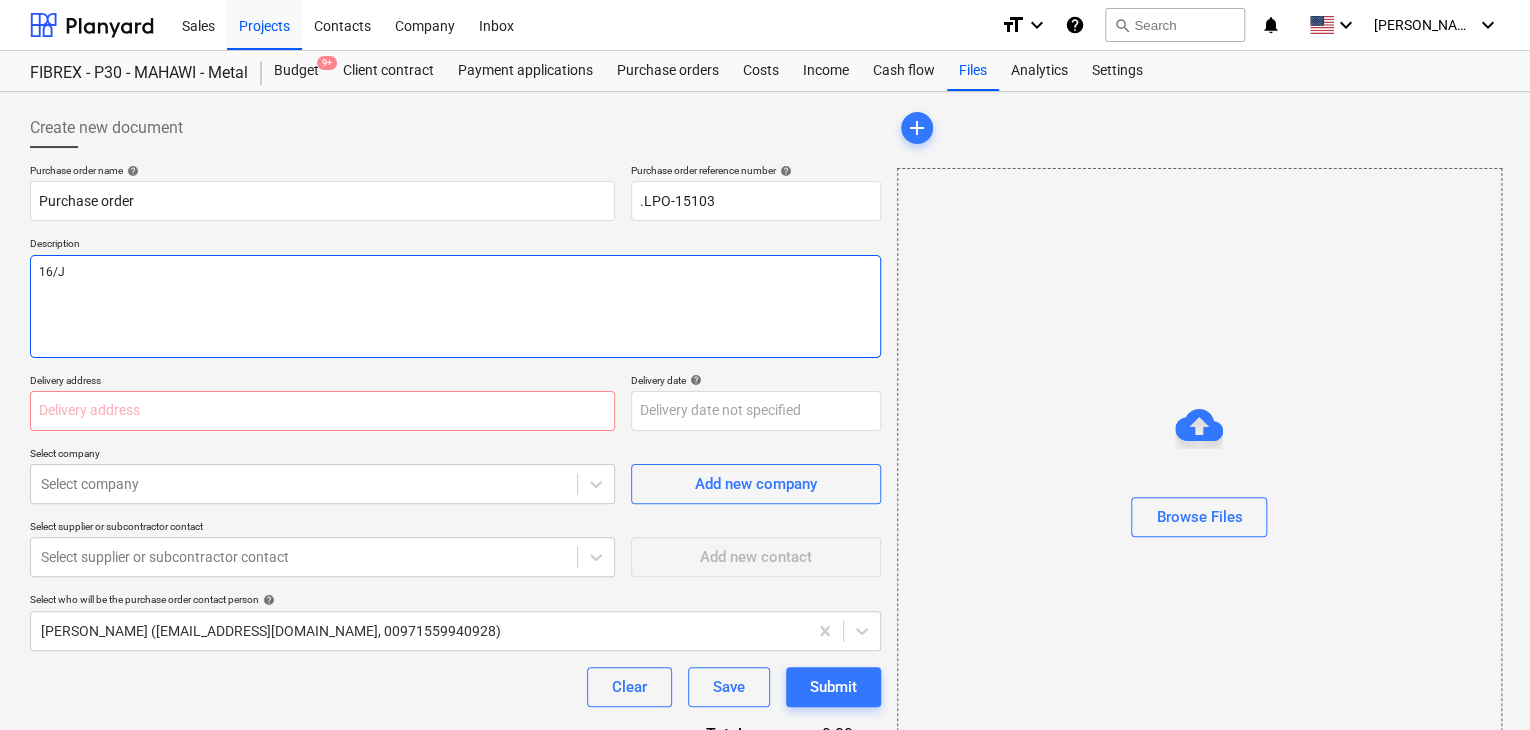 type on "x" 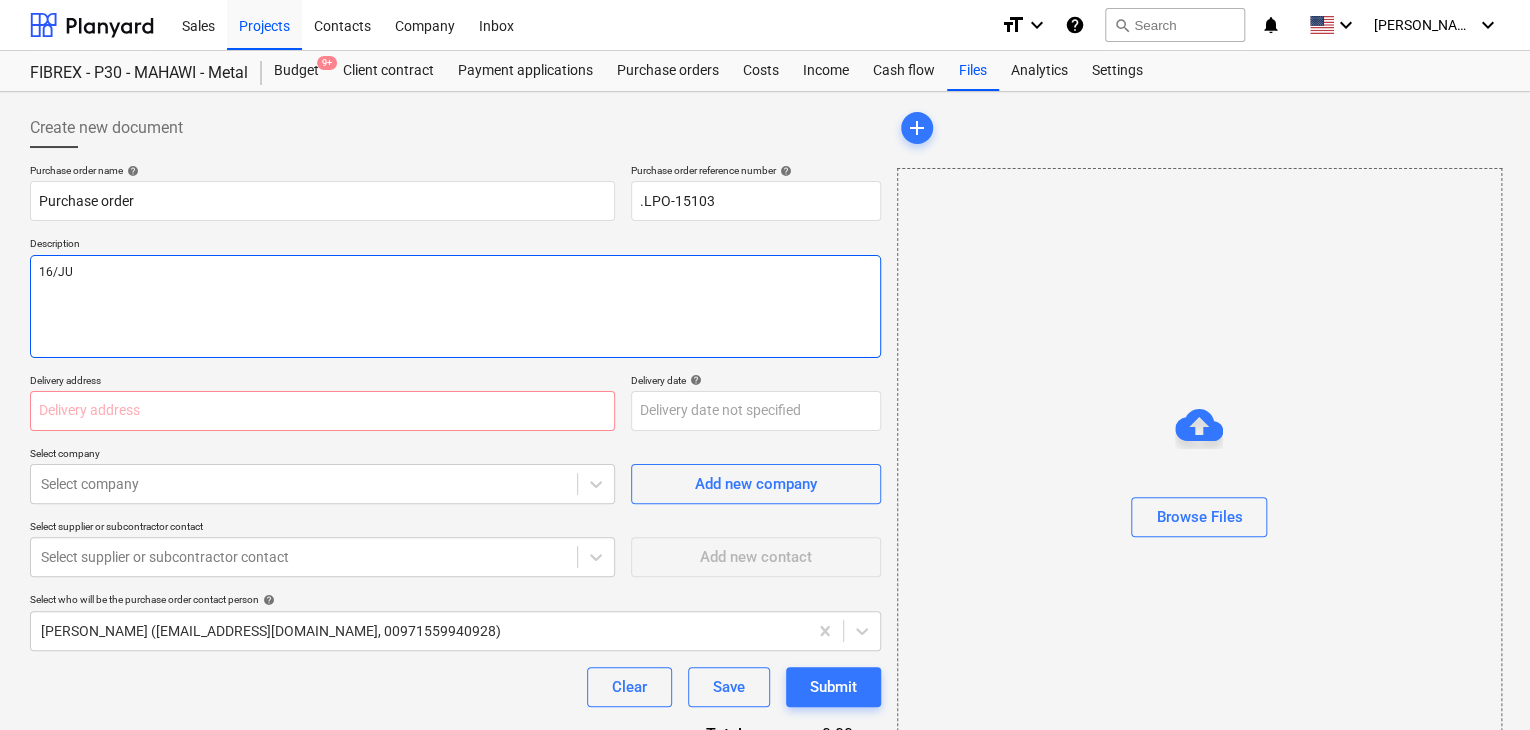 type on "x" 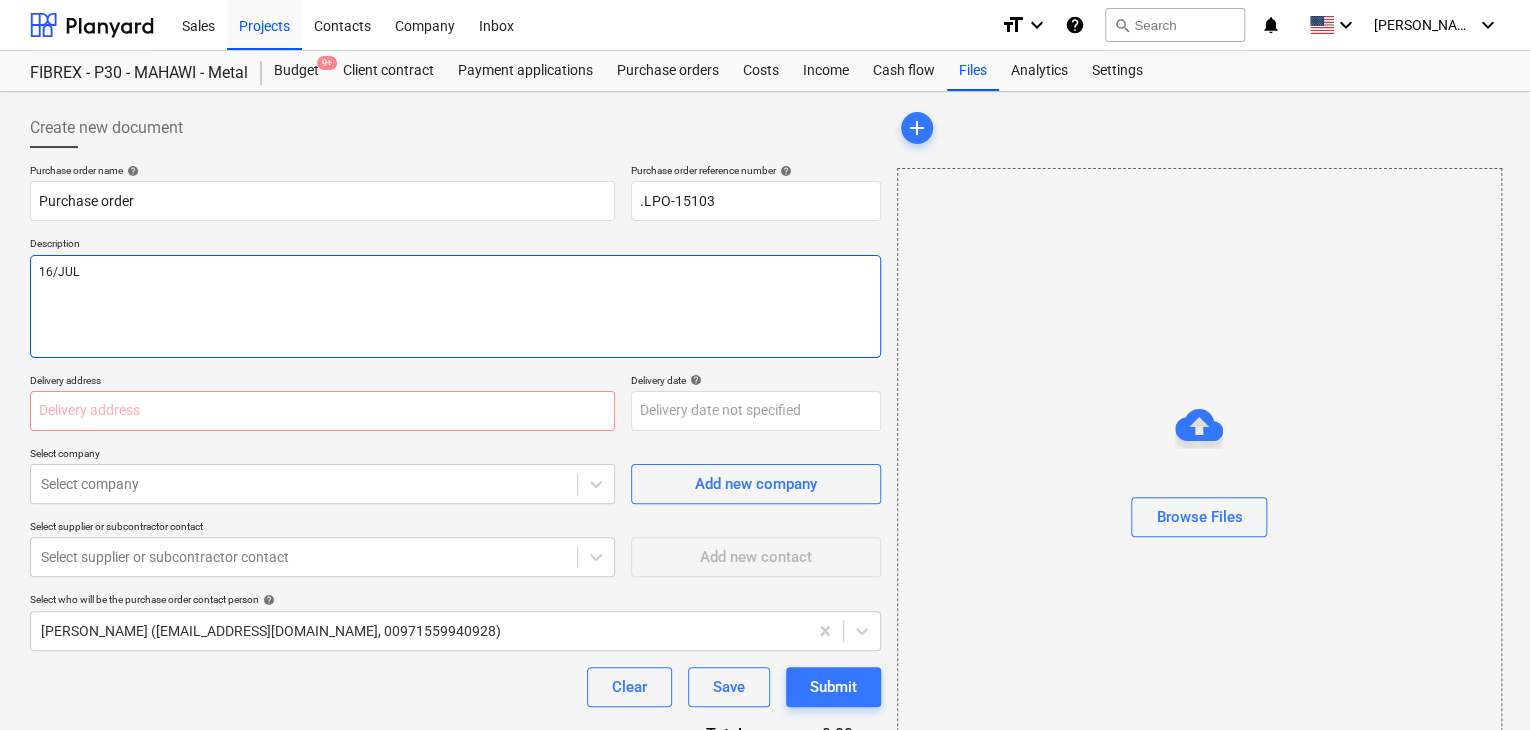 type on "x" 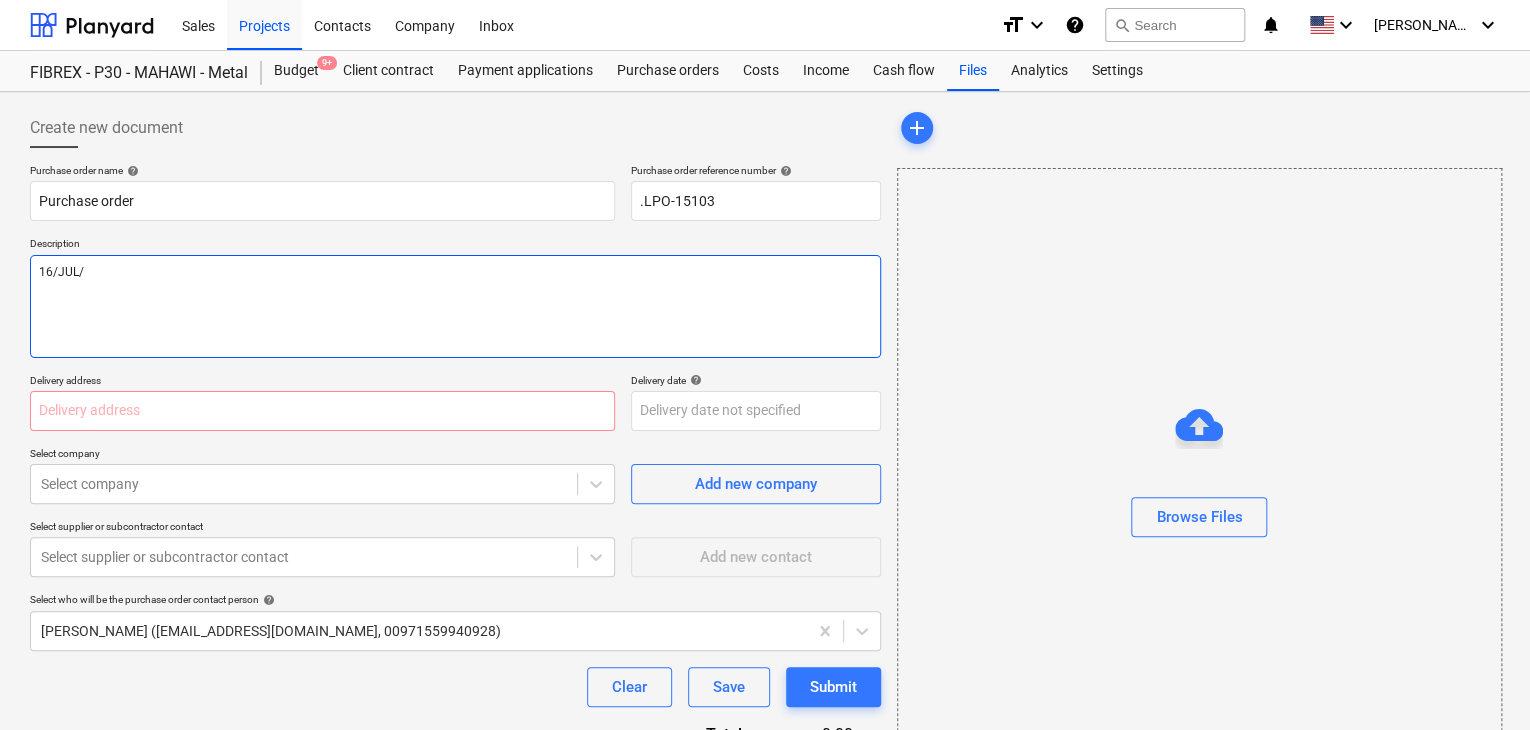 type on "x" 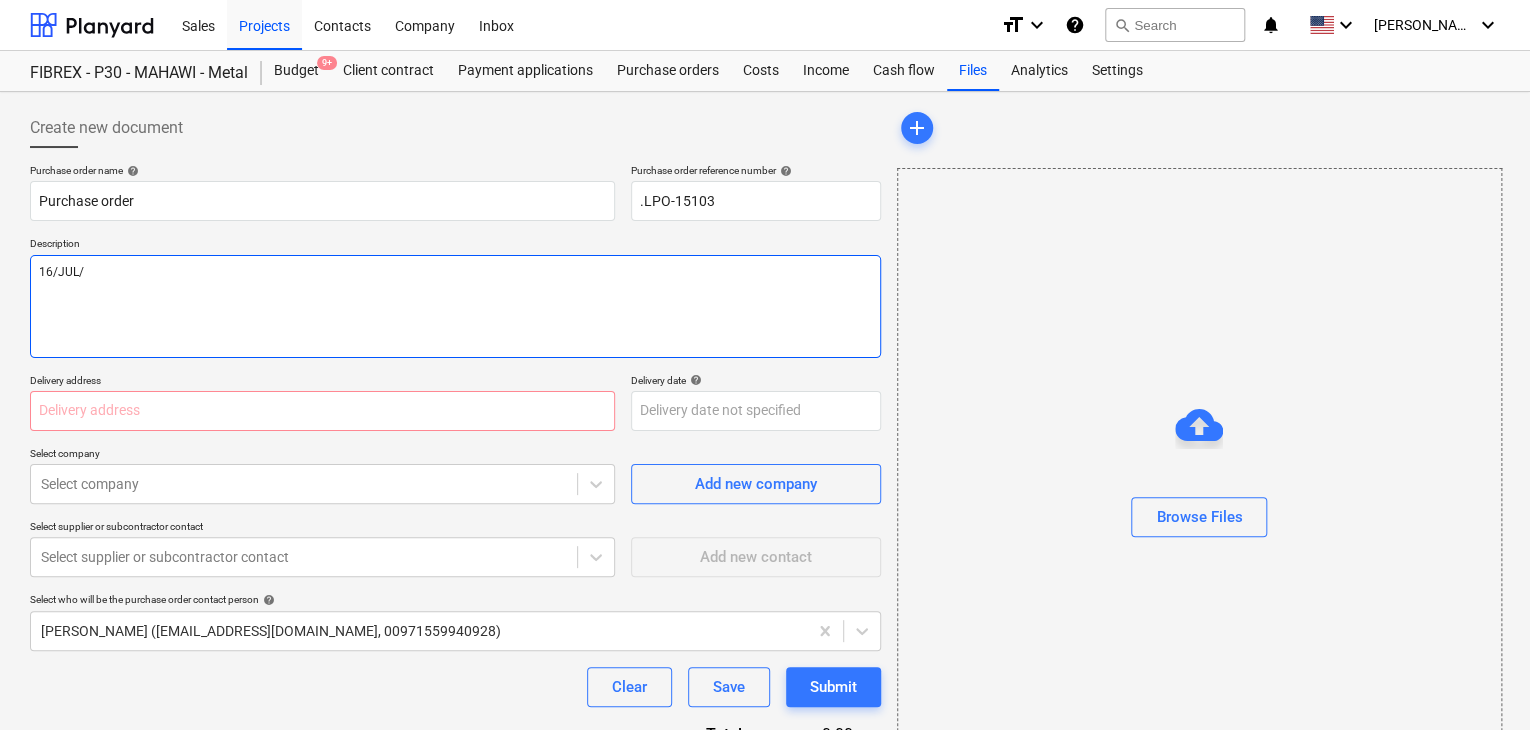 type on "16/[DATE]" 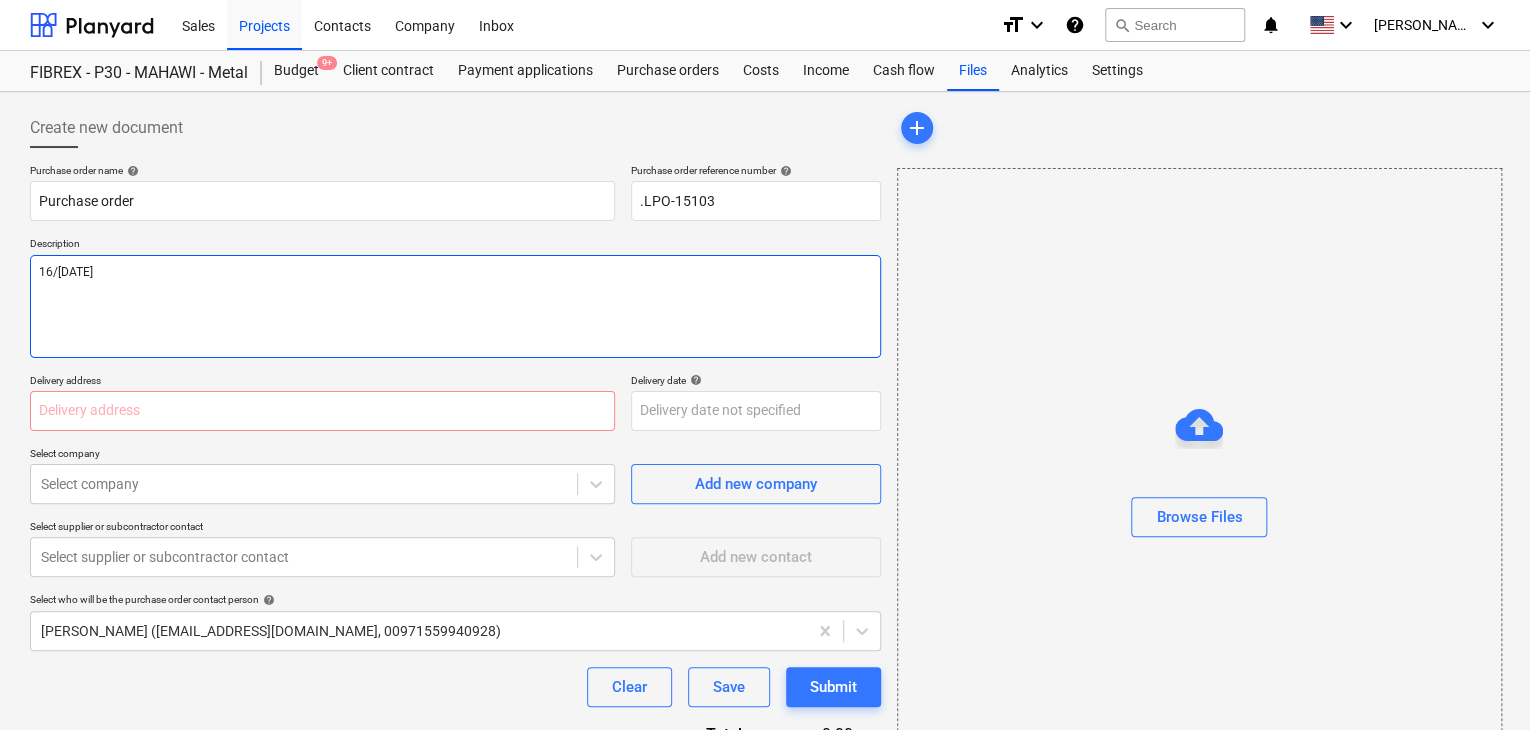 type on "x" 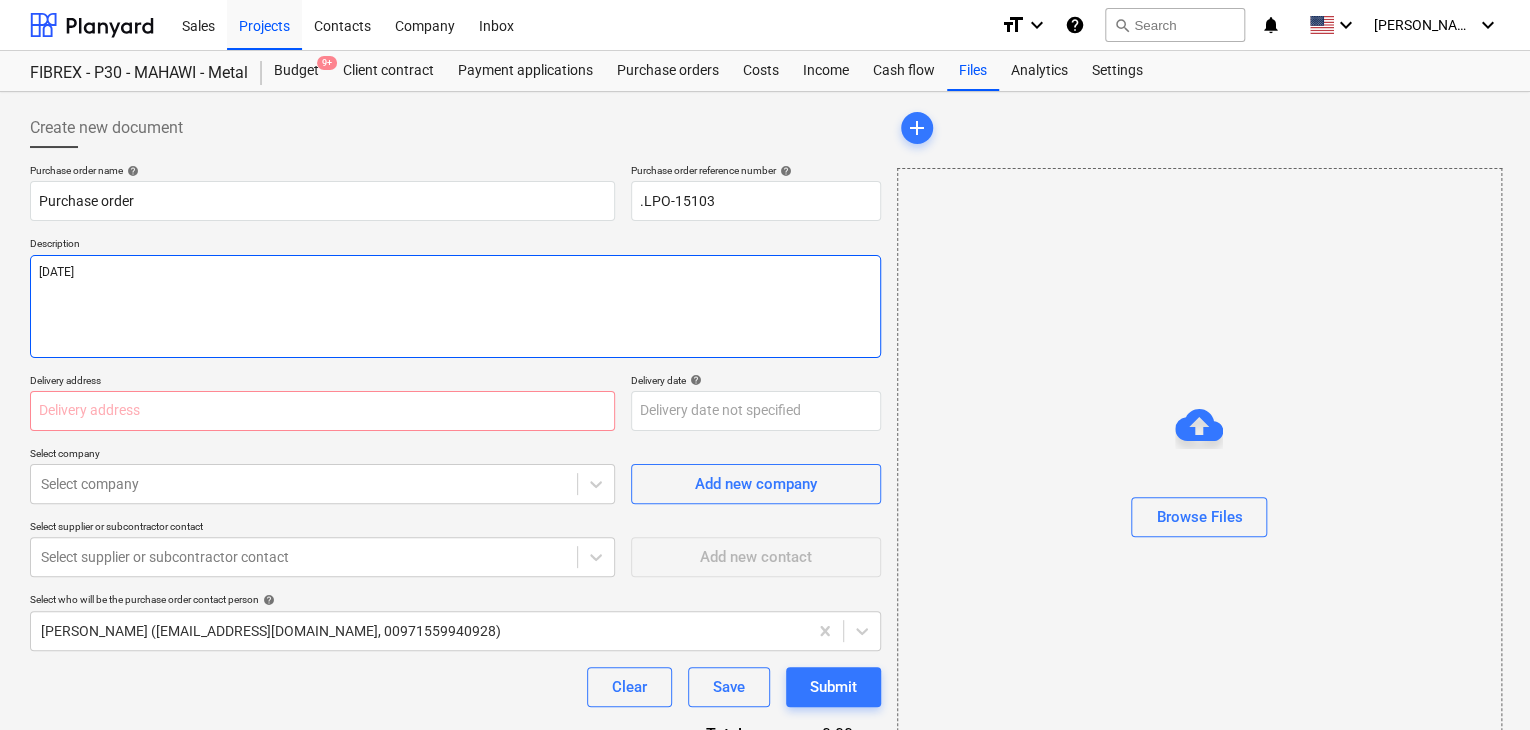 type on "x" 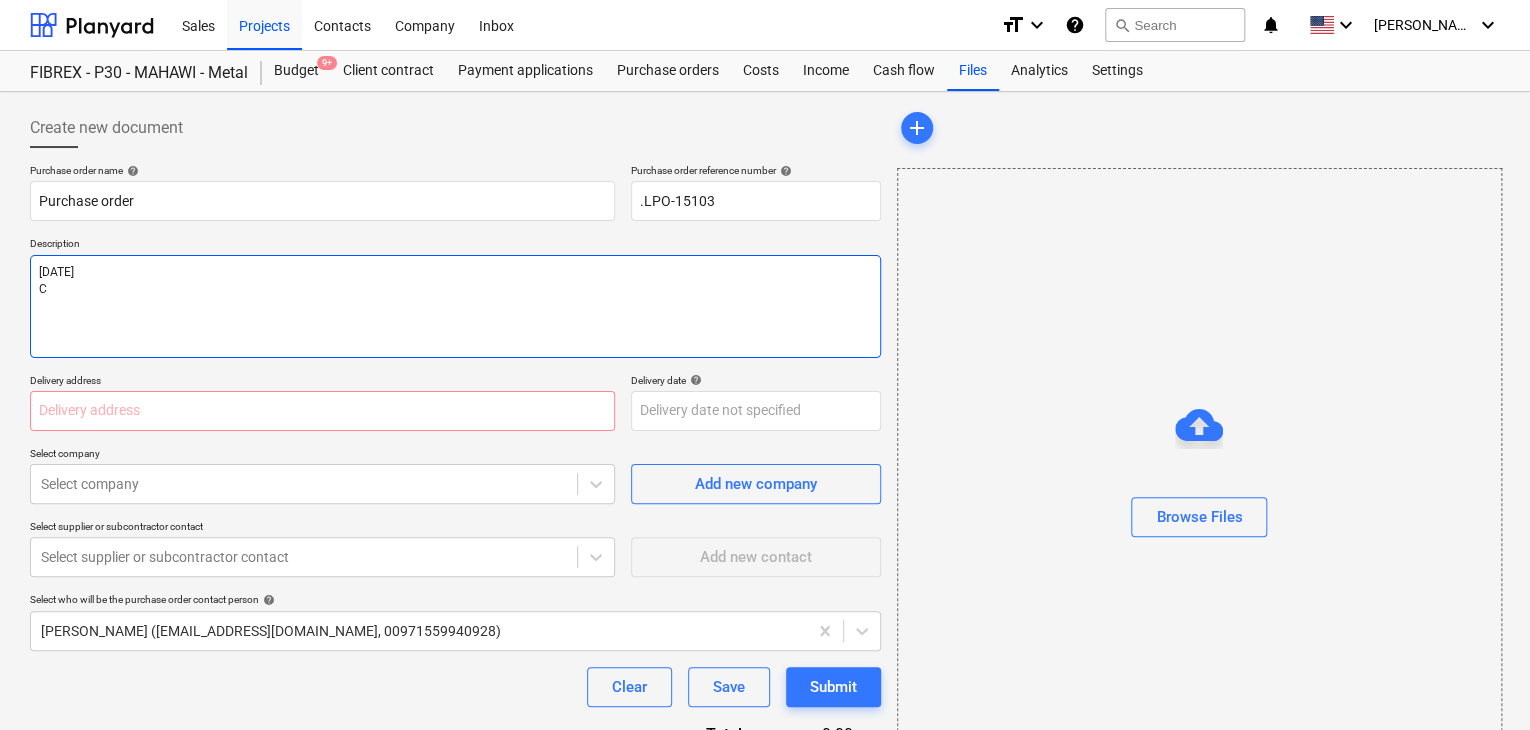 type on "x" 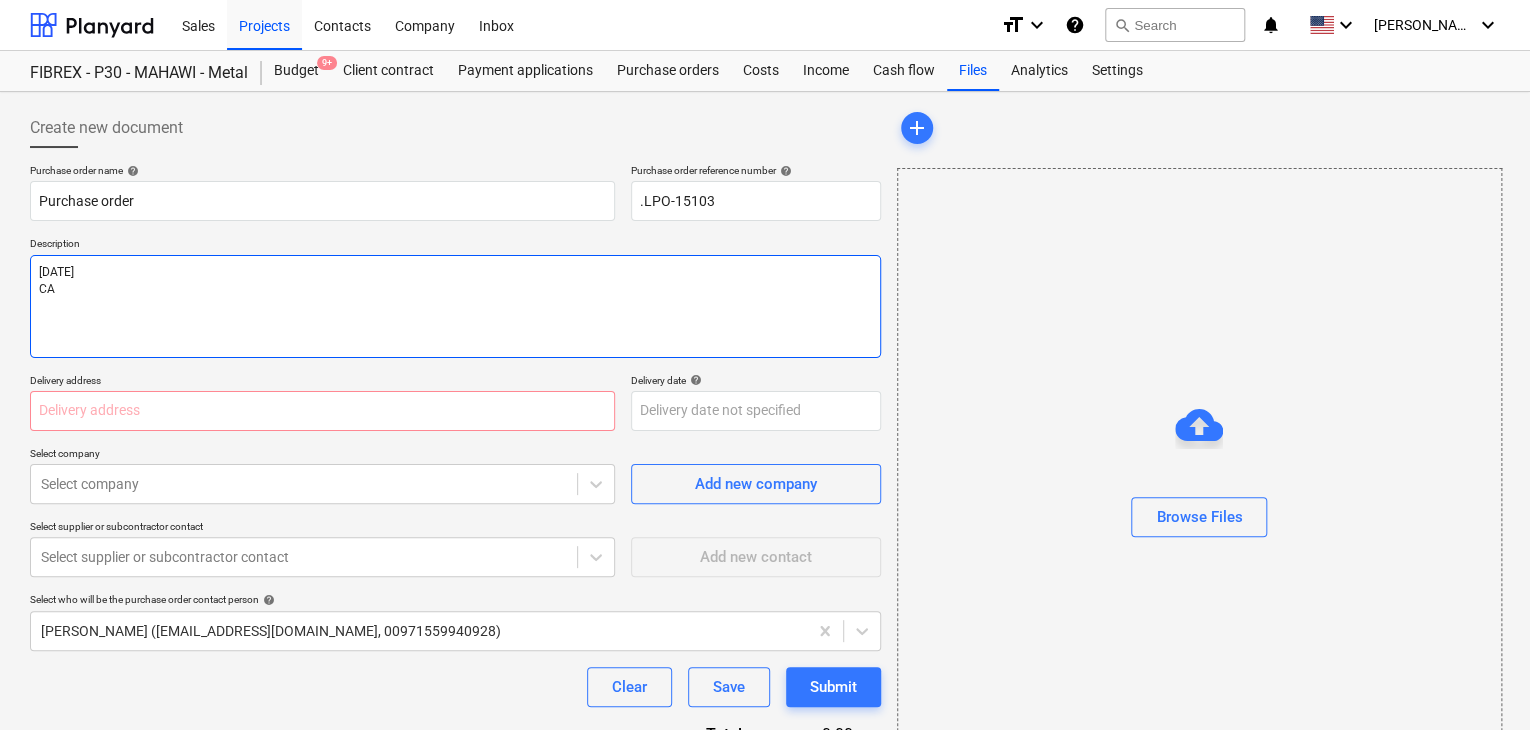 type on "x" 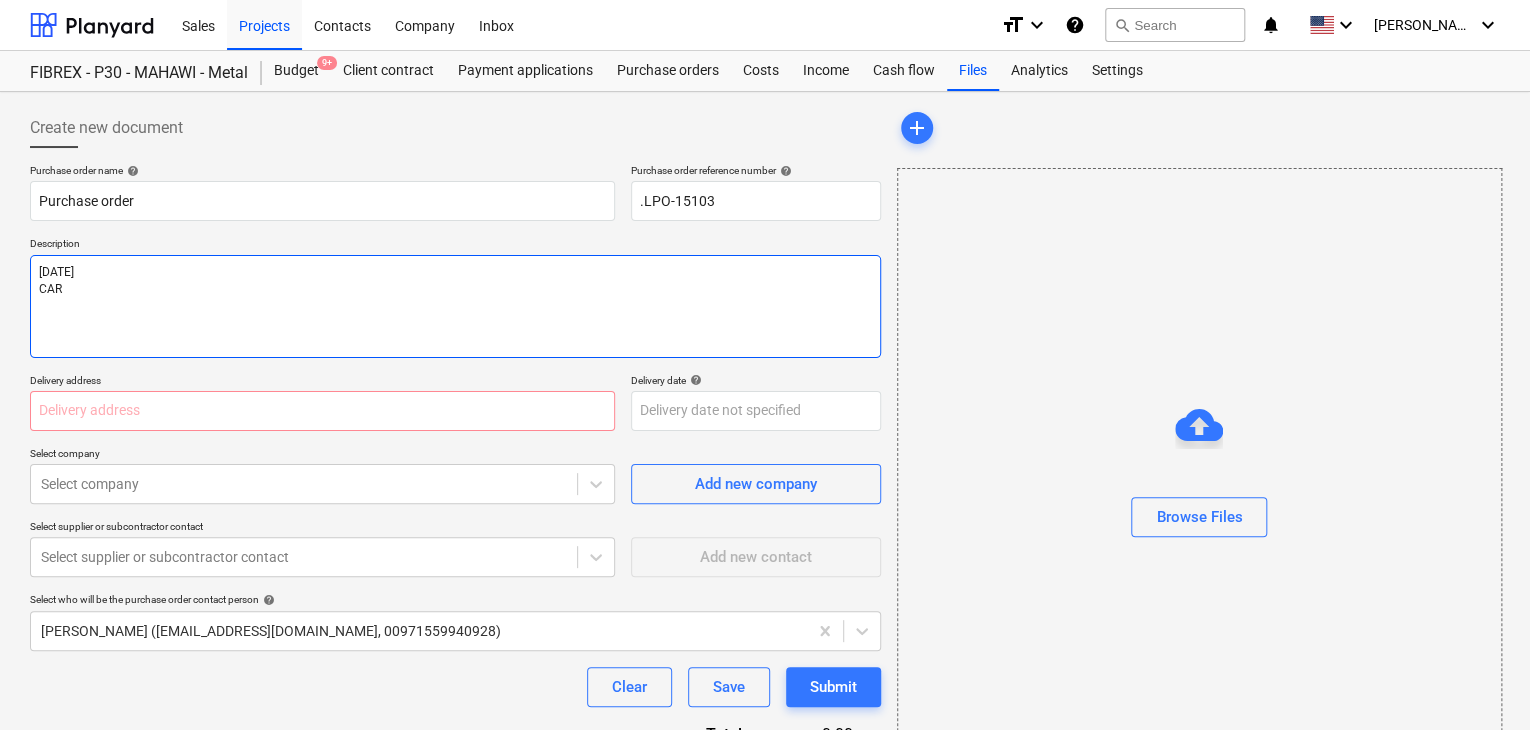 type on "x" 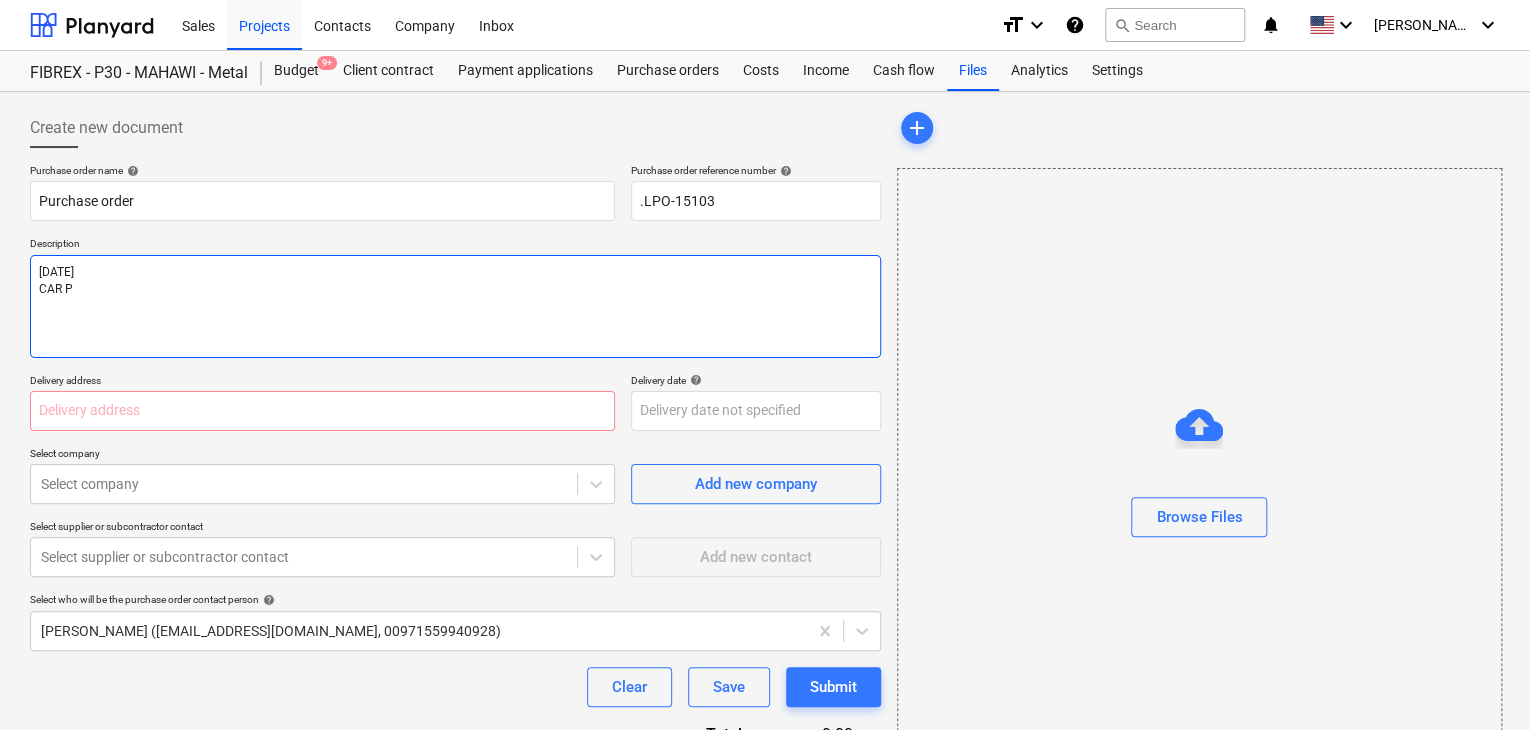 type on "x" 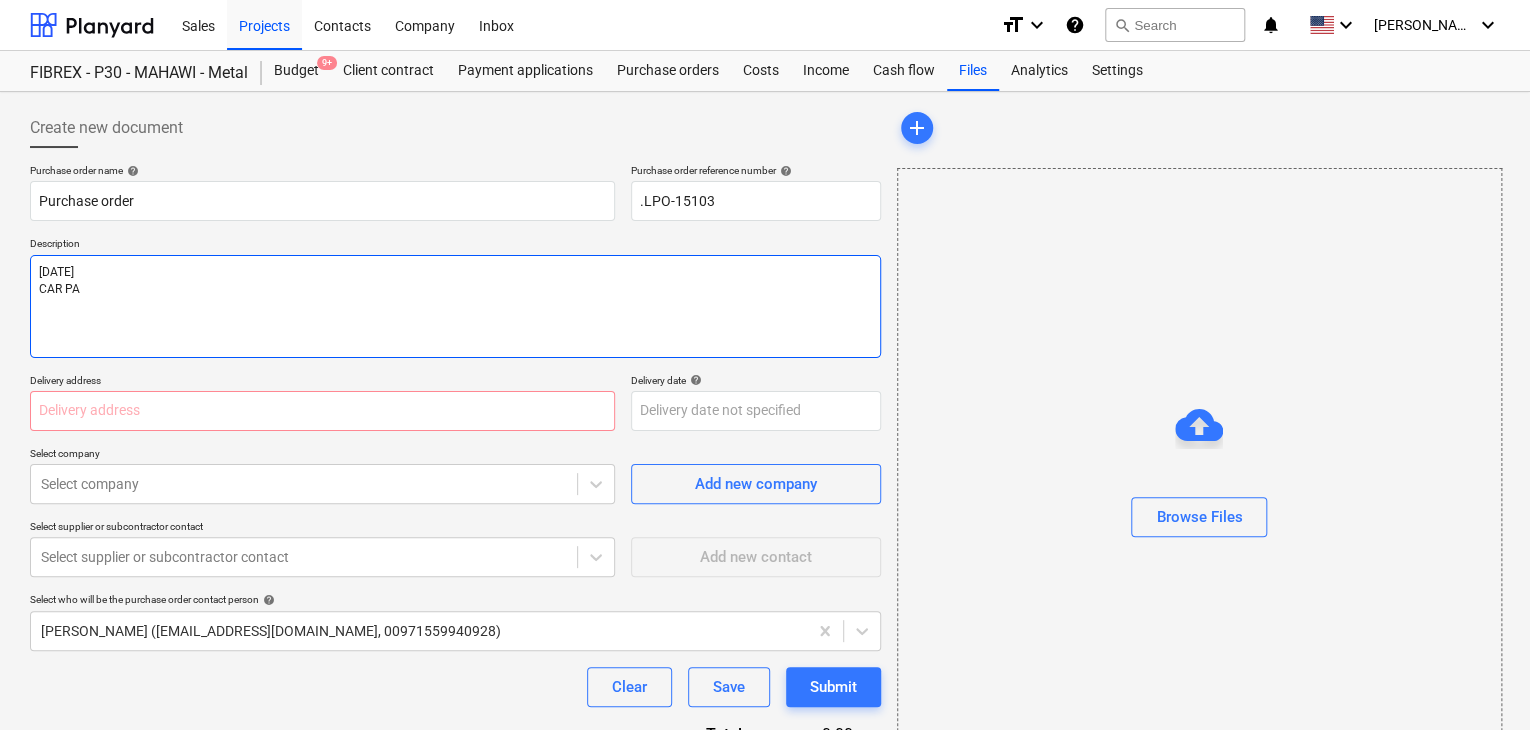 type on "x" 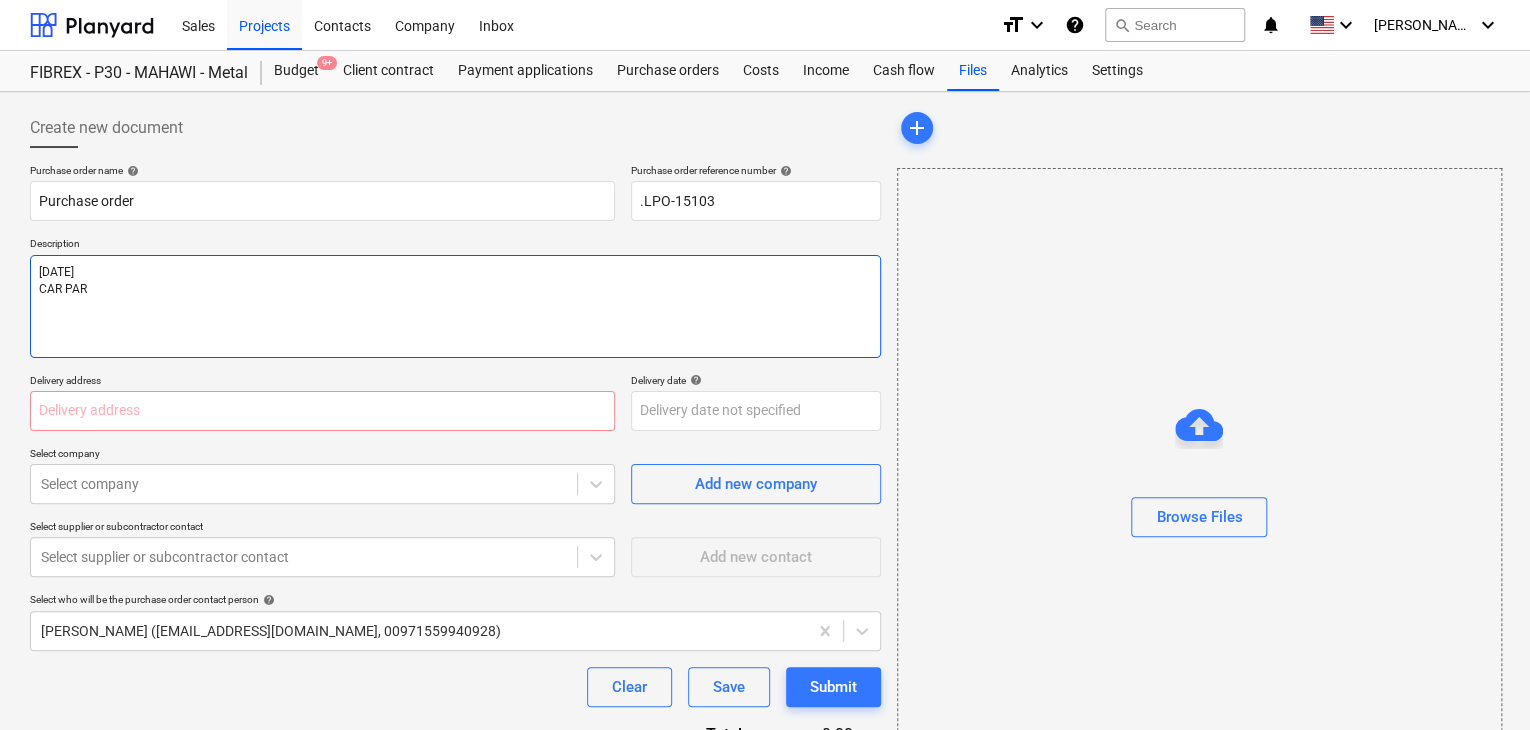 type on "x" 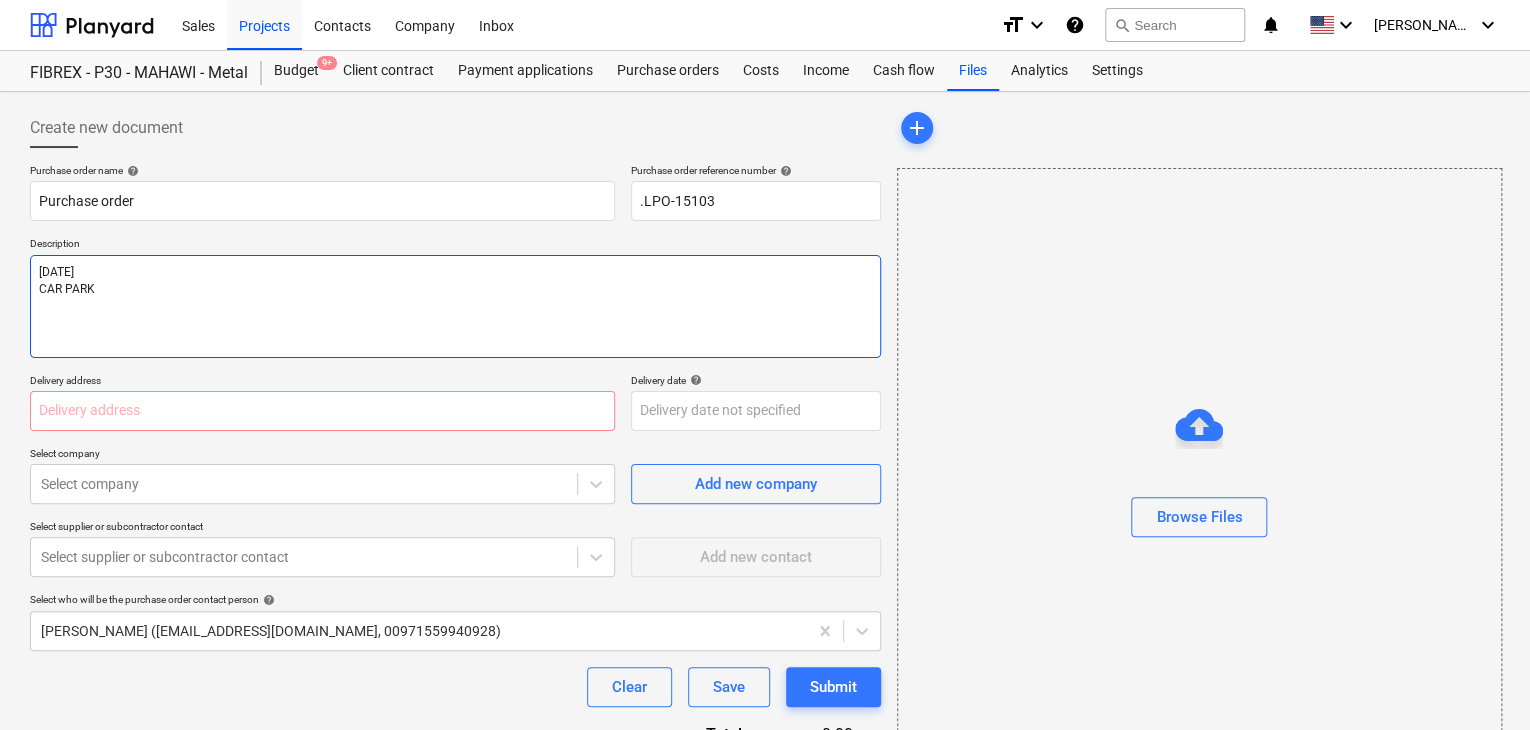 type on "x" 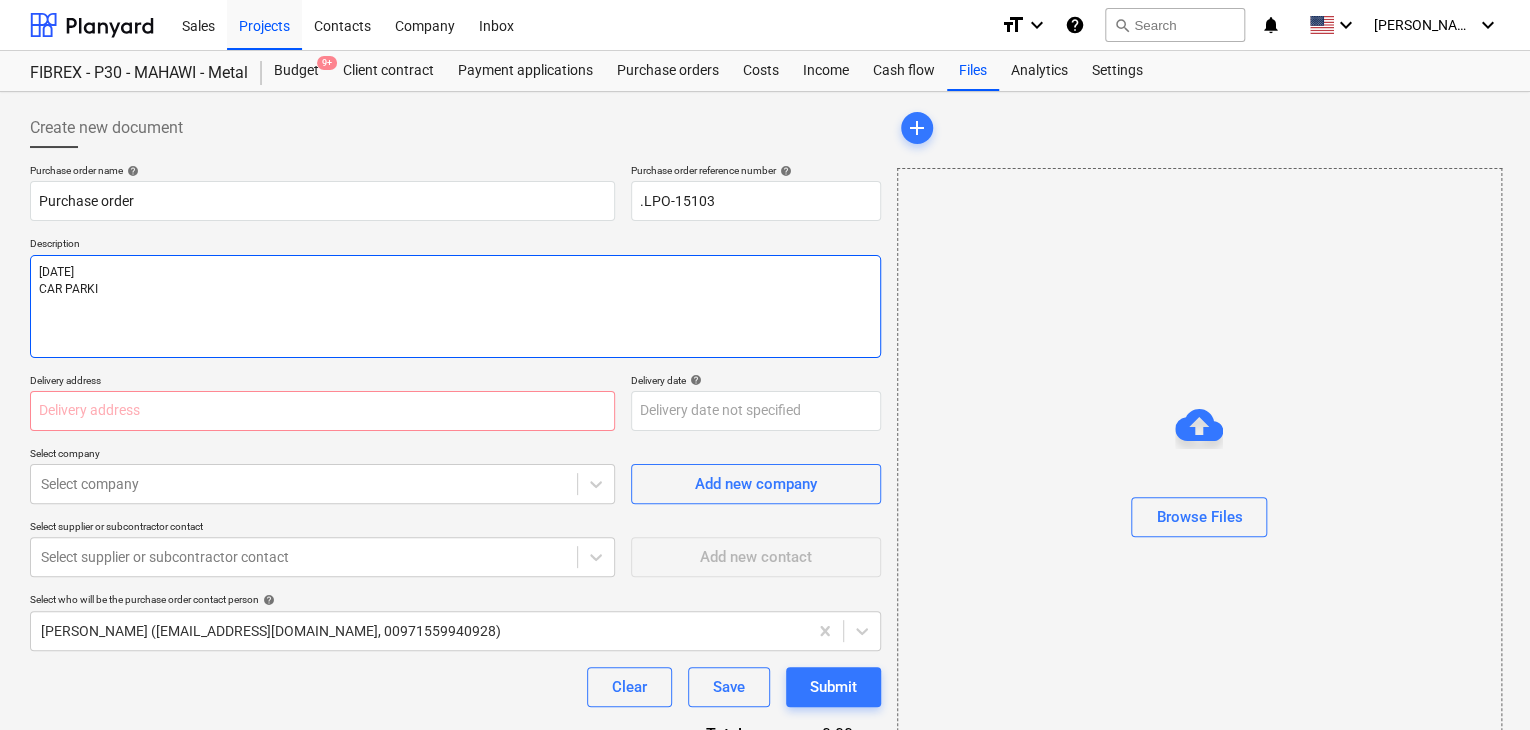 type on "x" 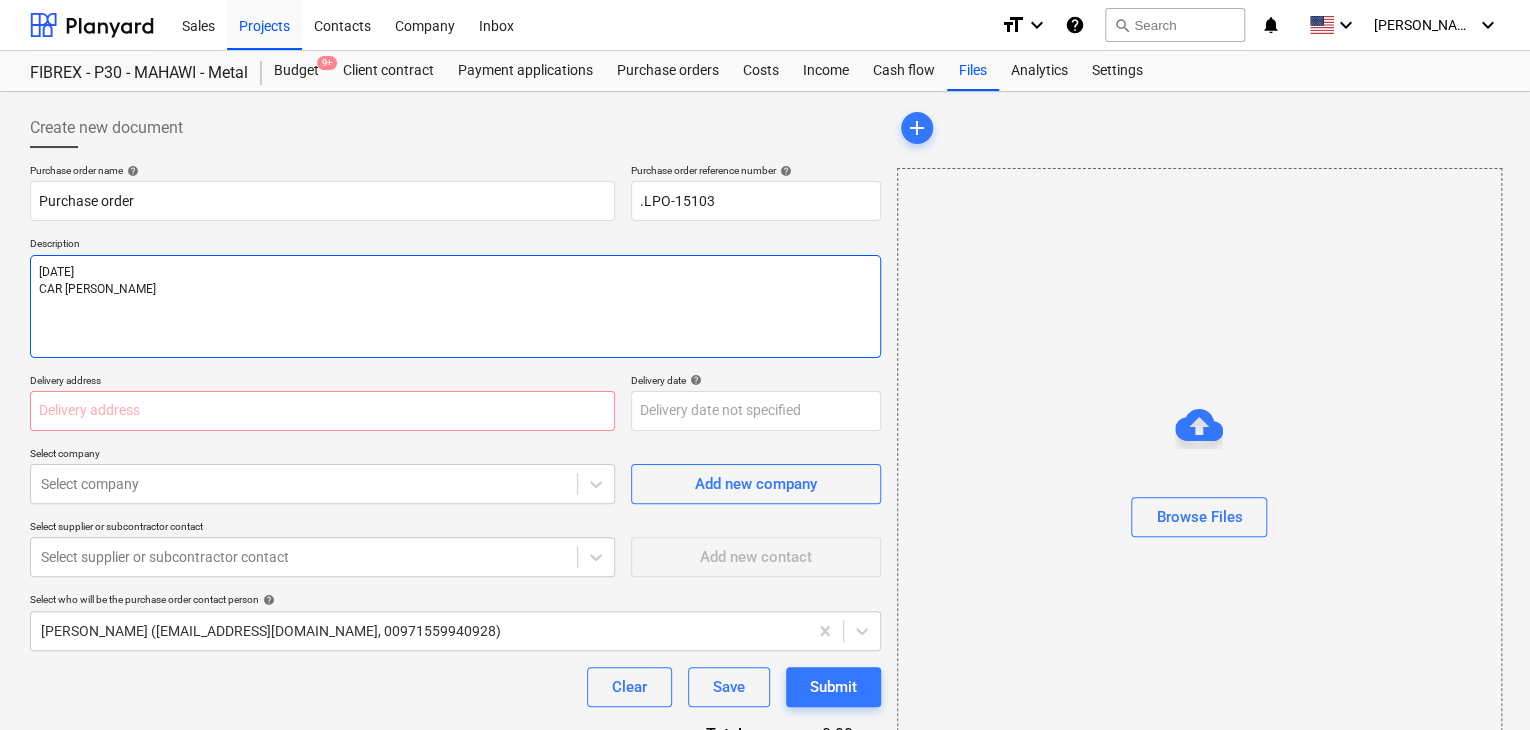 type on "x" 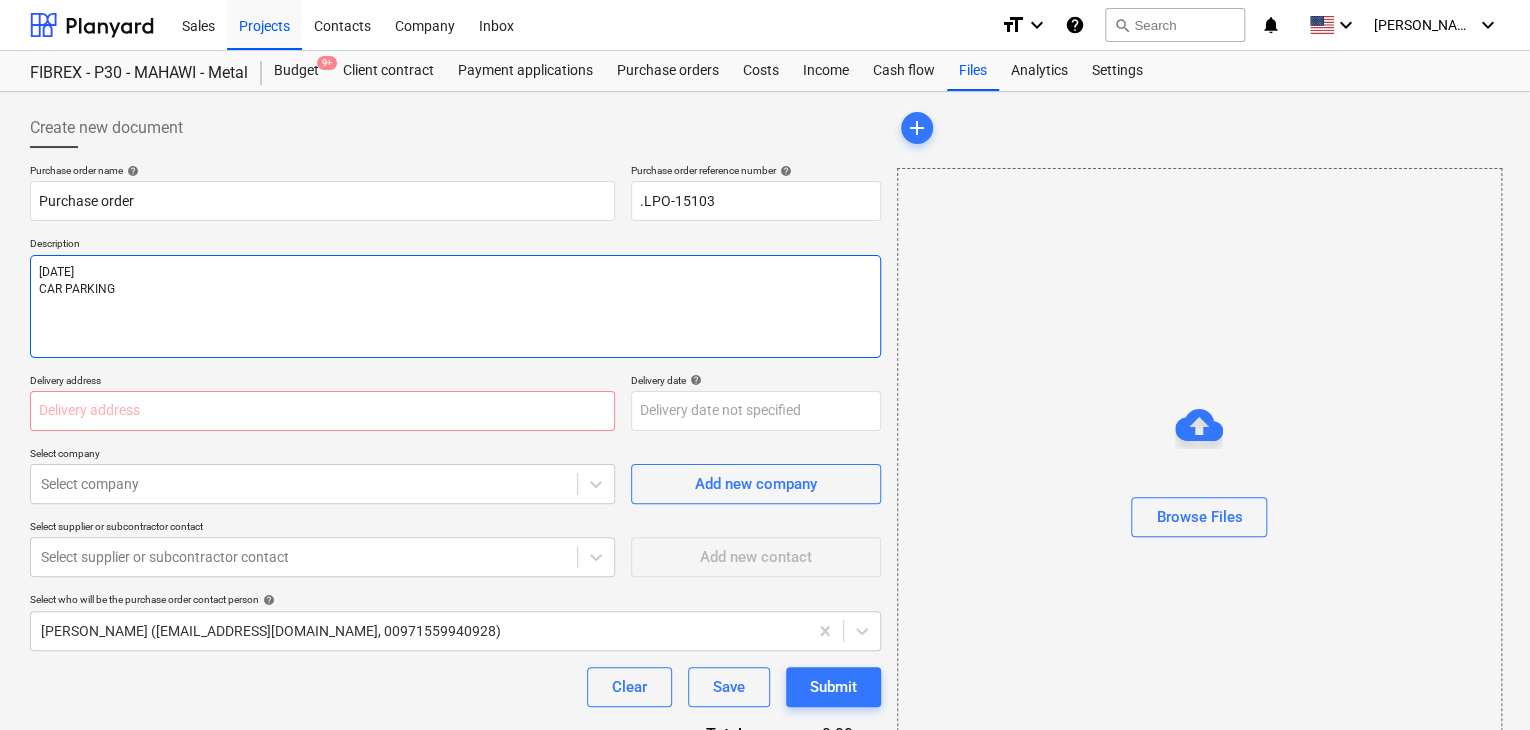 type on "x" 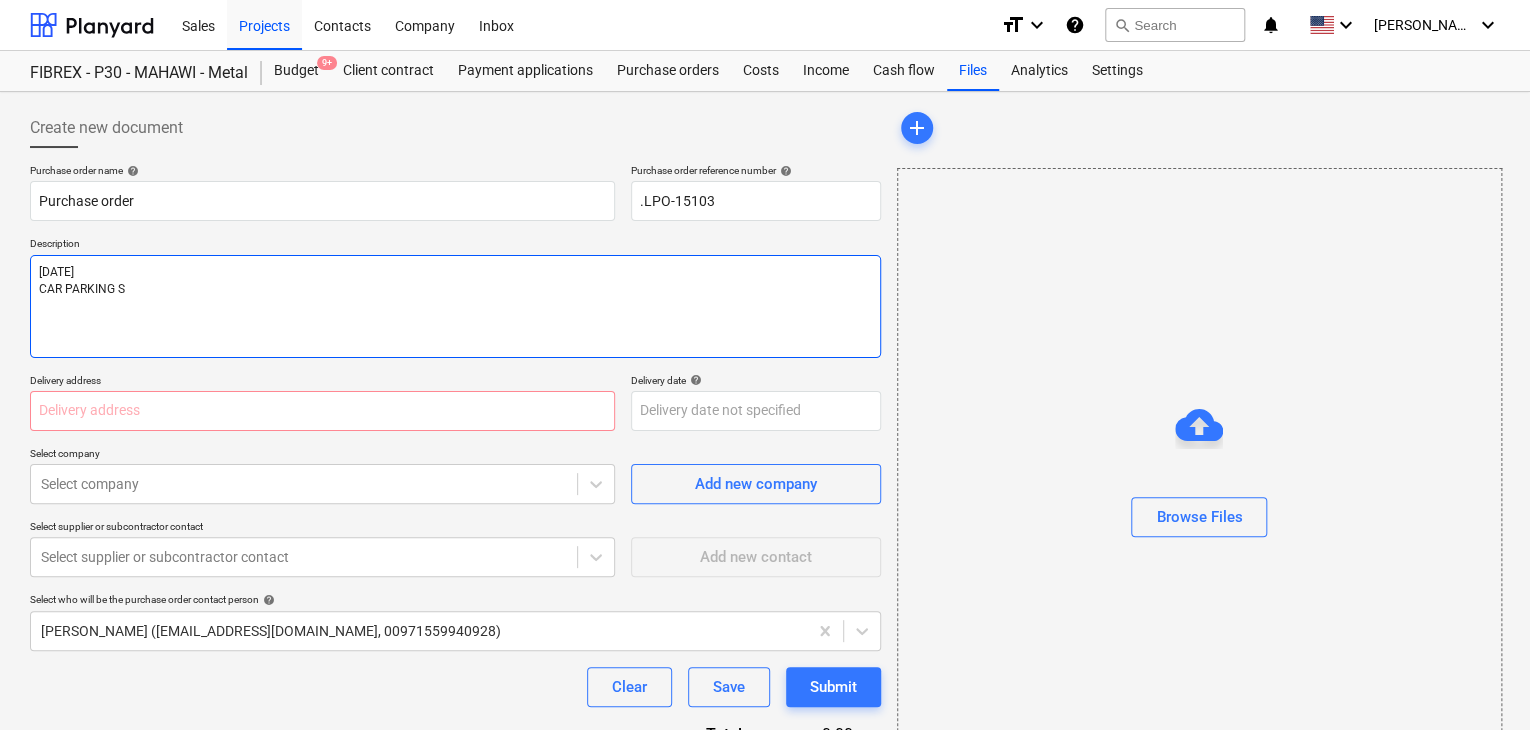 type on "x" 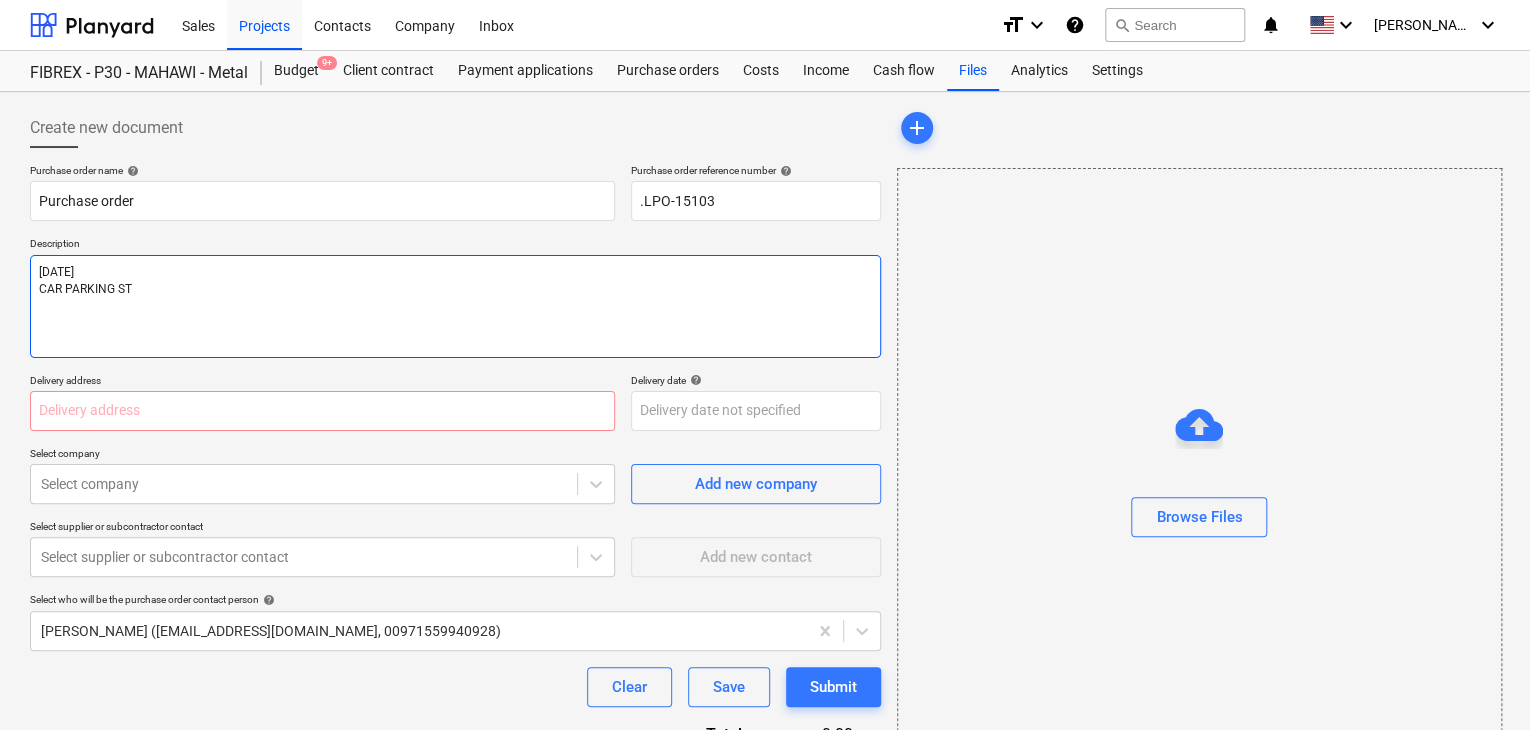 type on "x" 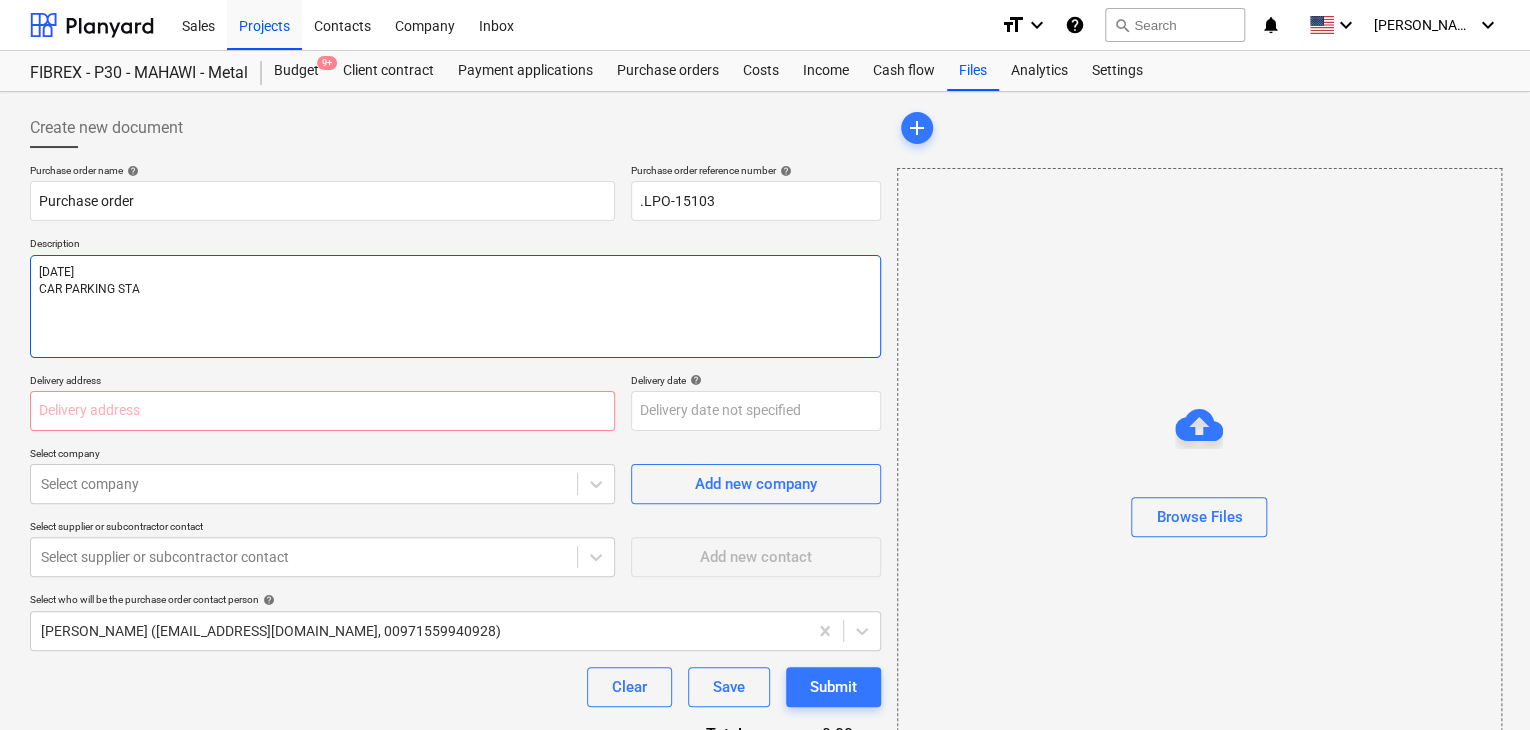 type on "x" 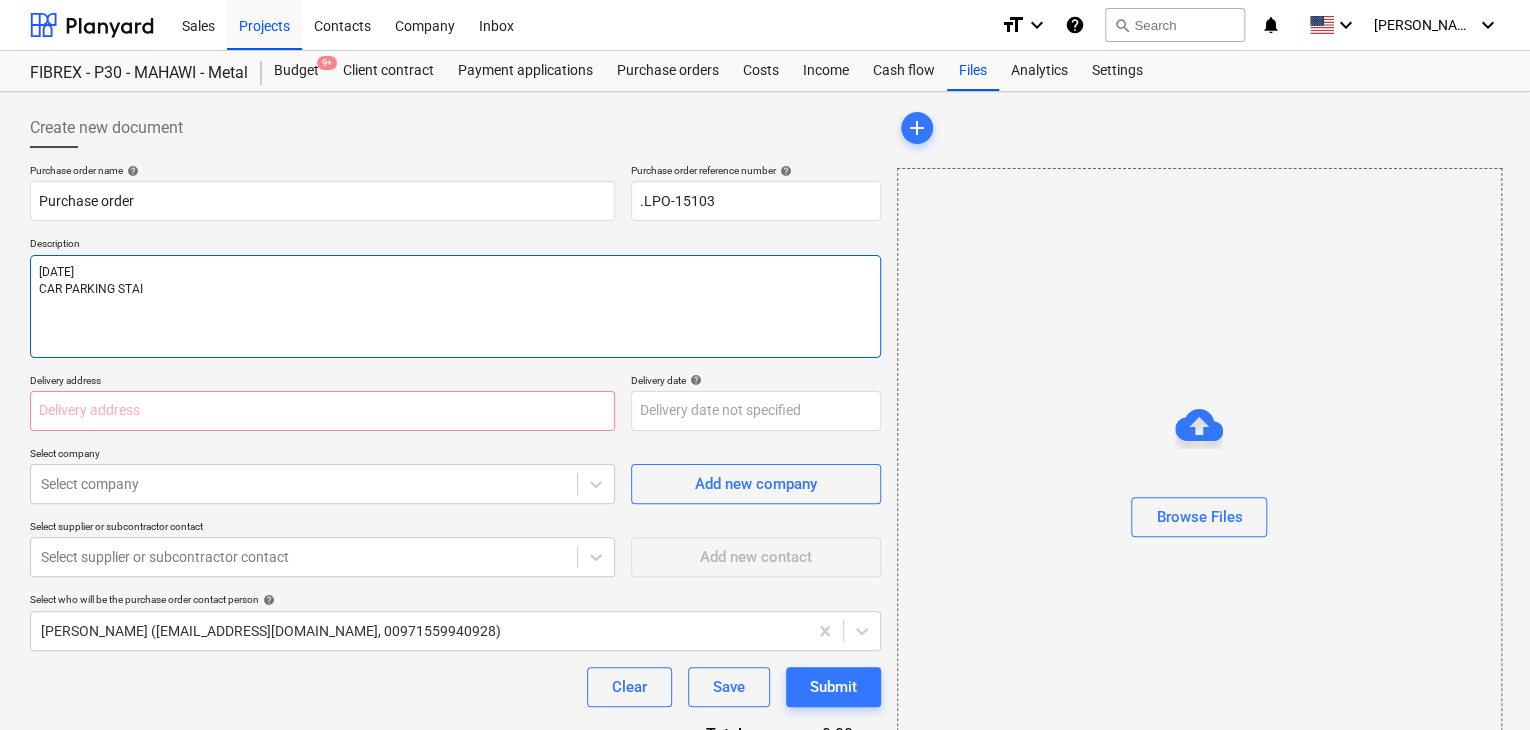 type on "x" 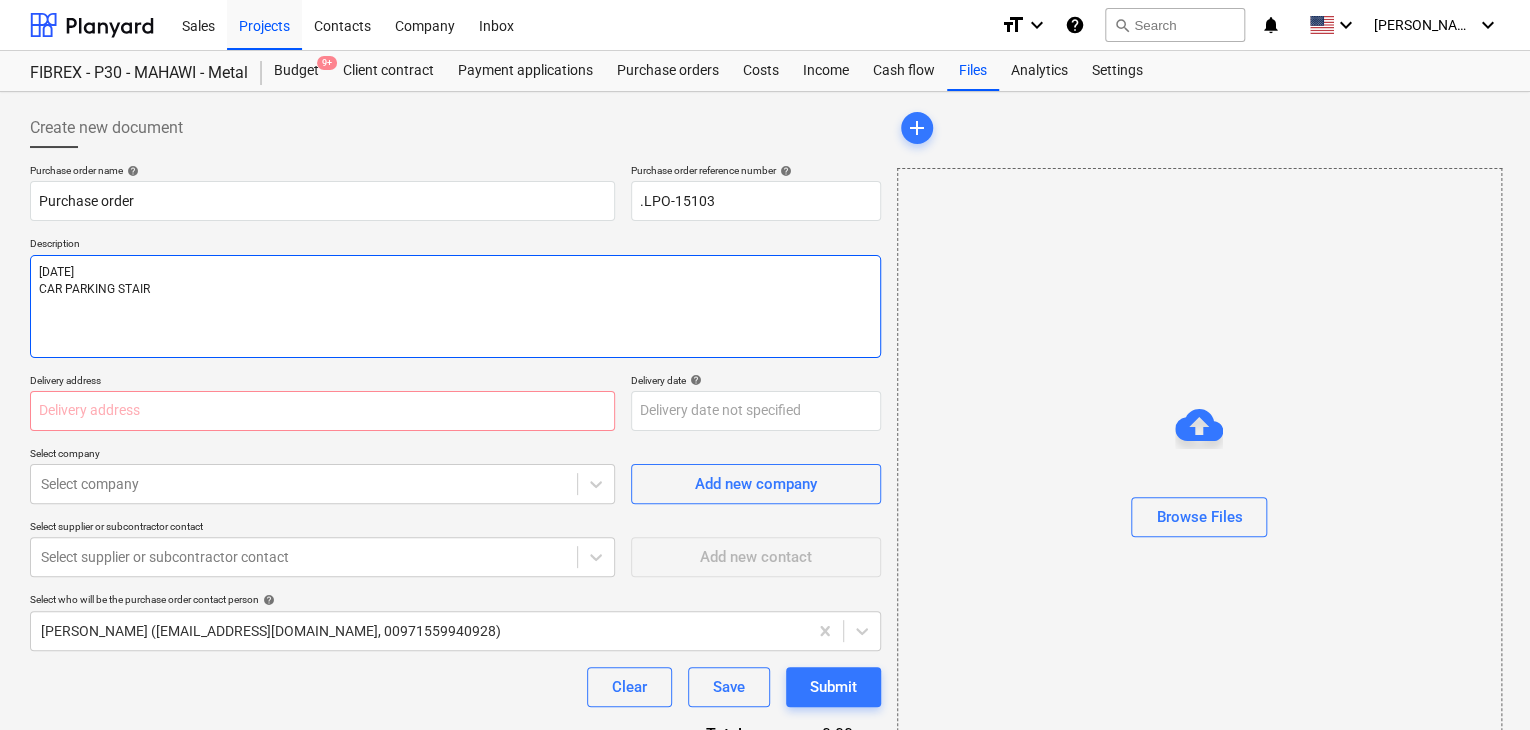 type on "x" 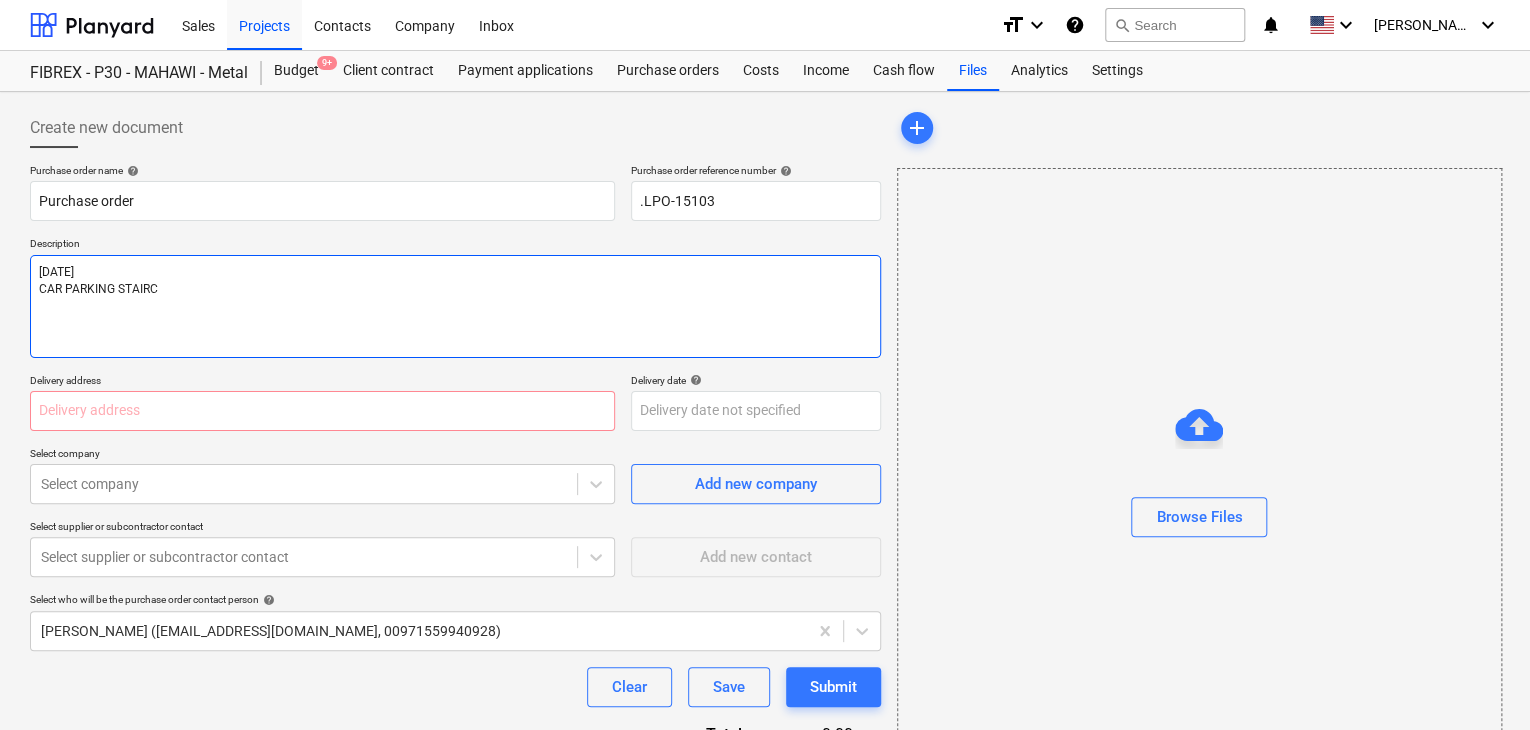 type on "x" 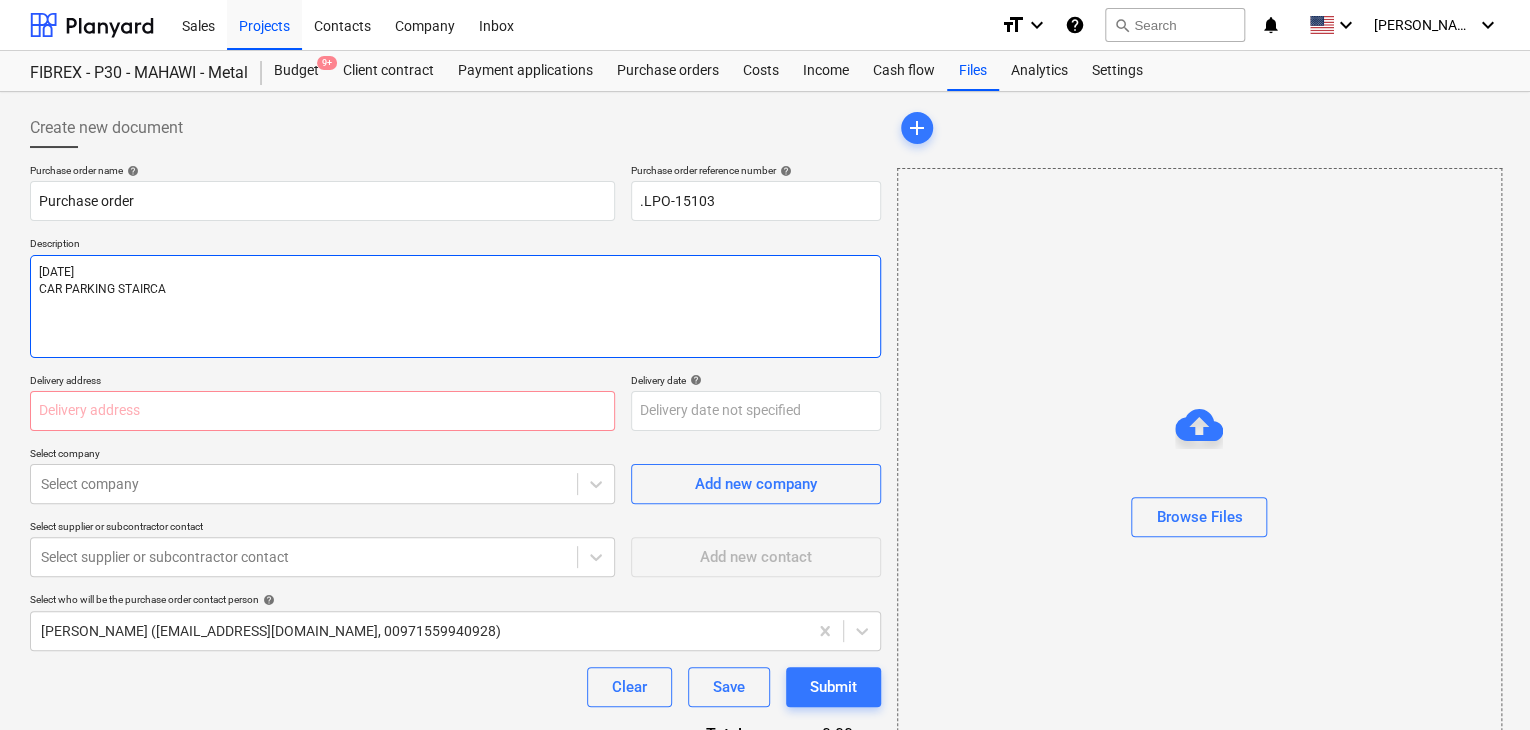 type on "x" 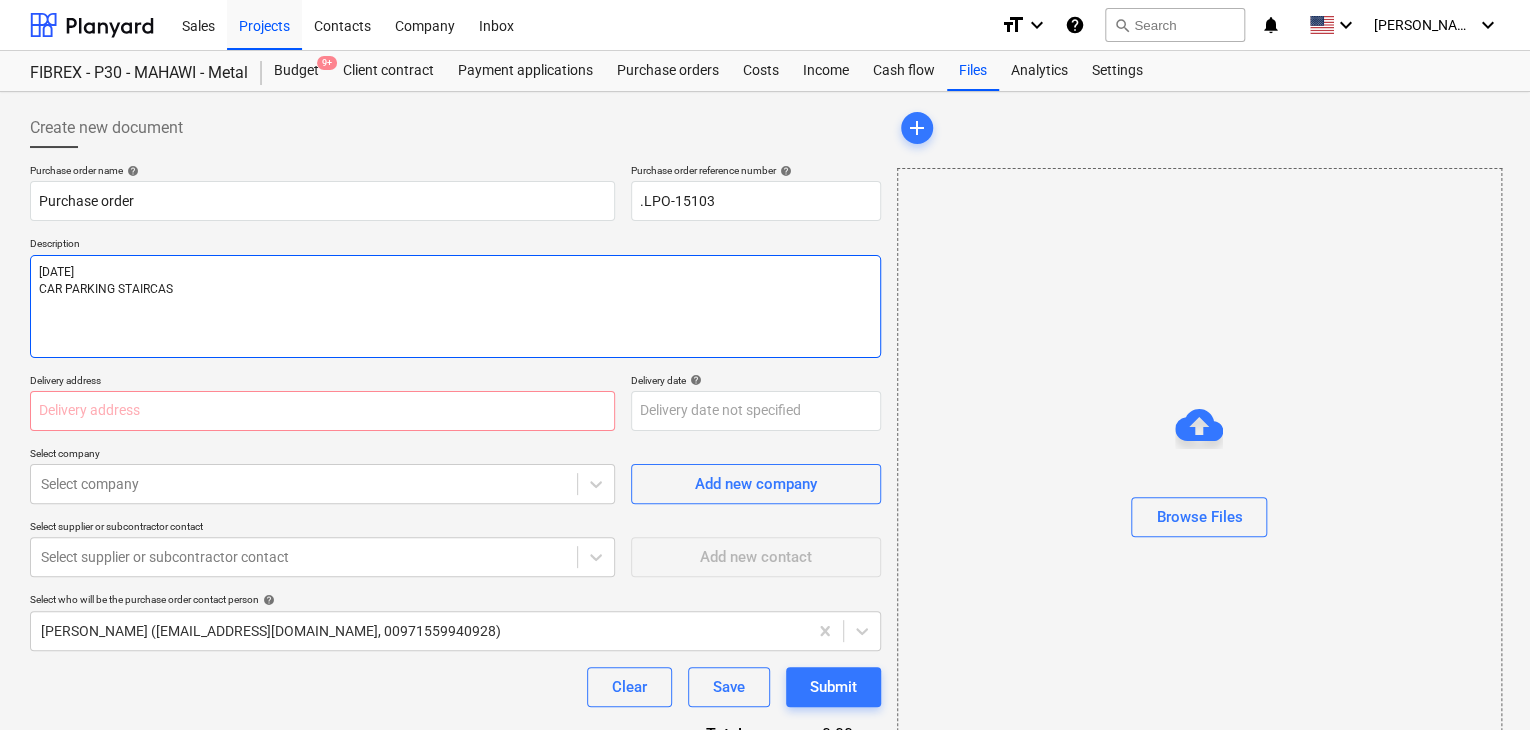 type on "x" 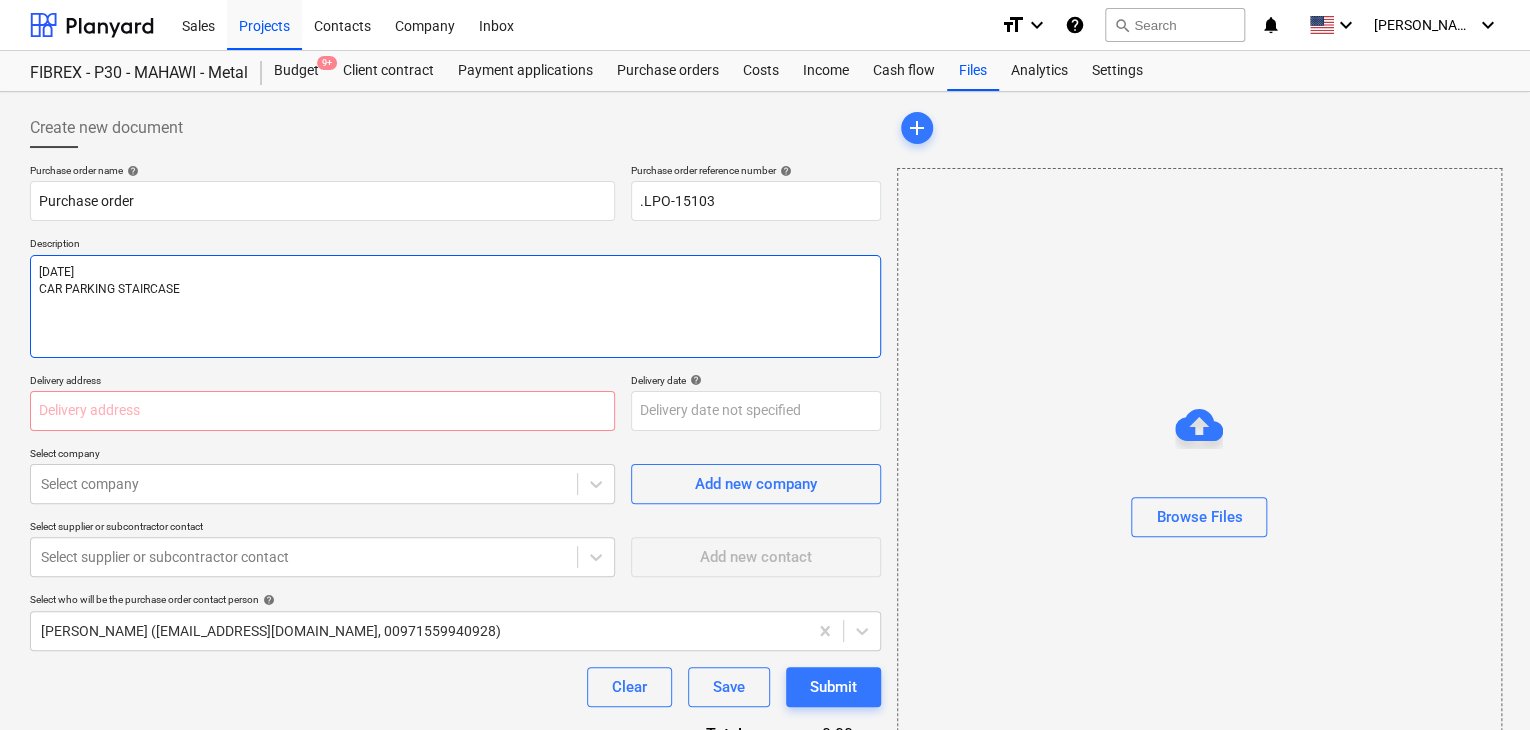 type on "x" 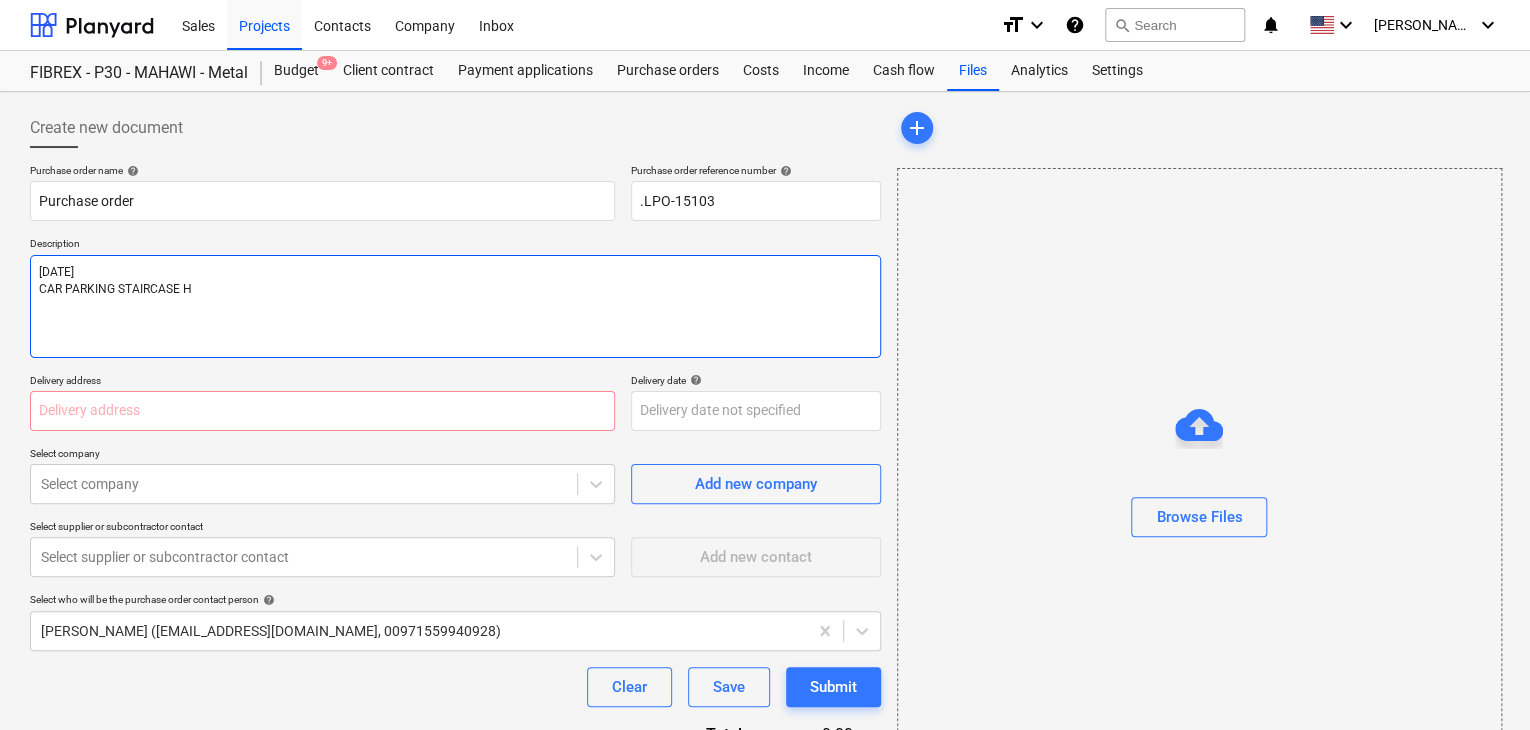 type on "x" 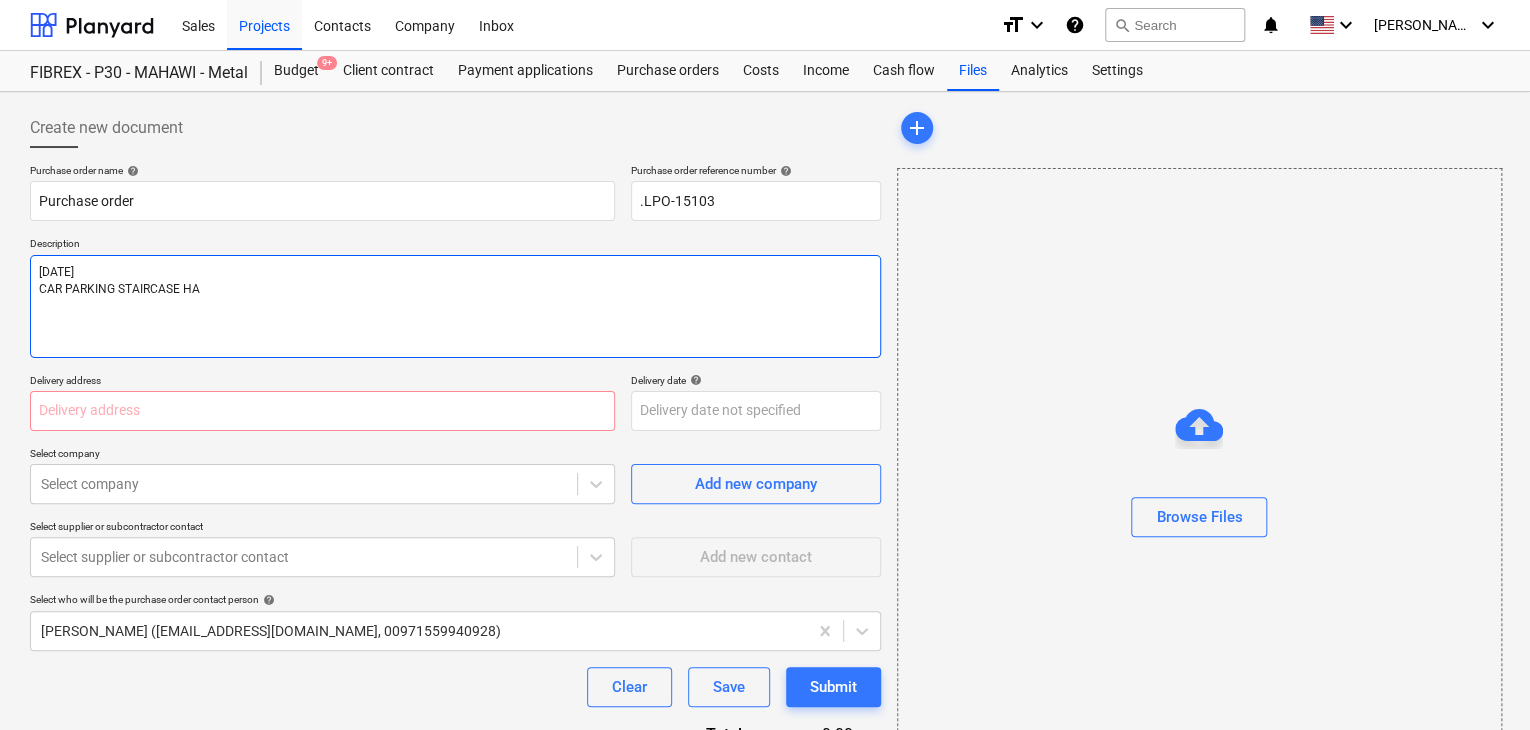 type on "x" 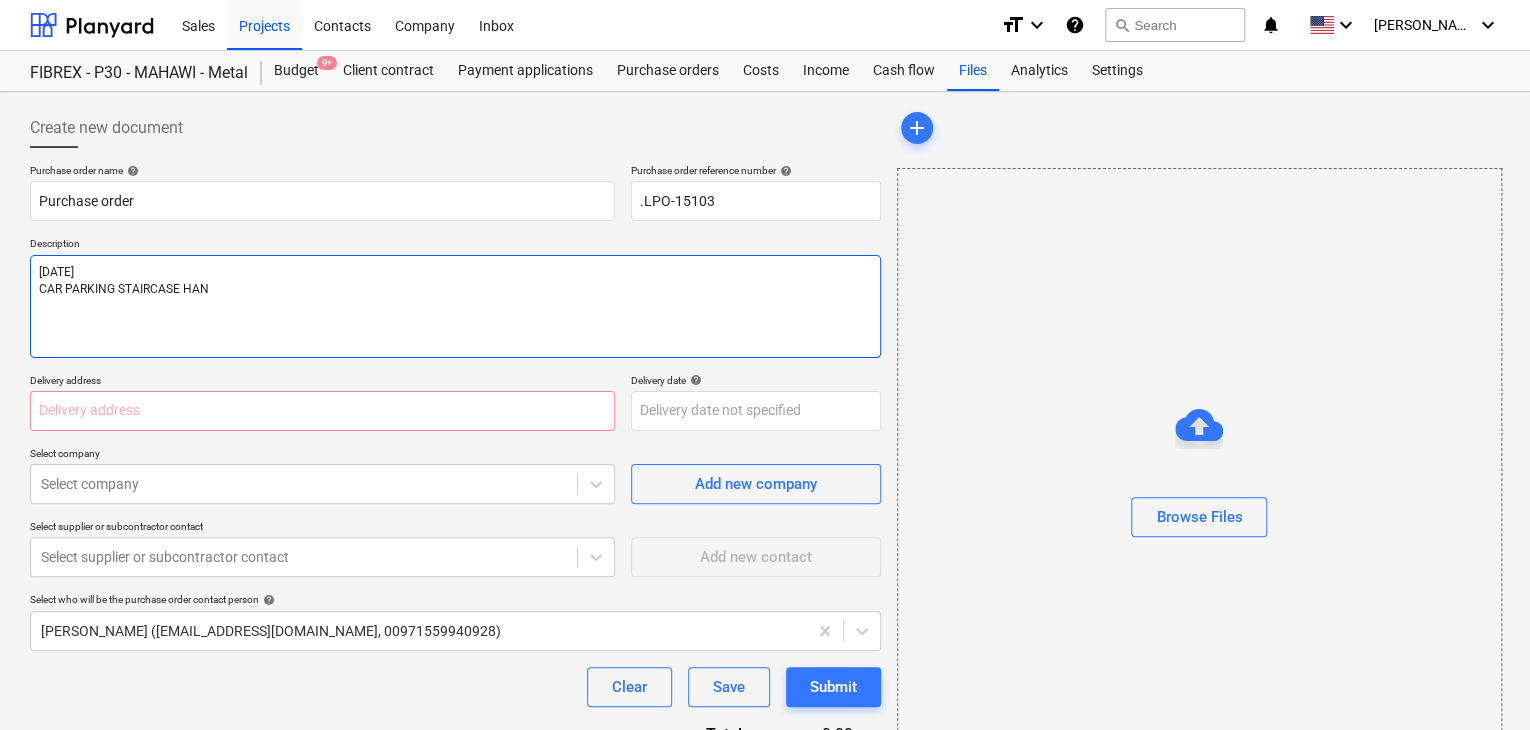 type on "x" 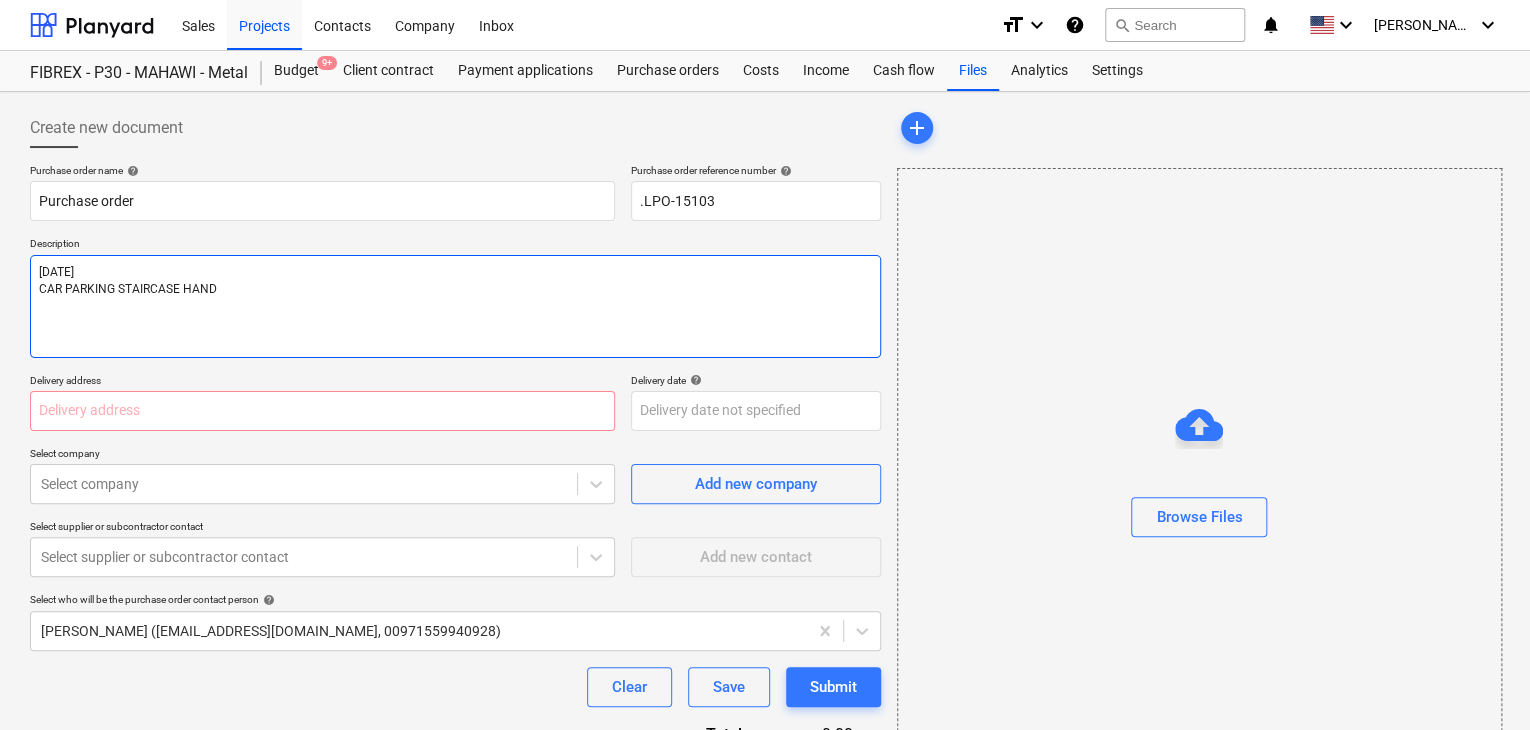 type on "x" 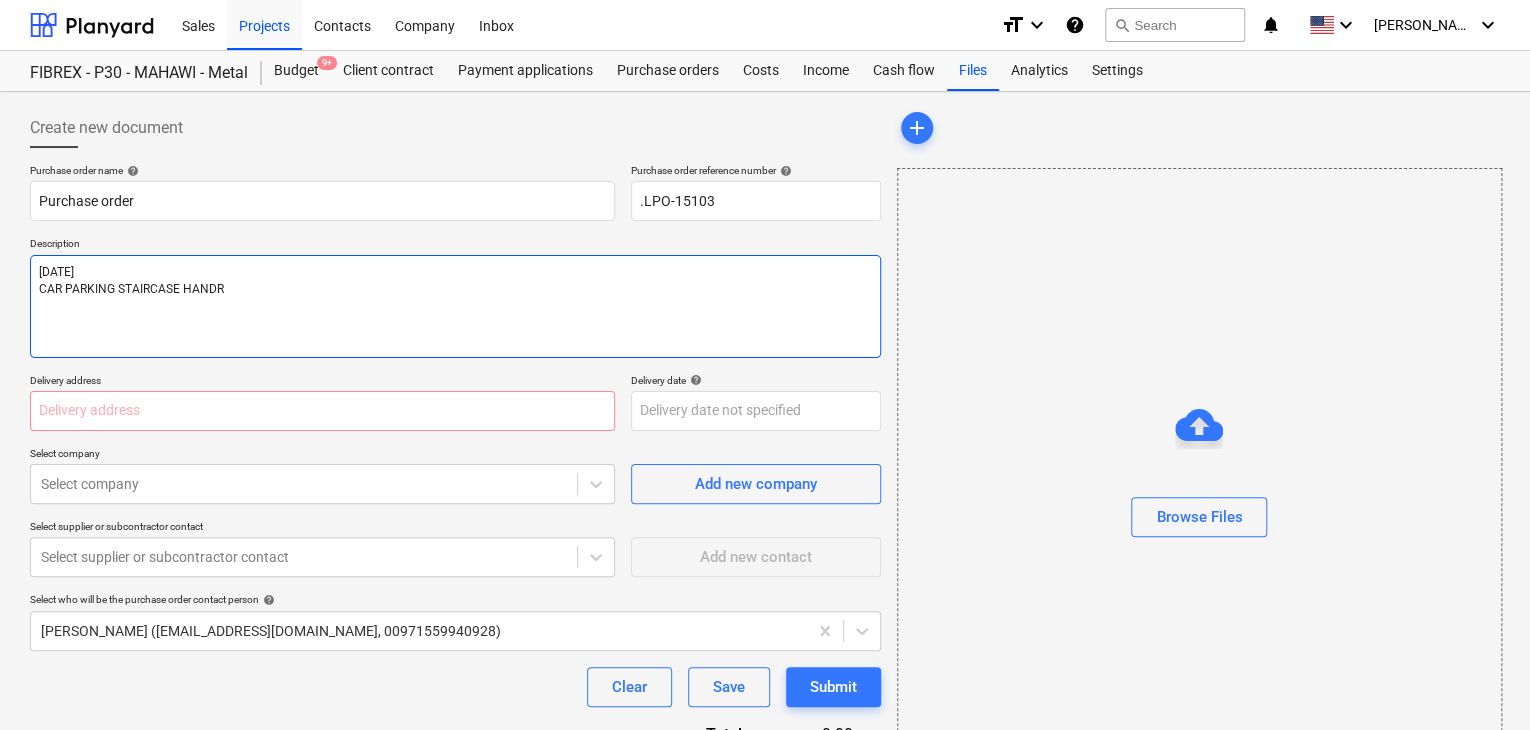 type on "x" 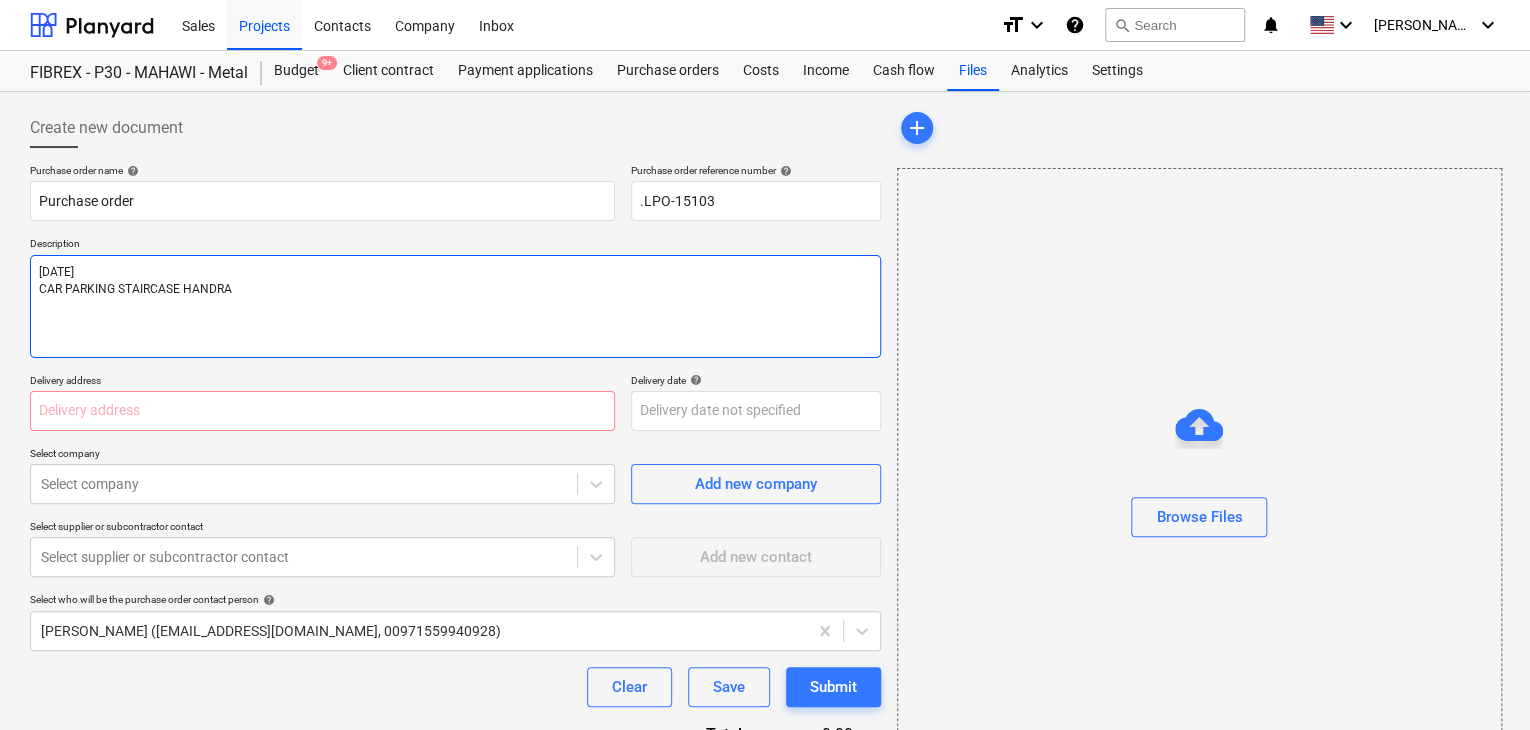 type on "[DATE]
CAR PARKING STAIRCASE HANDRAI" 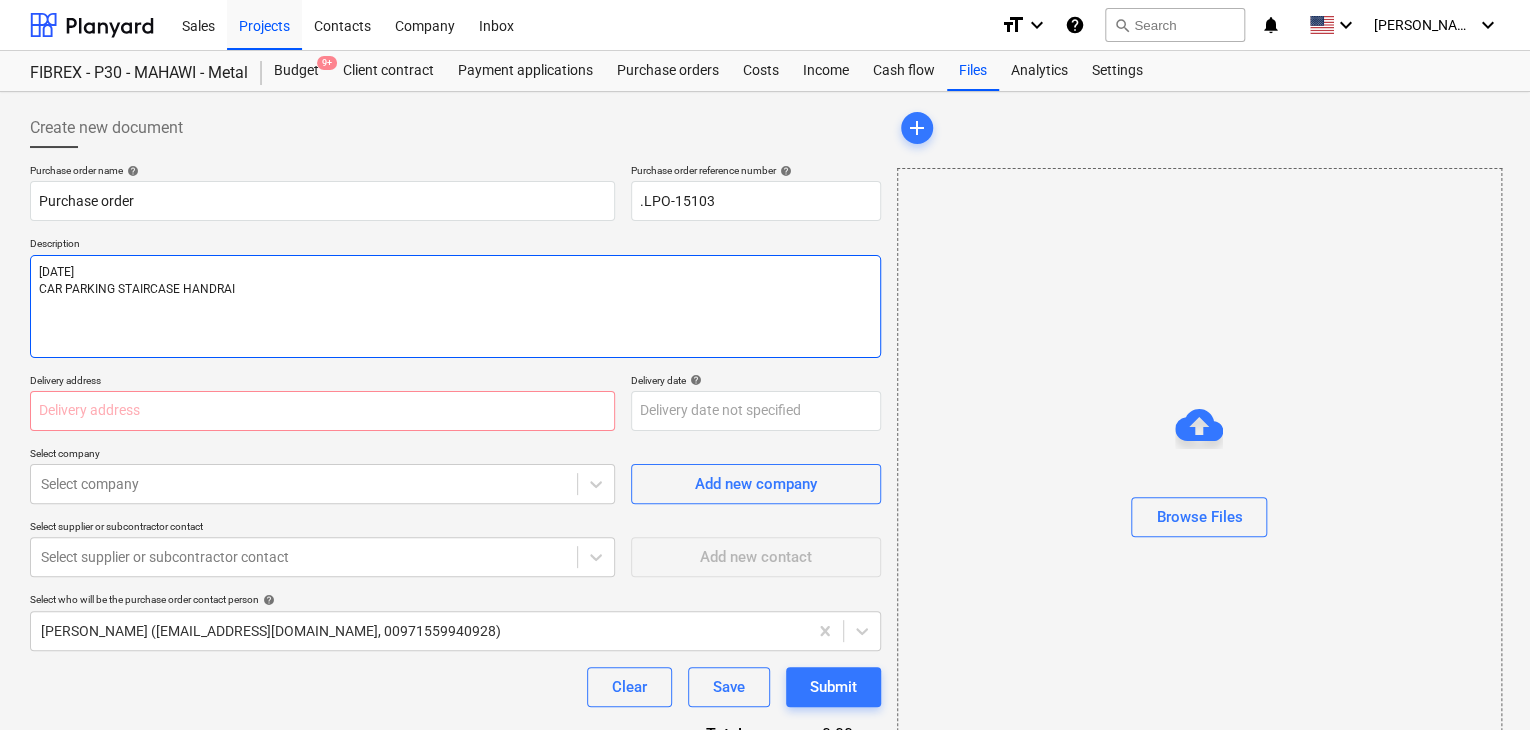 type on "x" 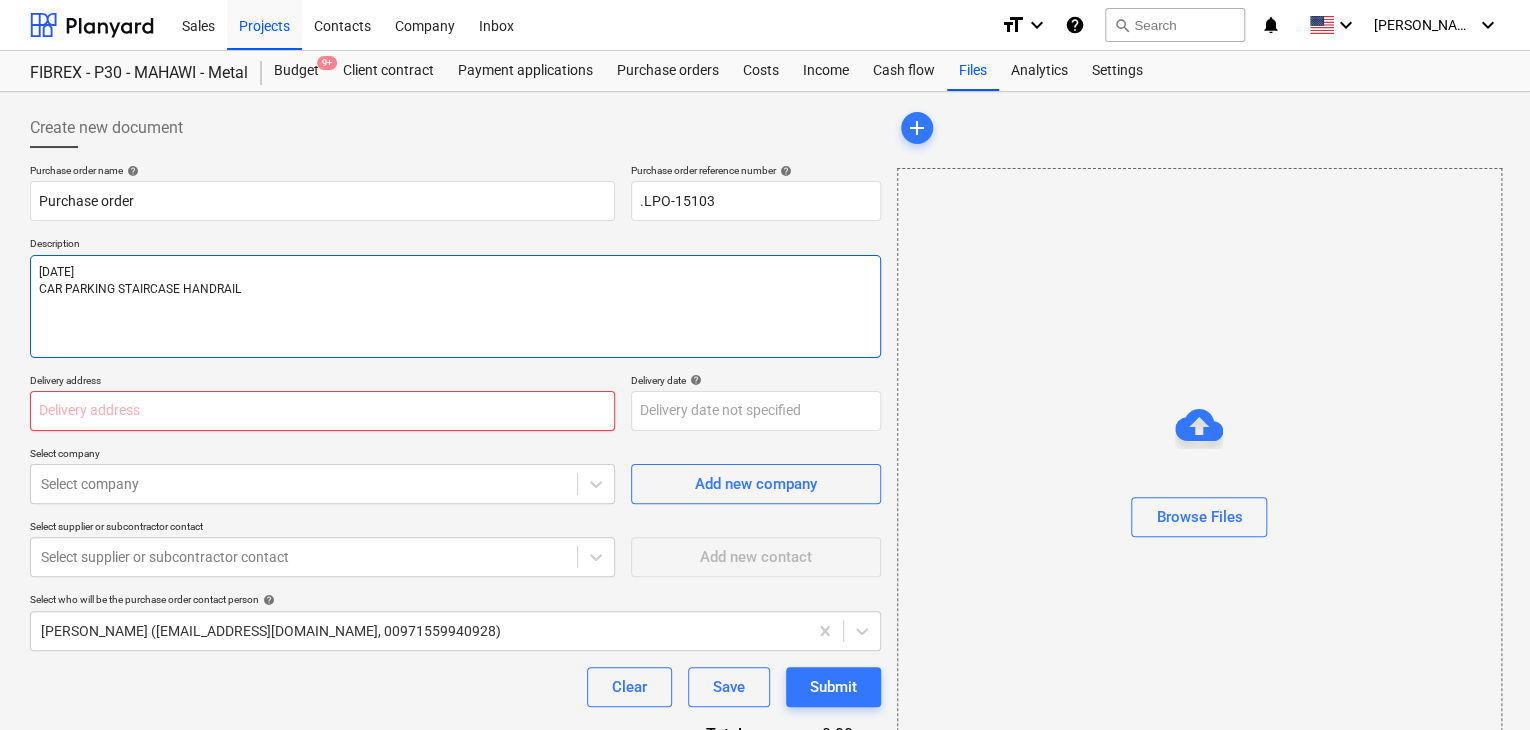 type on "[DATE]
CAR PARKING STAIRCASE HANDRAIL" 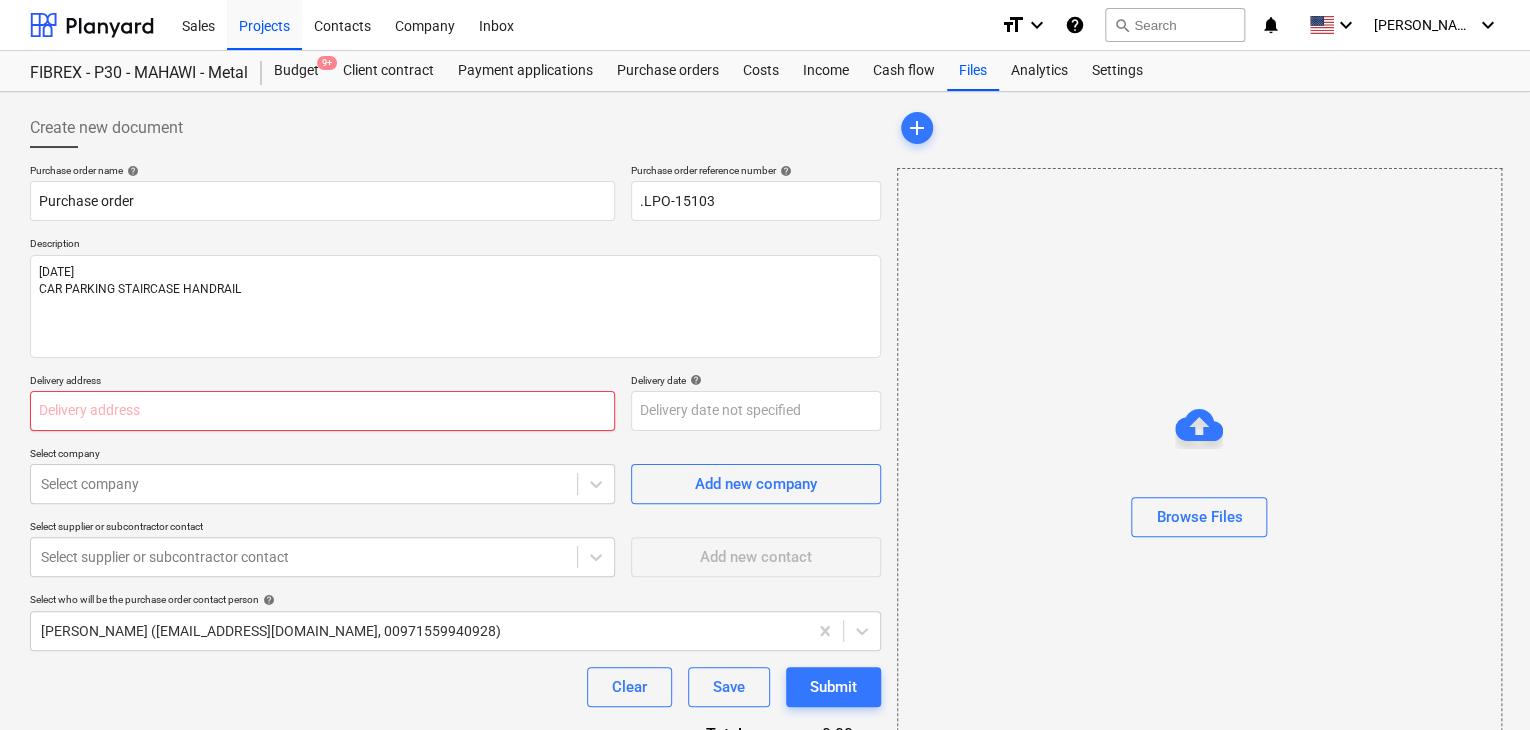 click at bounding box center (322, 411) 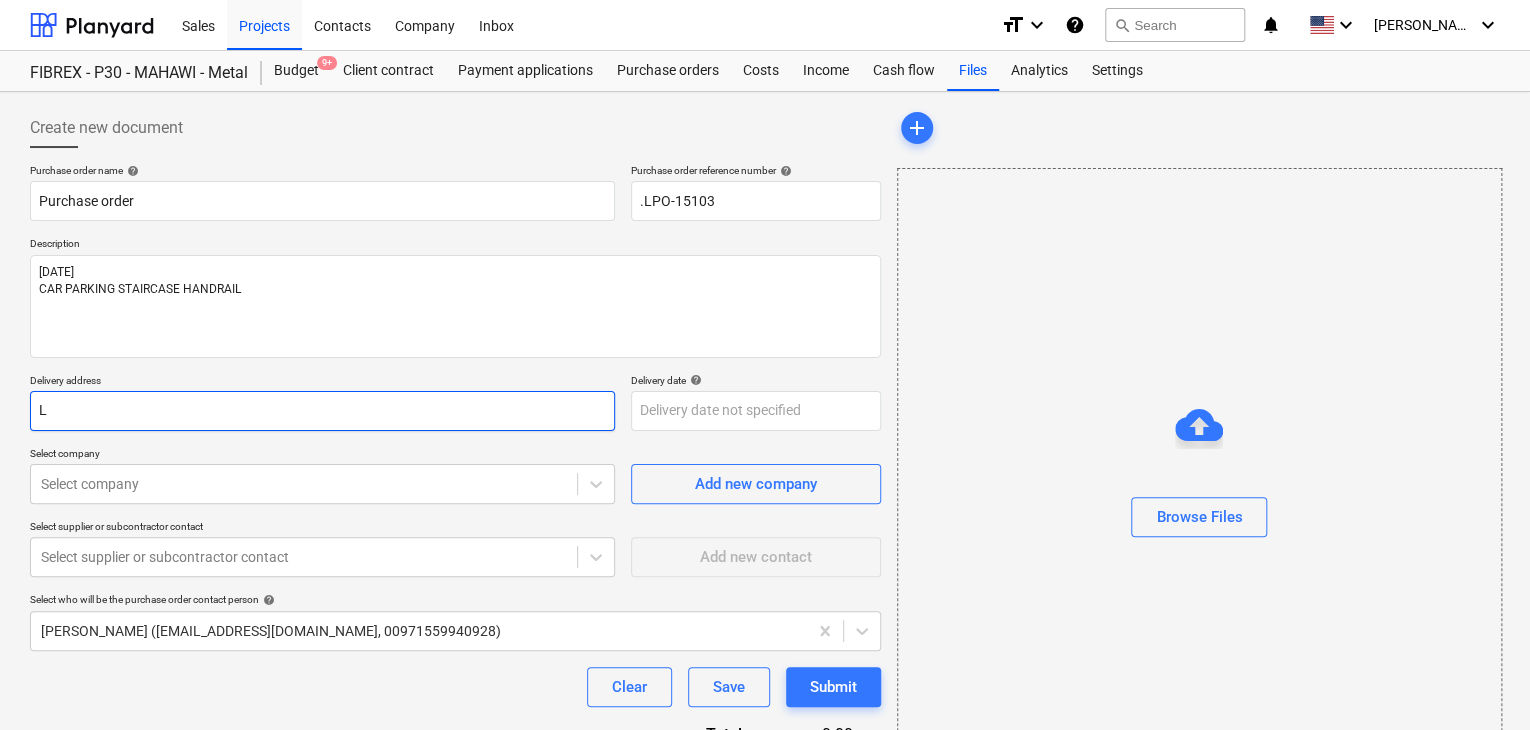 type on "x" 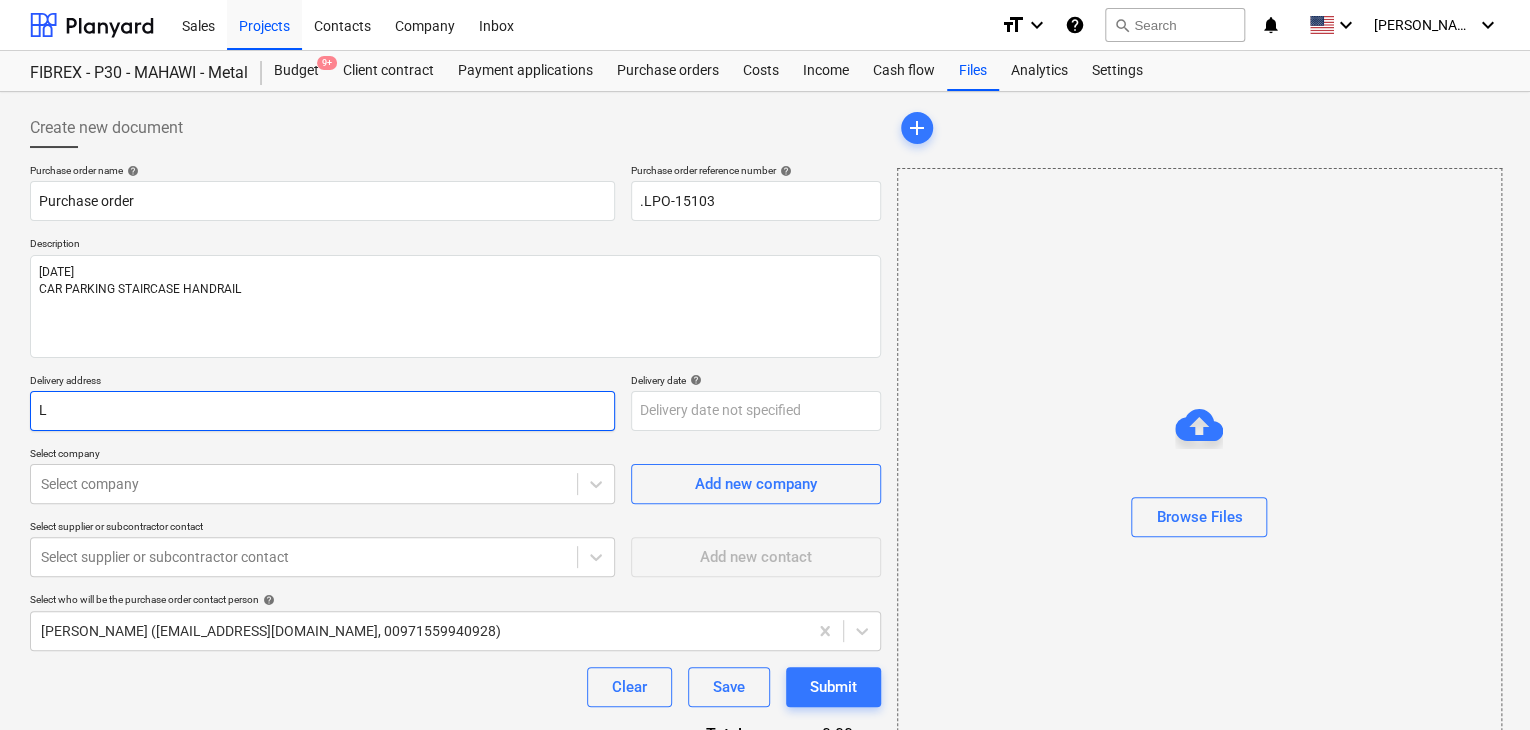 type on "LU" 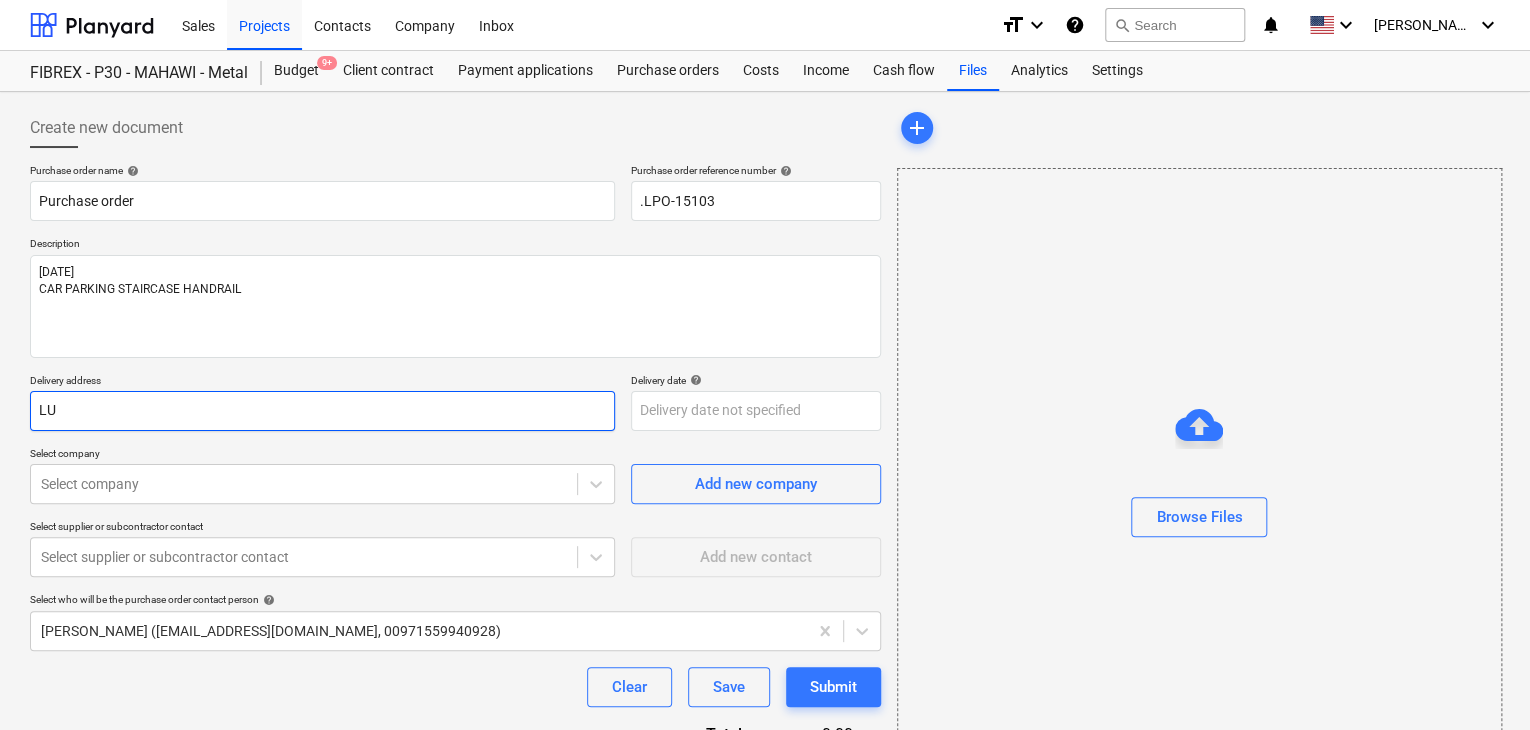 type on "x" 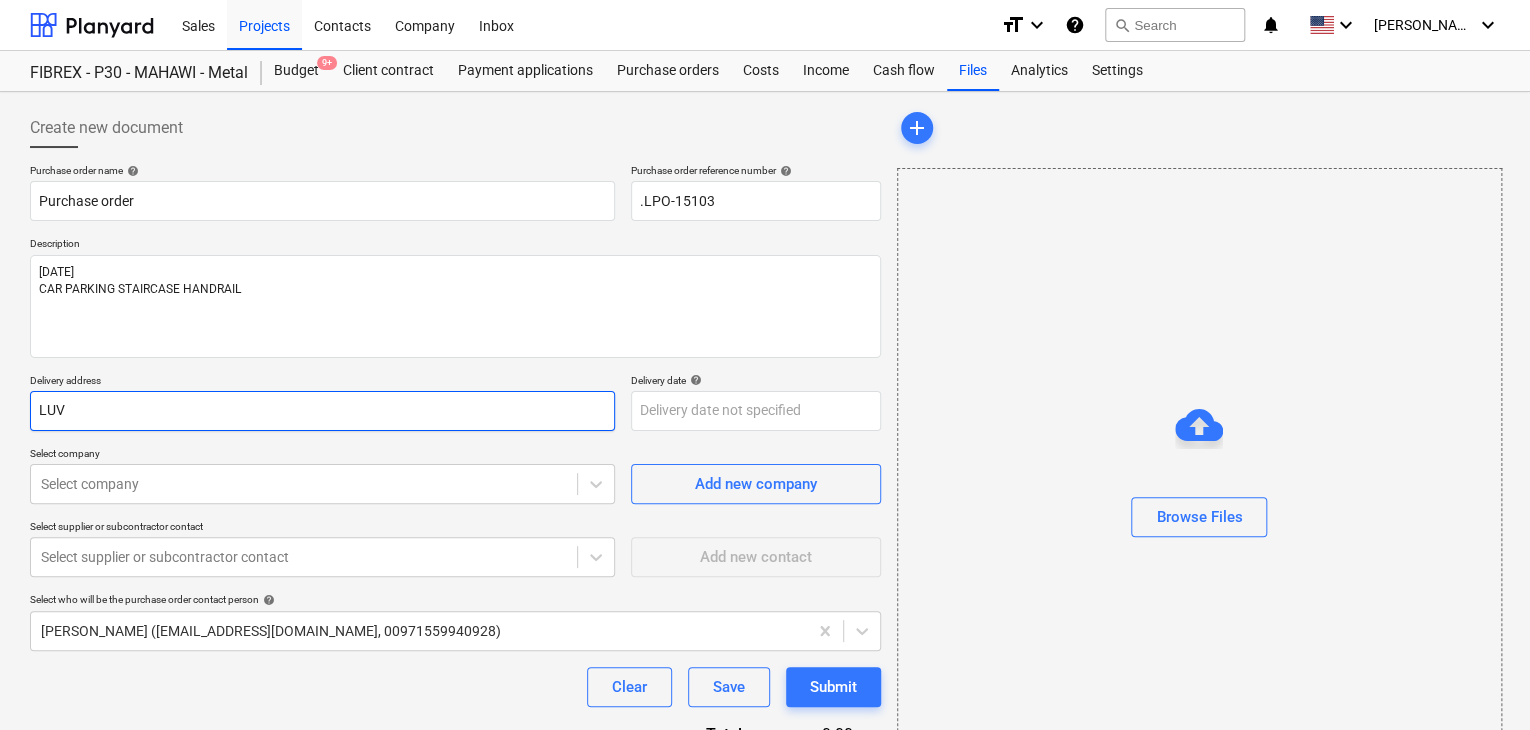 type on "x" 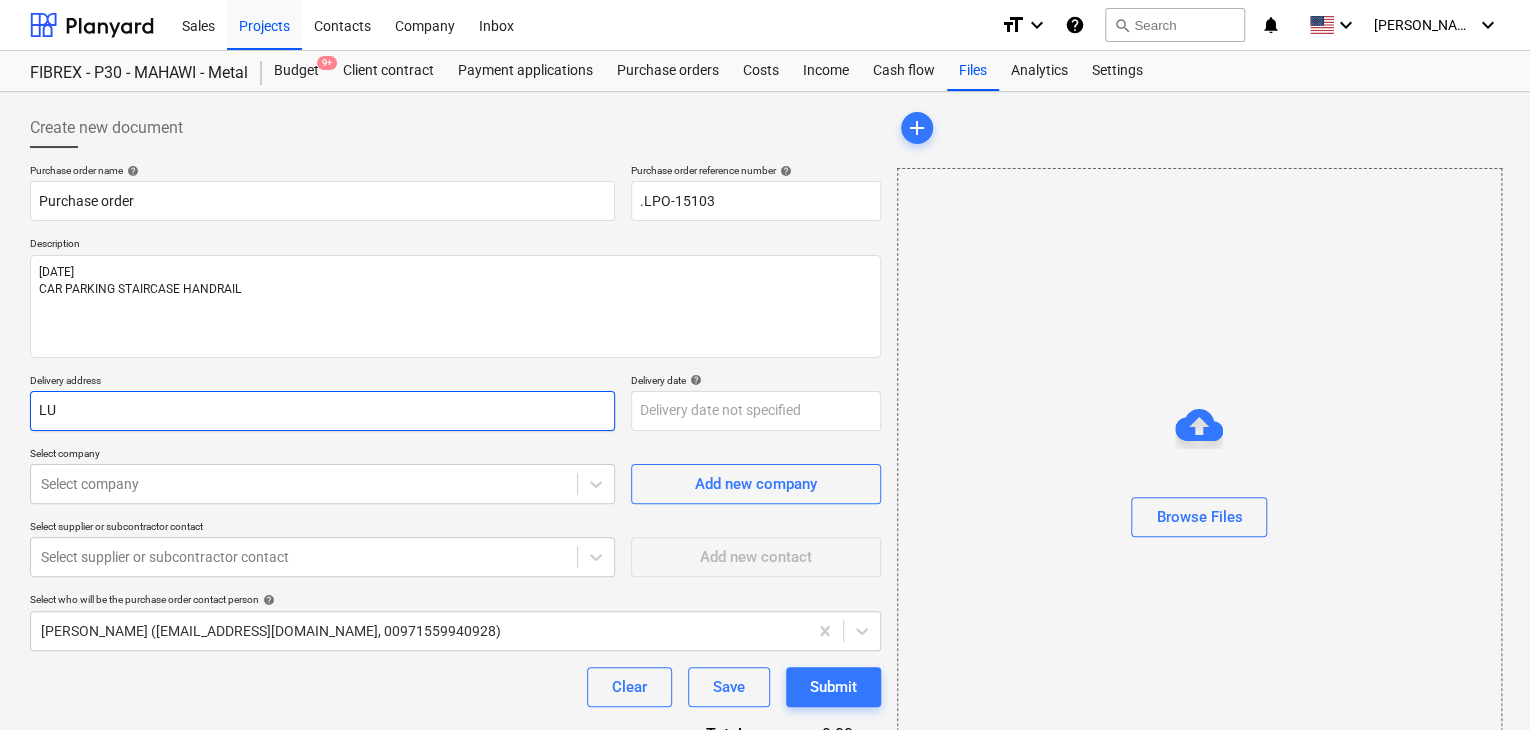 type on "x" 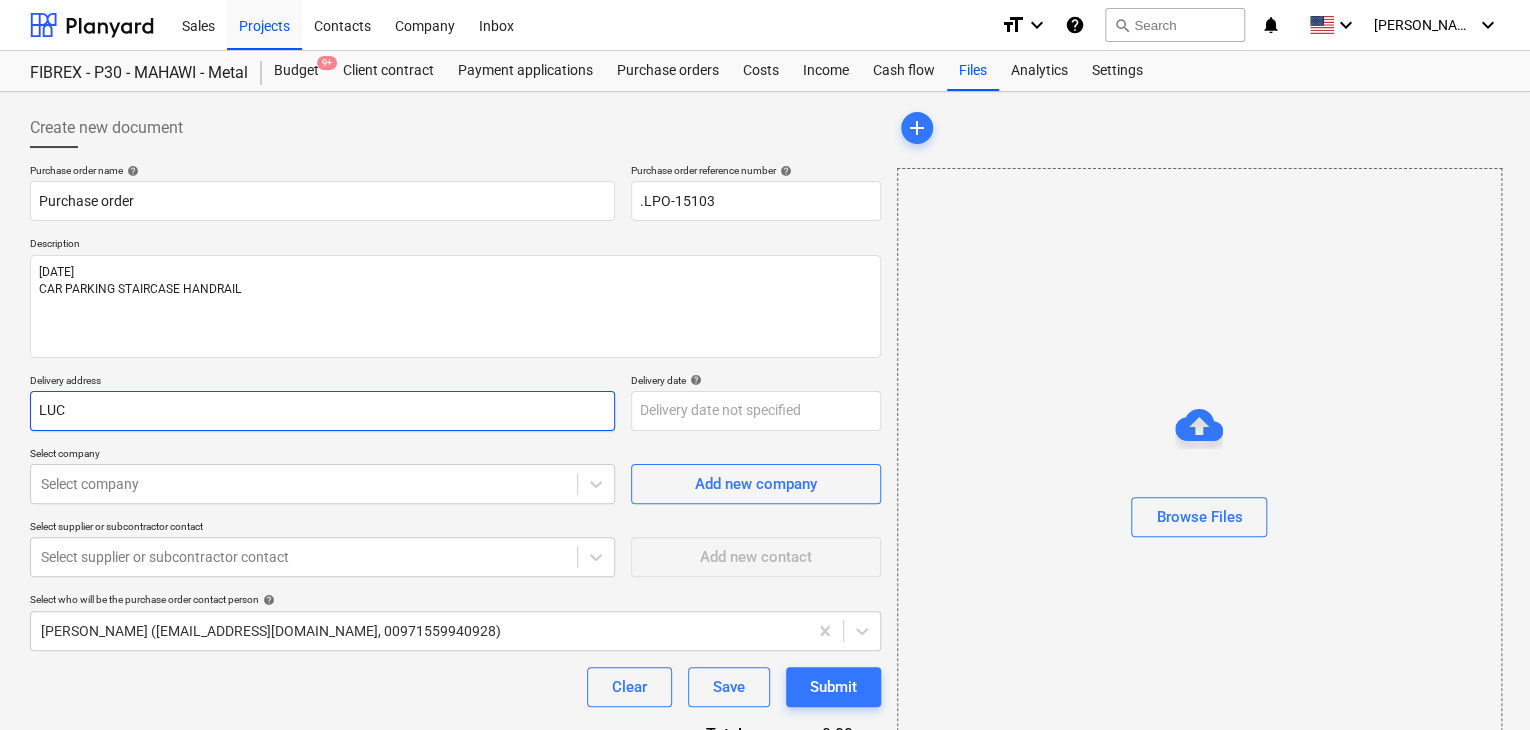 type on "x" 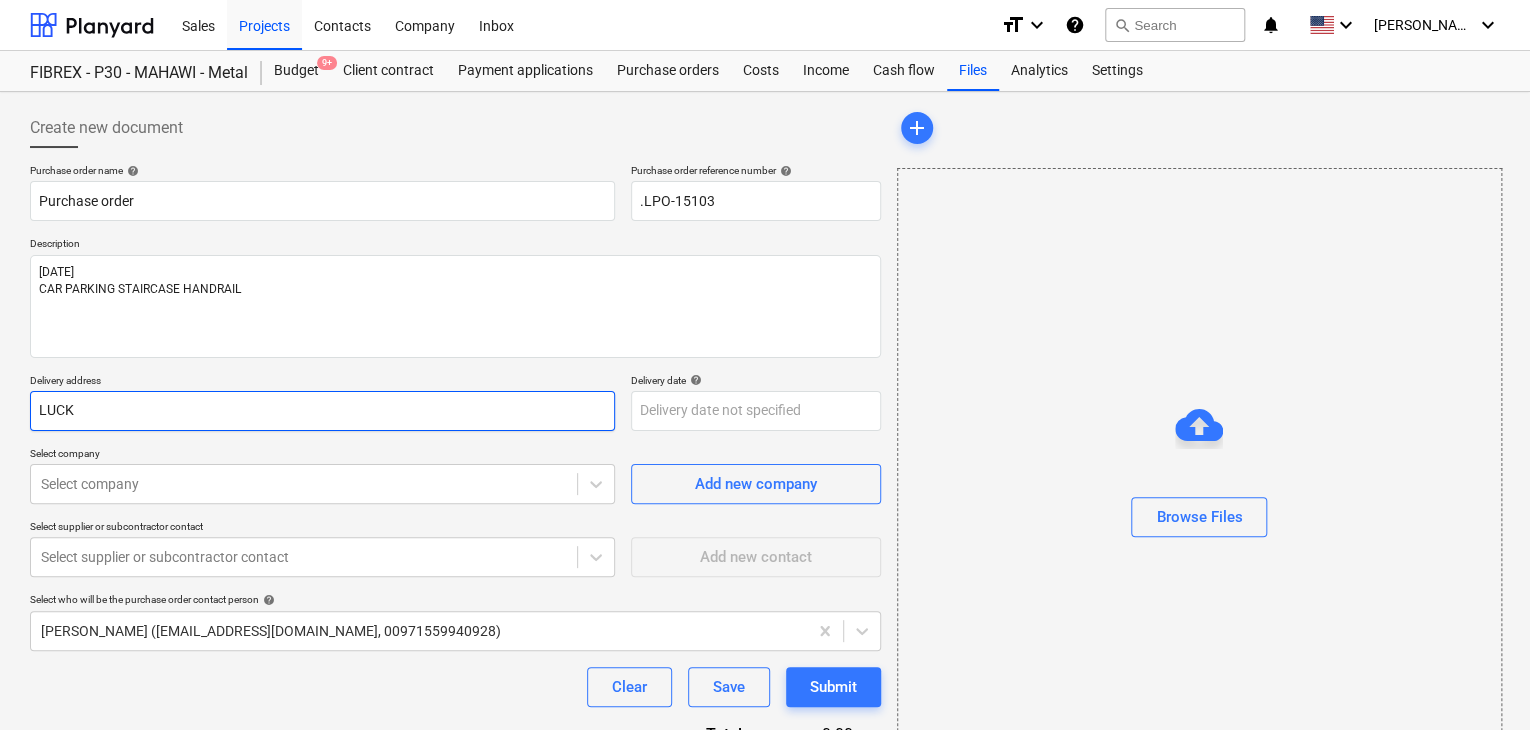 type on "x" 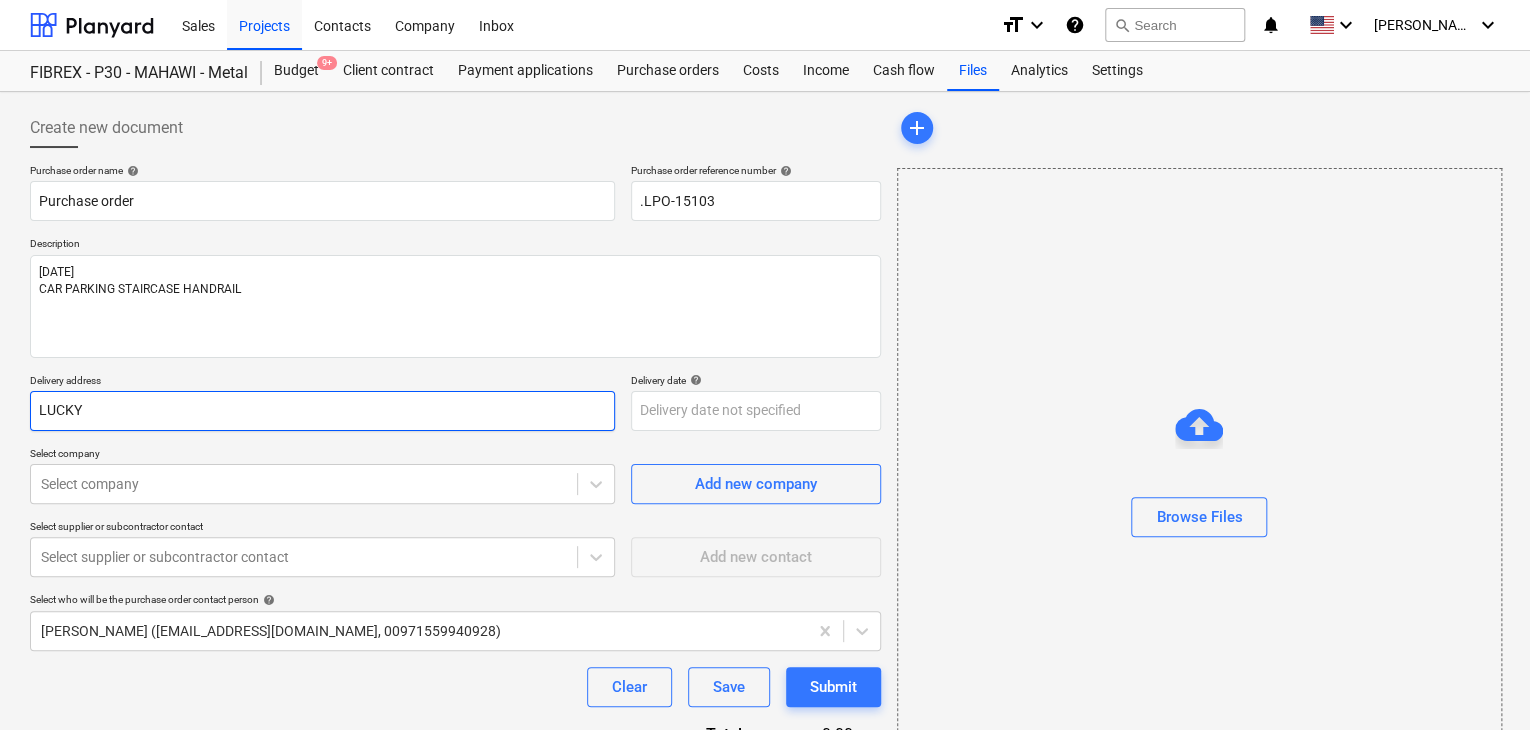 type on "x" 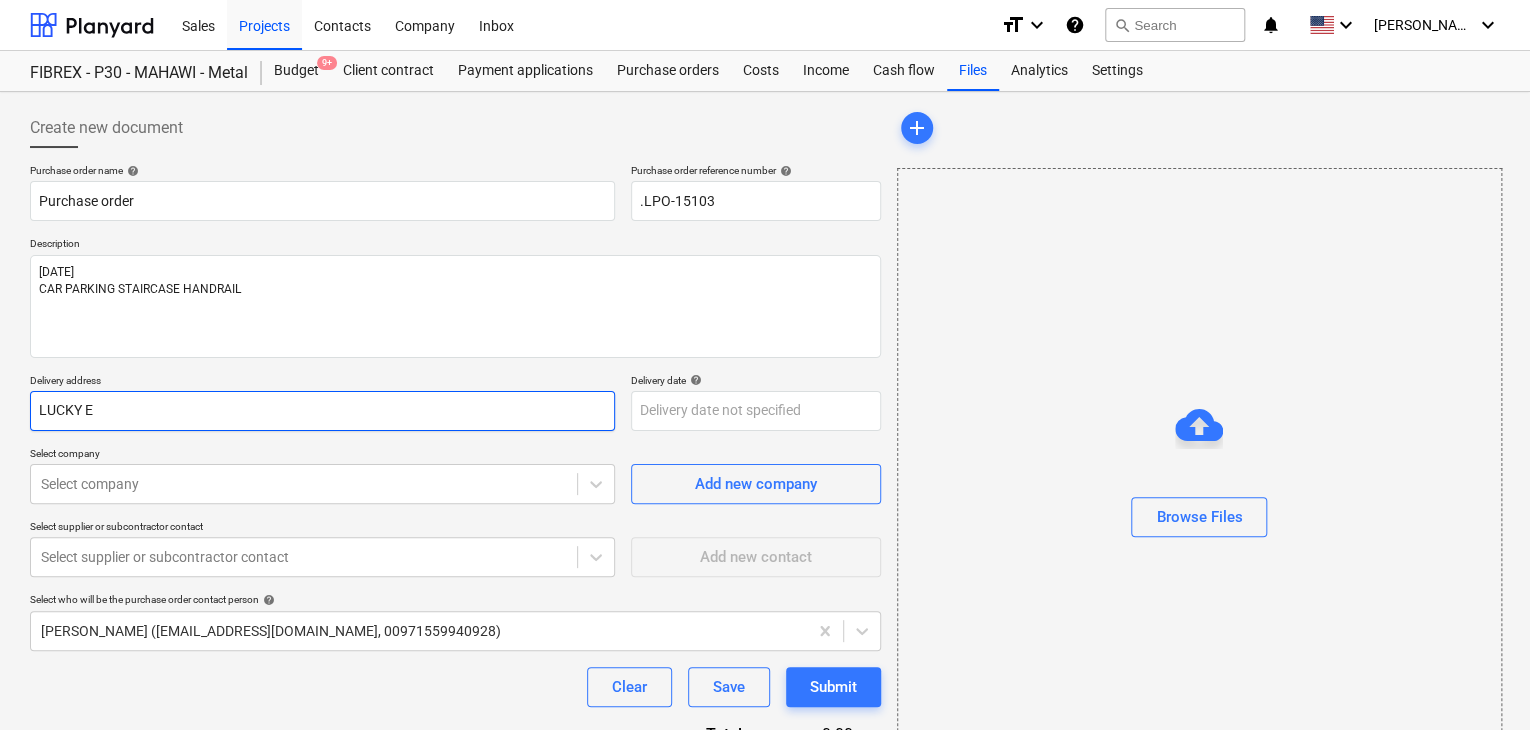 type on "x" 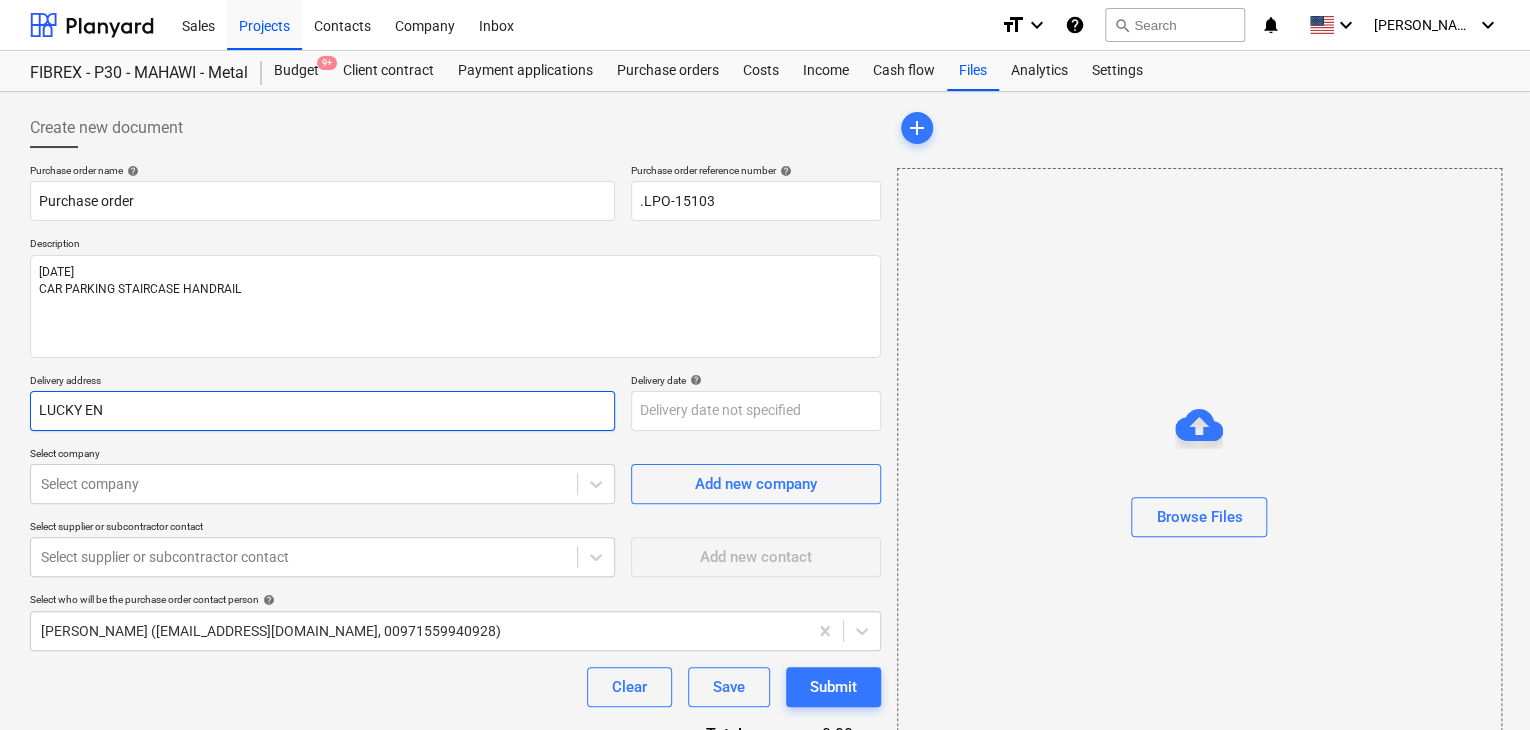 type on "x" 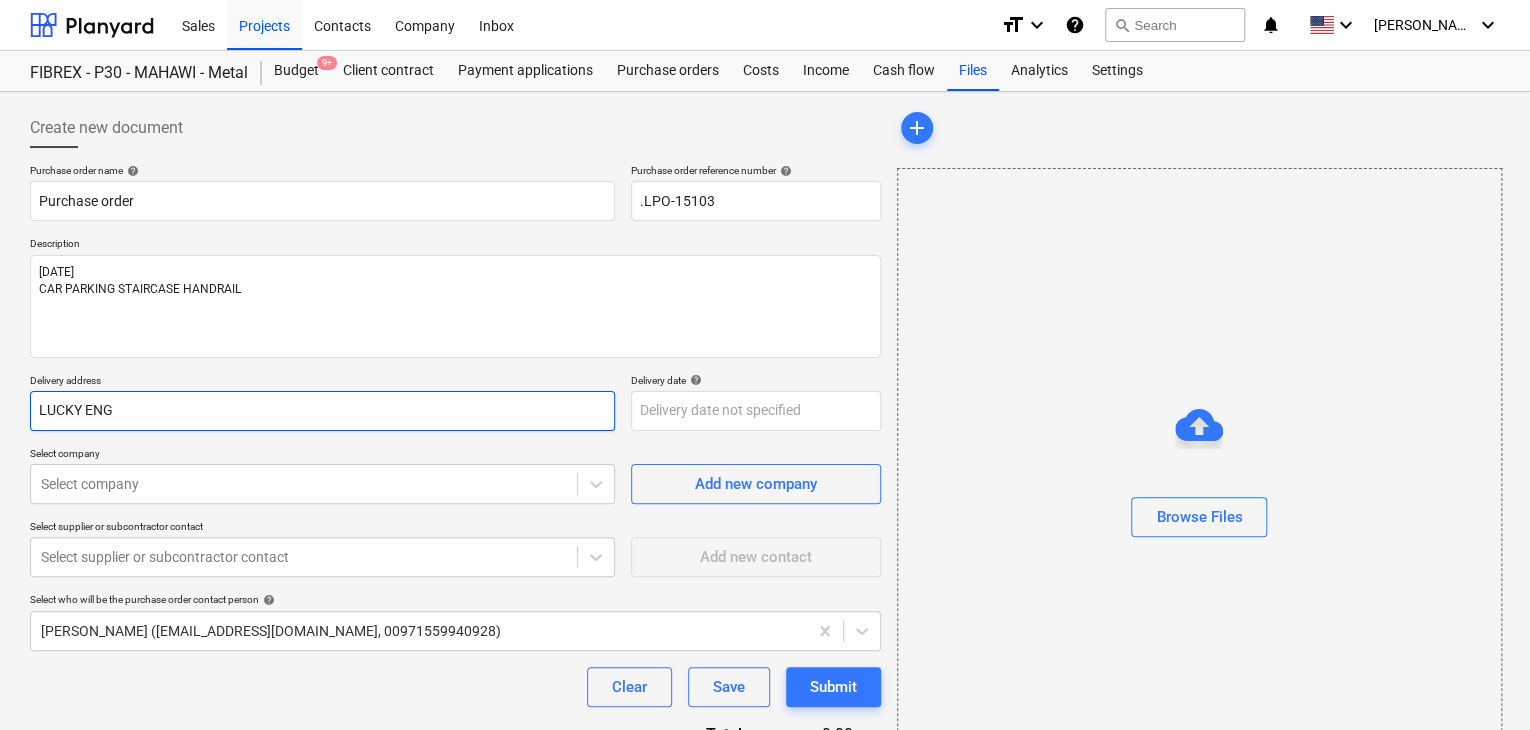 type on "x" 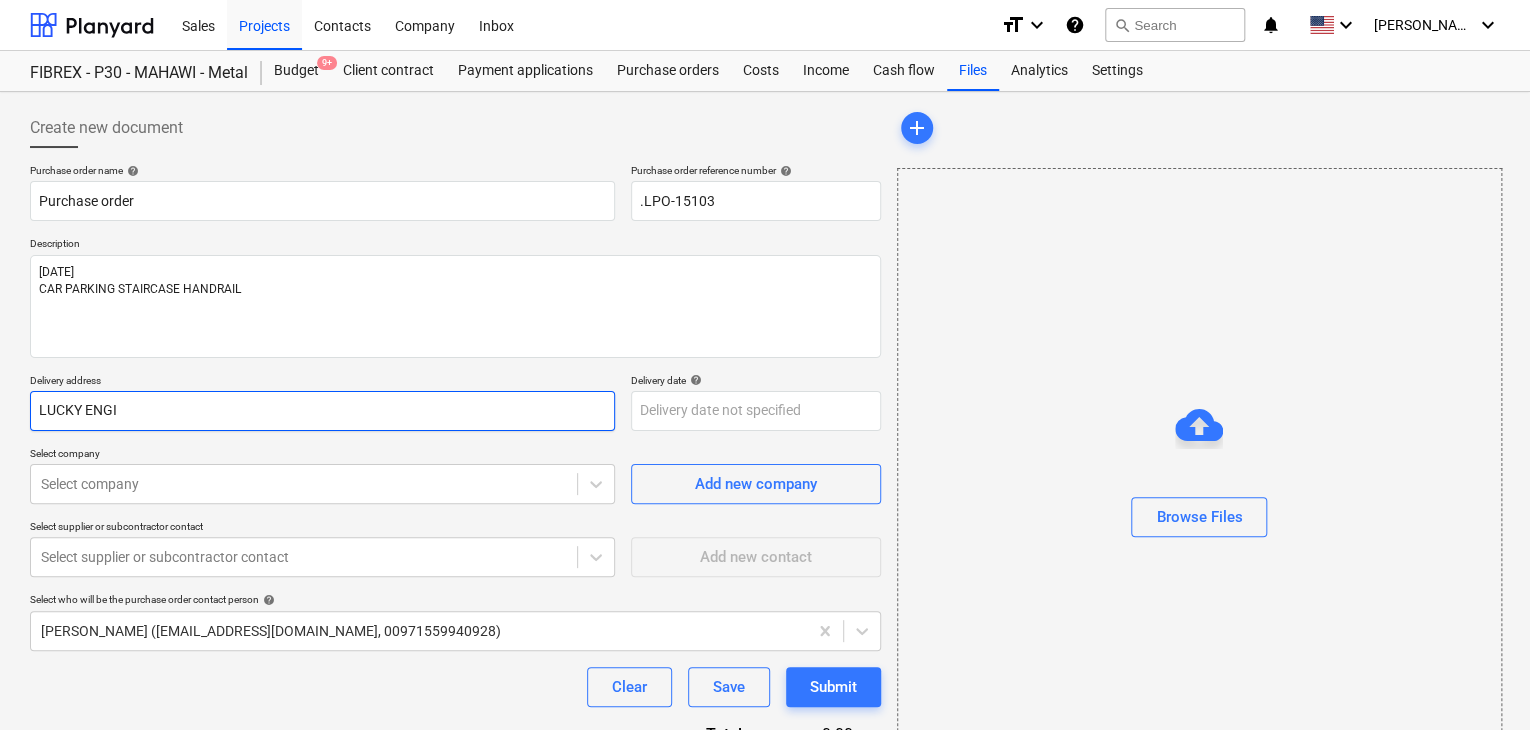type on "x" 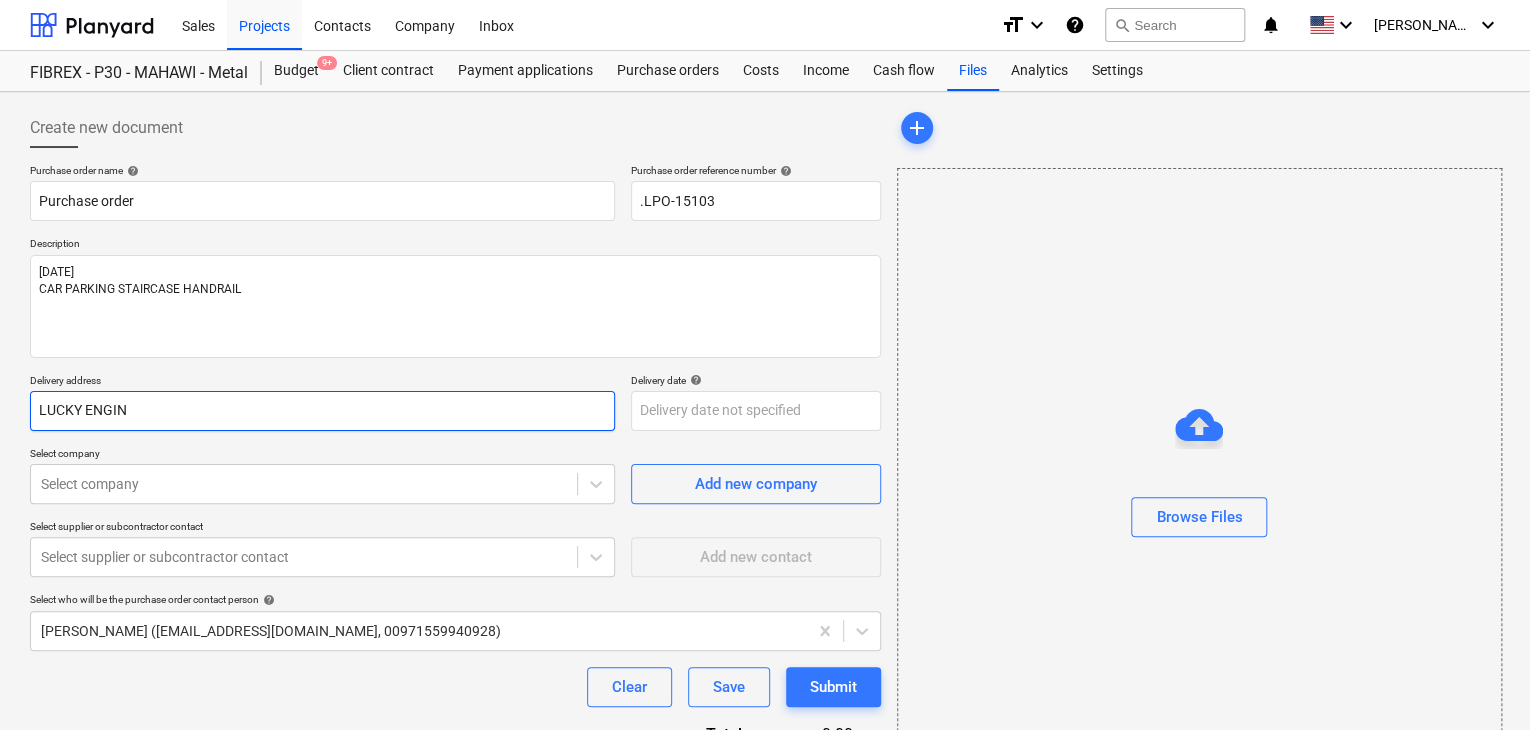 type on "x" 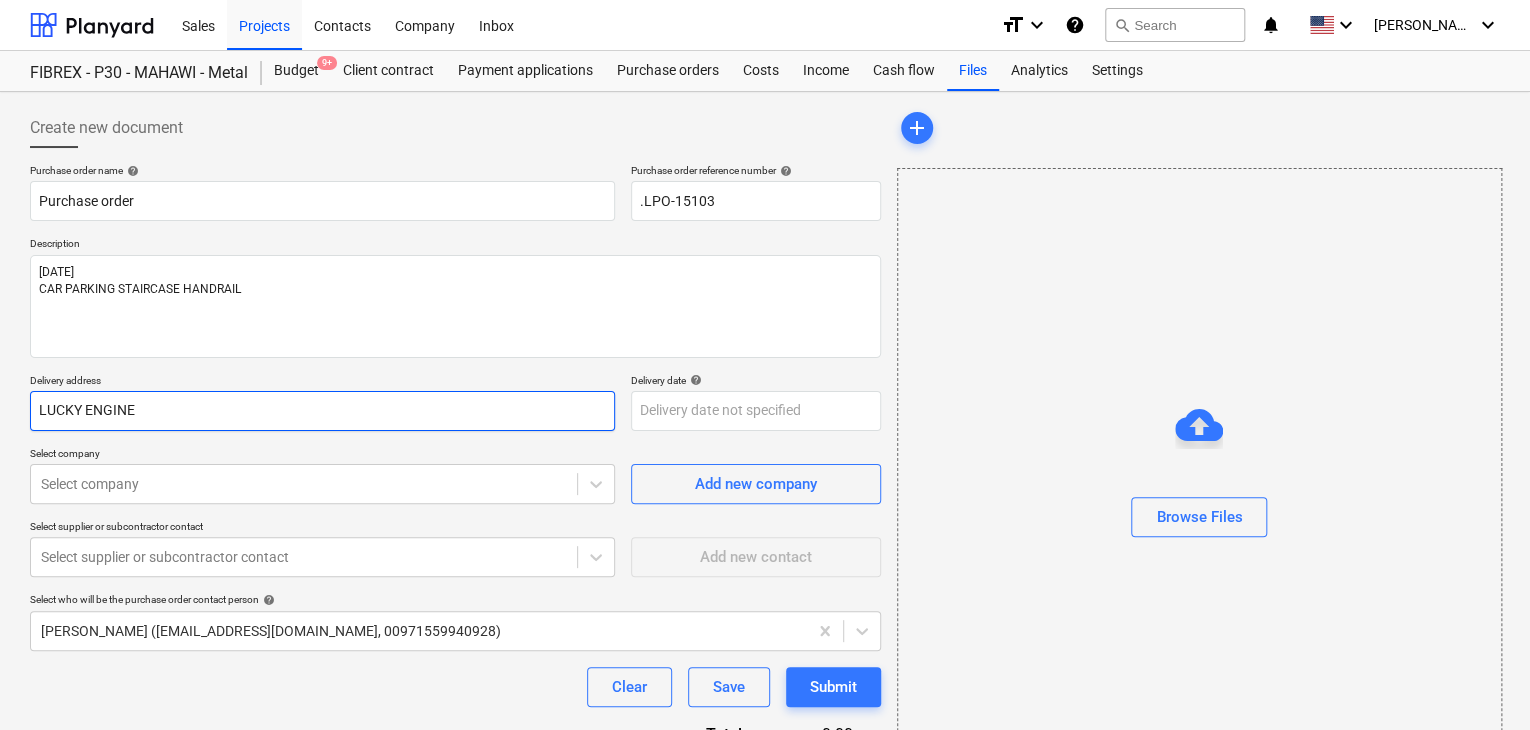 type on "x" 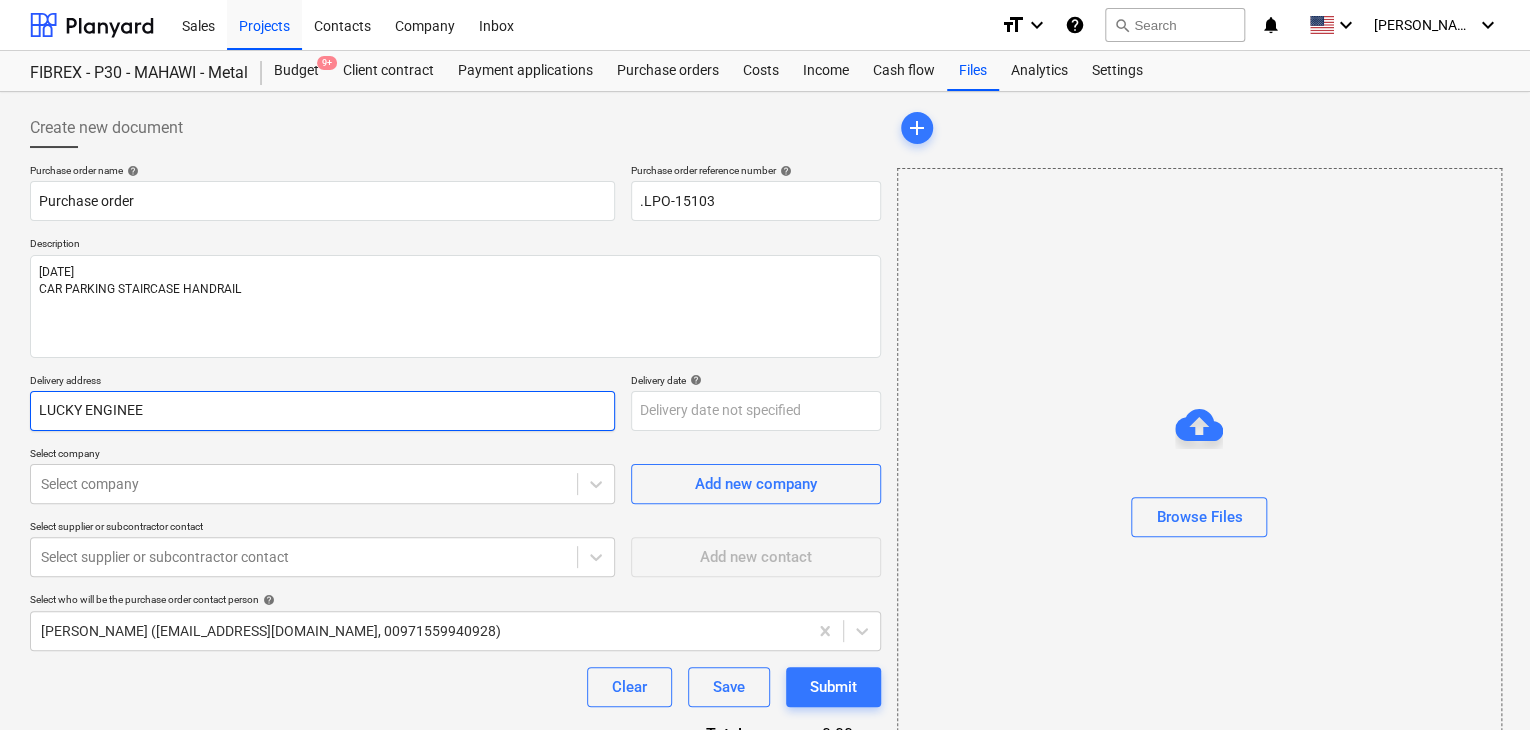 type on "x" 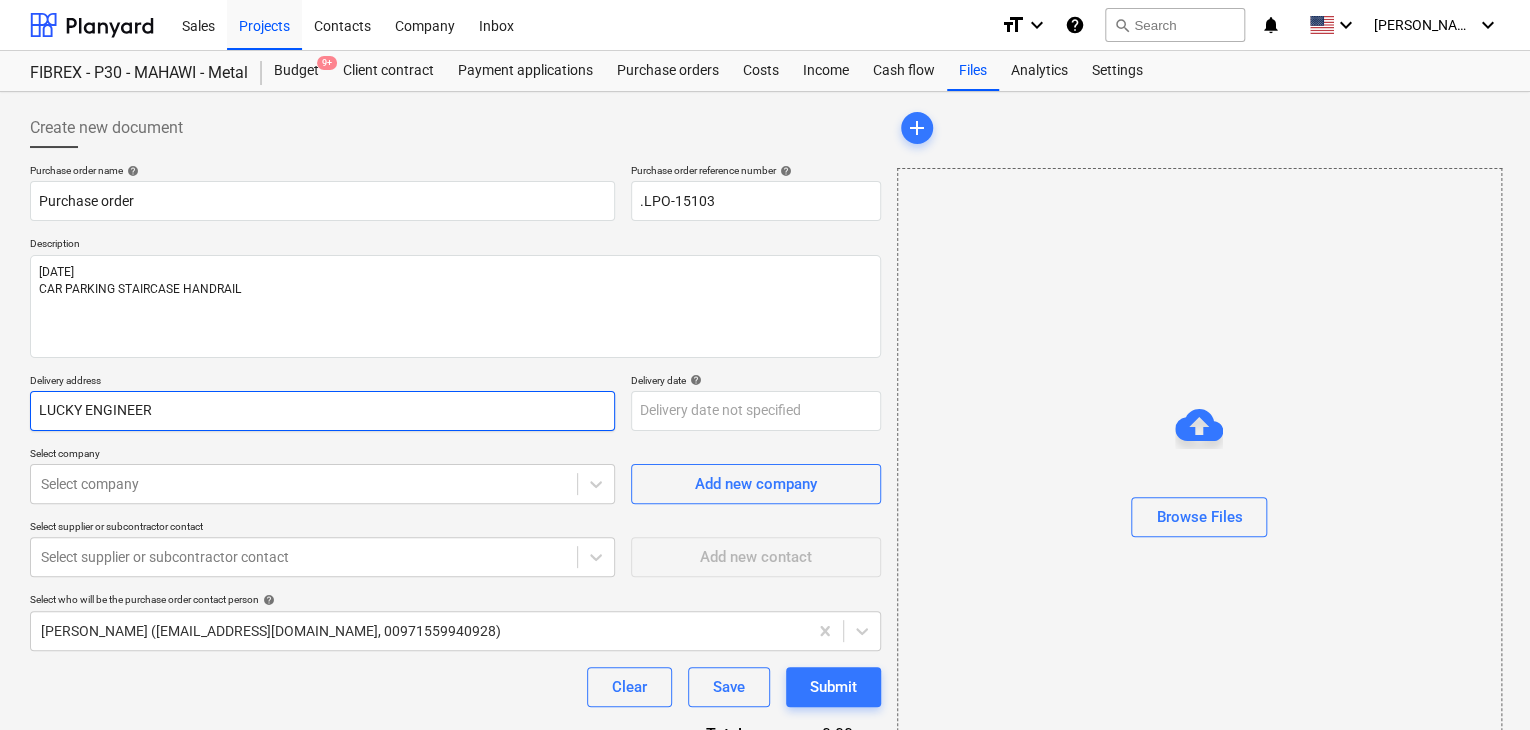 type on "x" 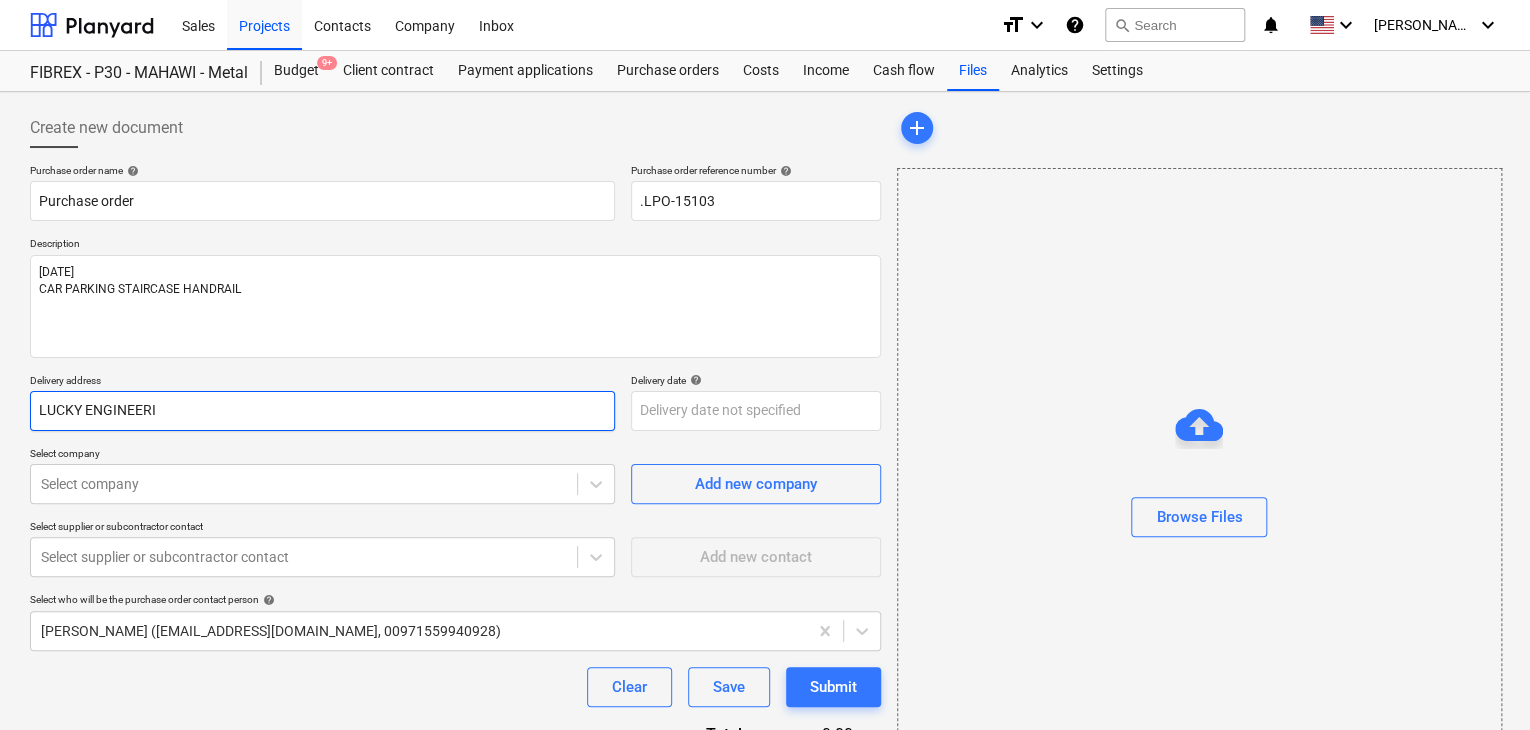 type on "x" 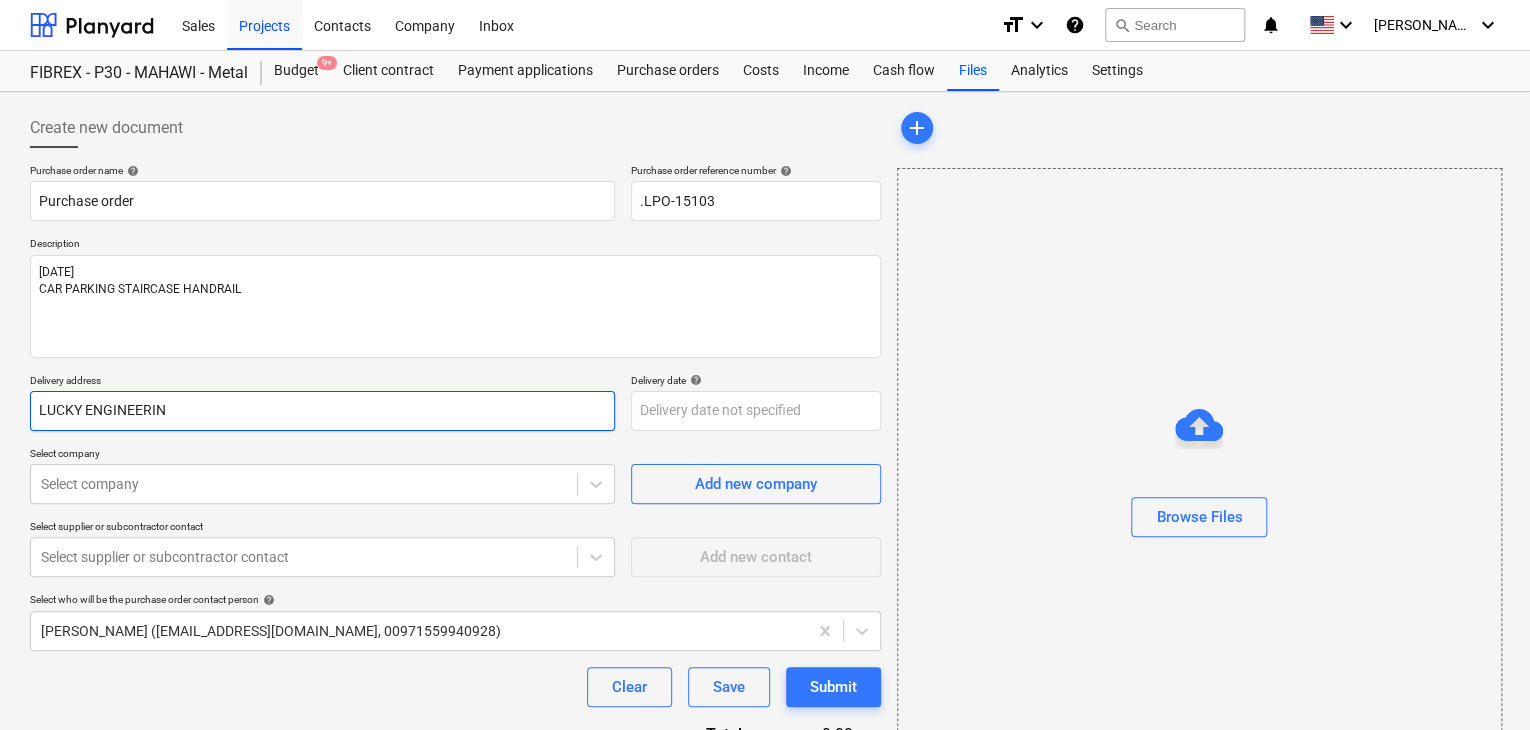 type on "x" 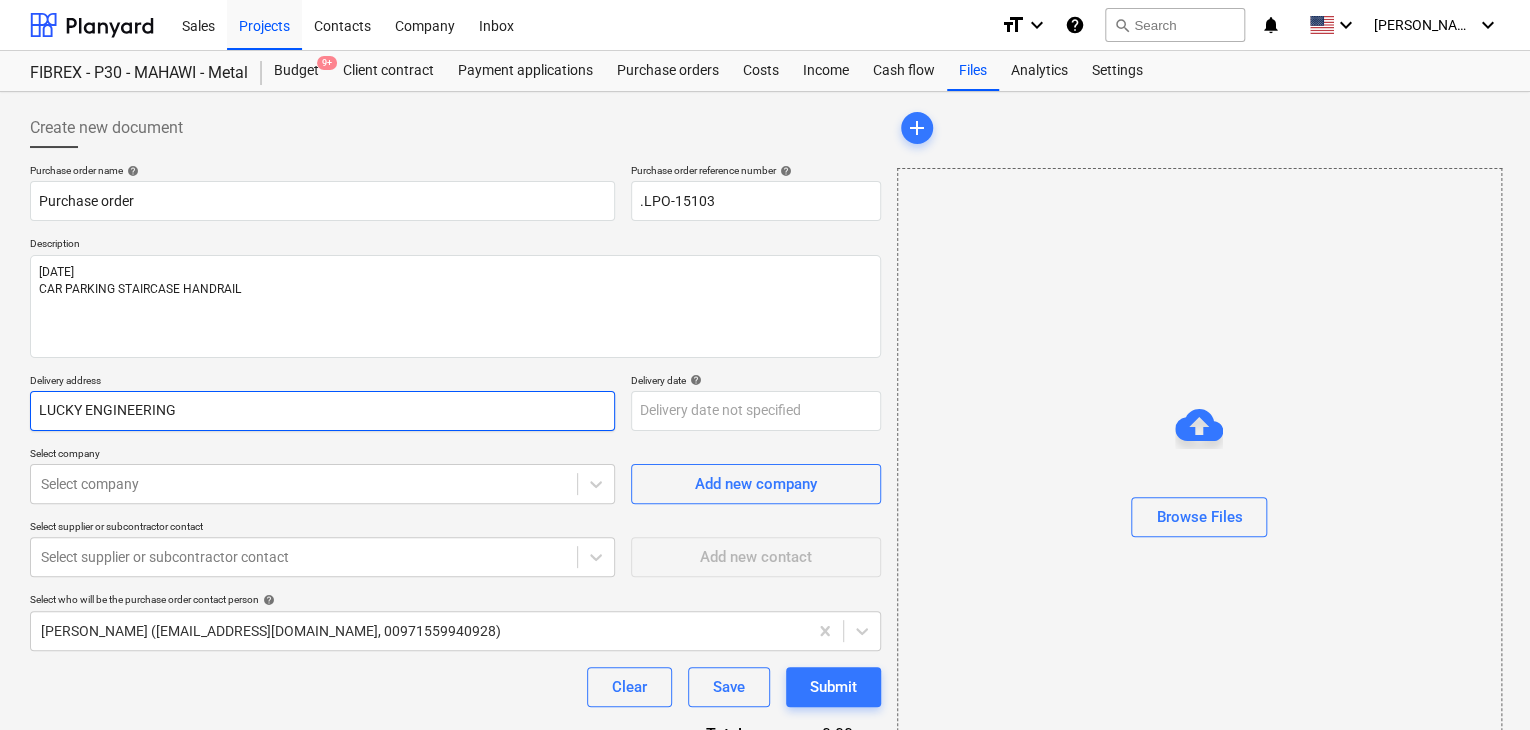 type on "x" 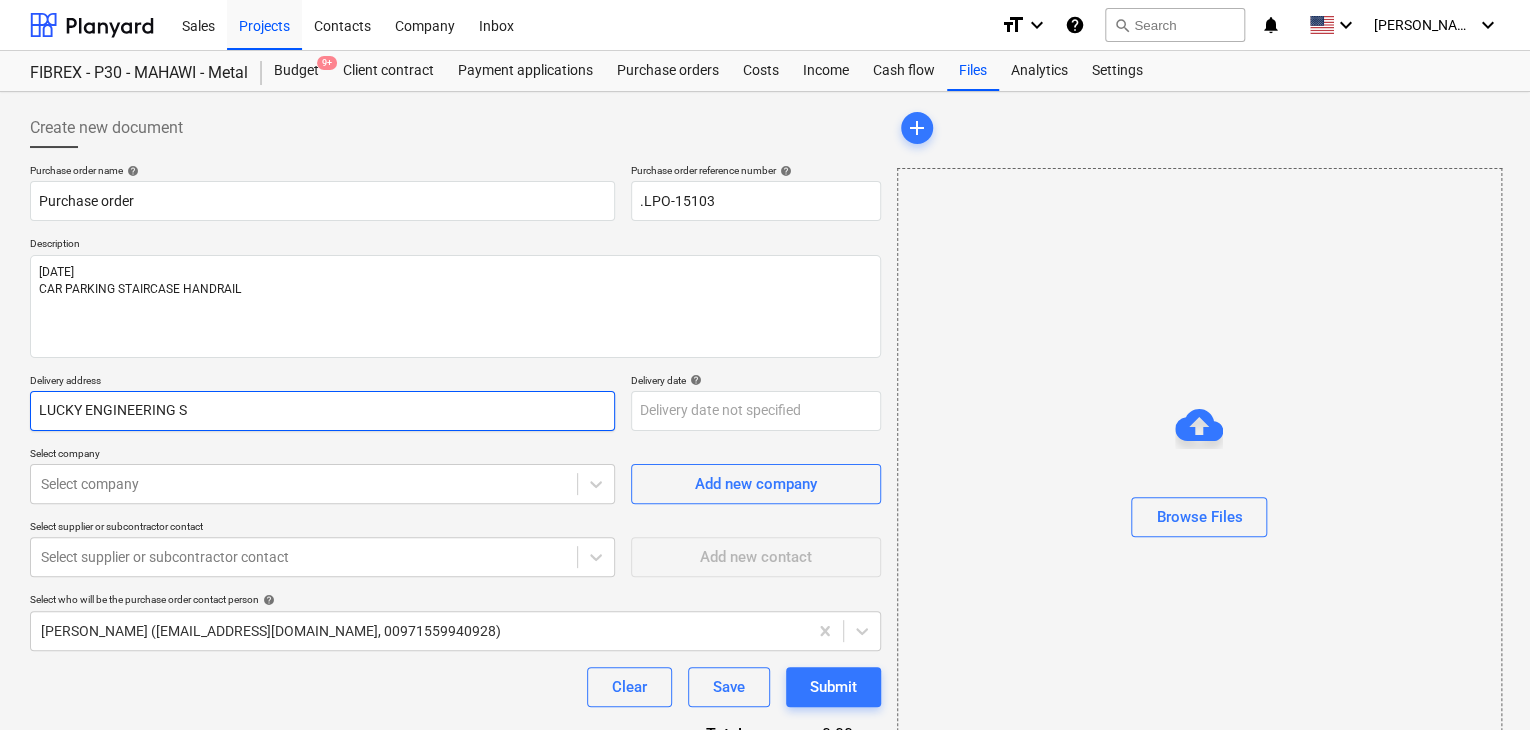 type on "x" 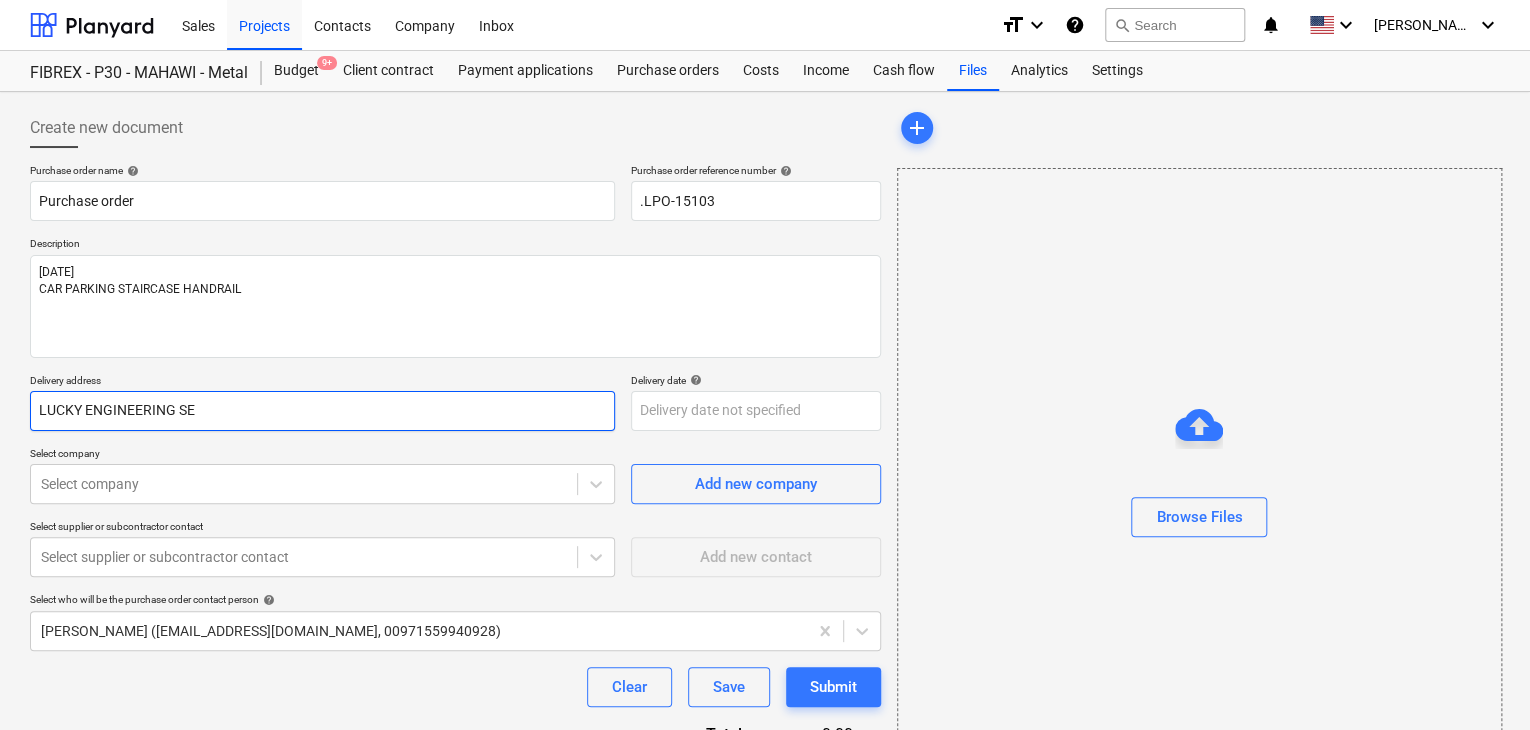 type on "x" 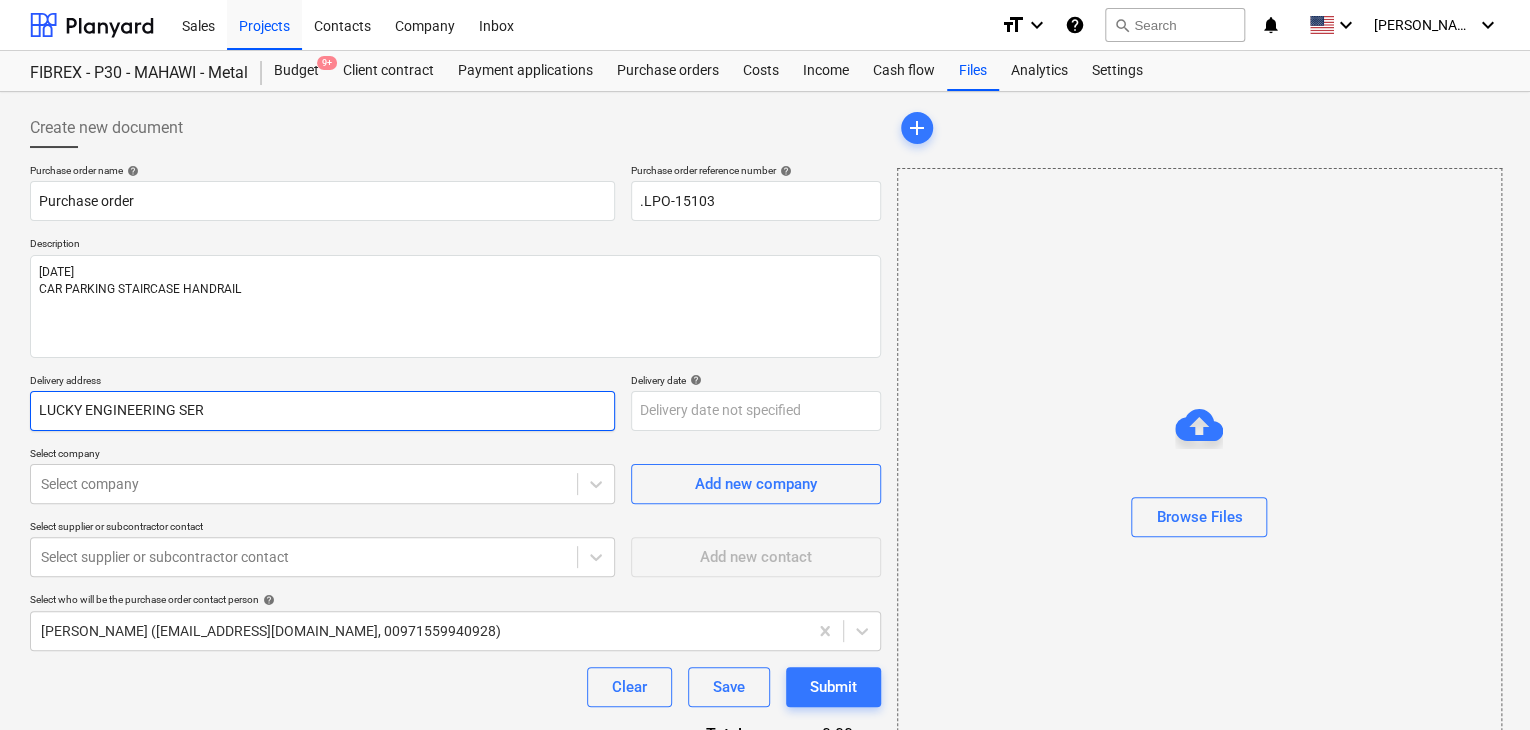 type on "x" 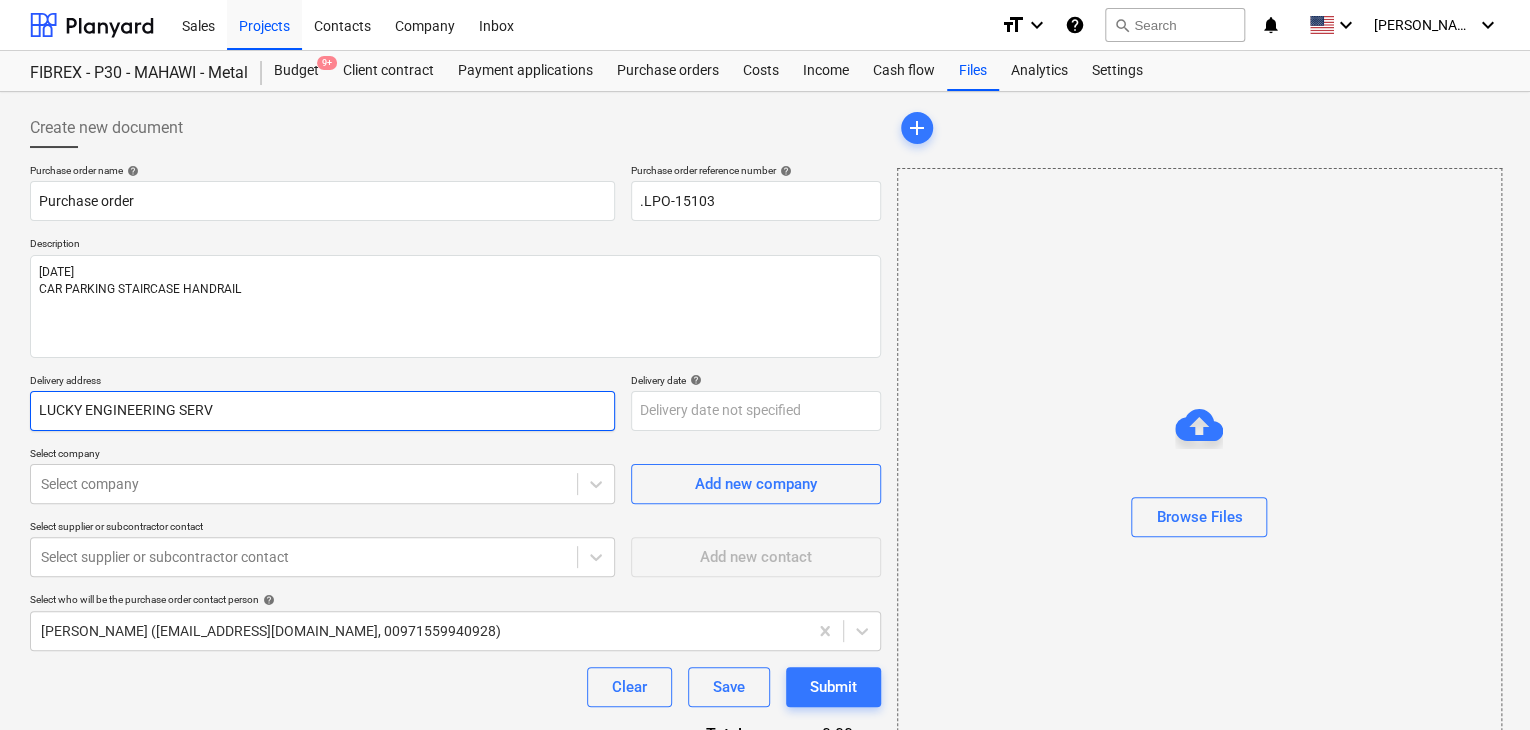 type on "x" 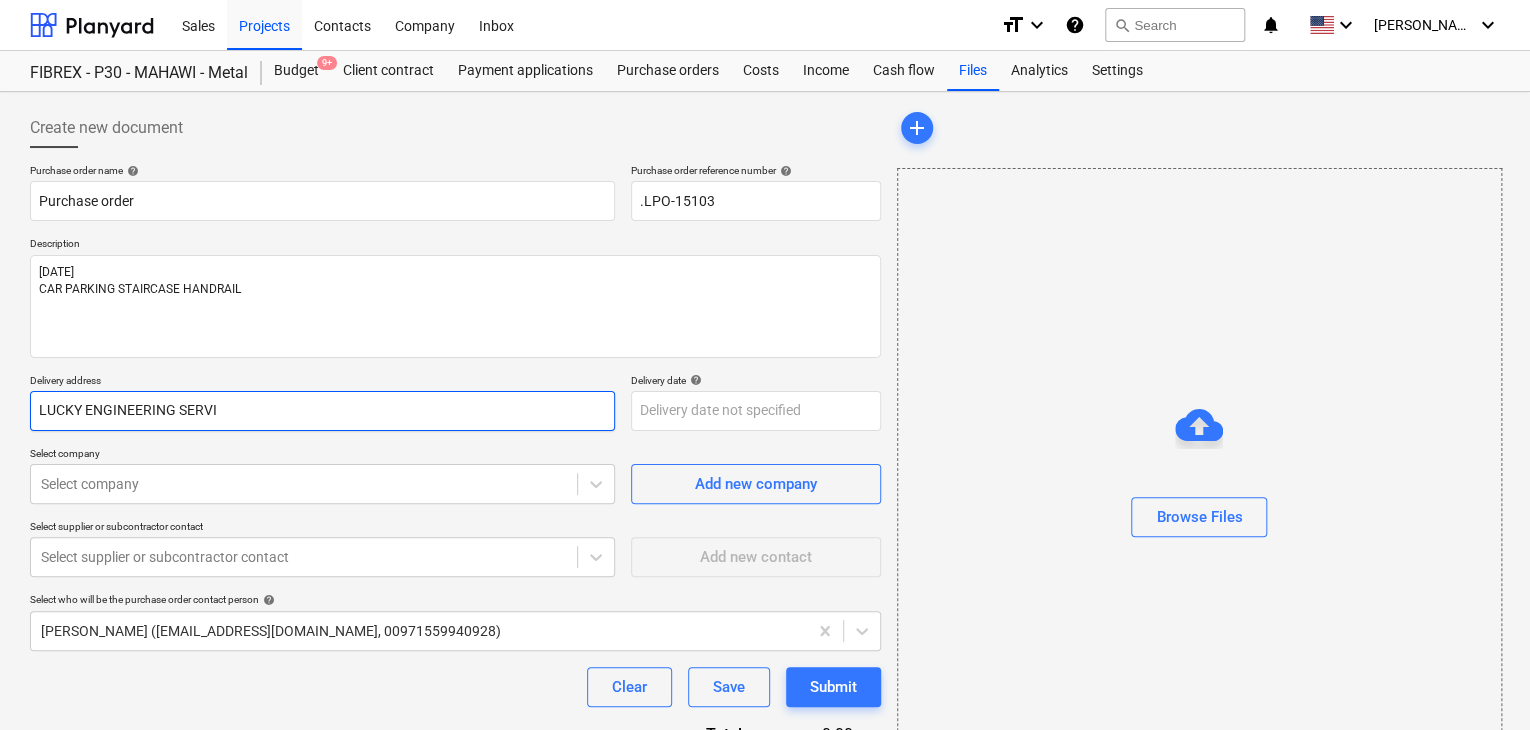 type on "x" 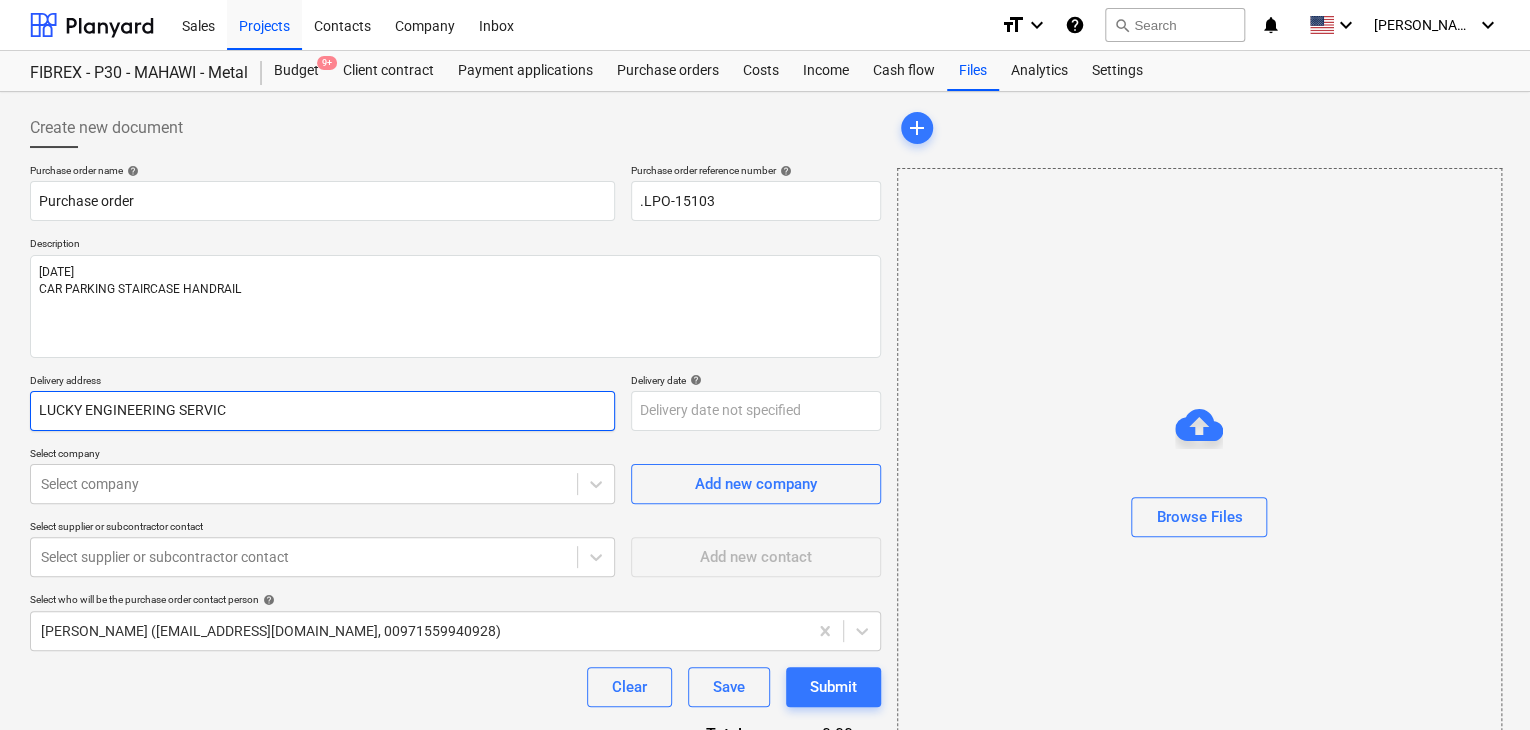 type on "x" 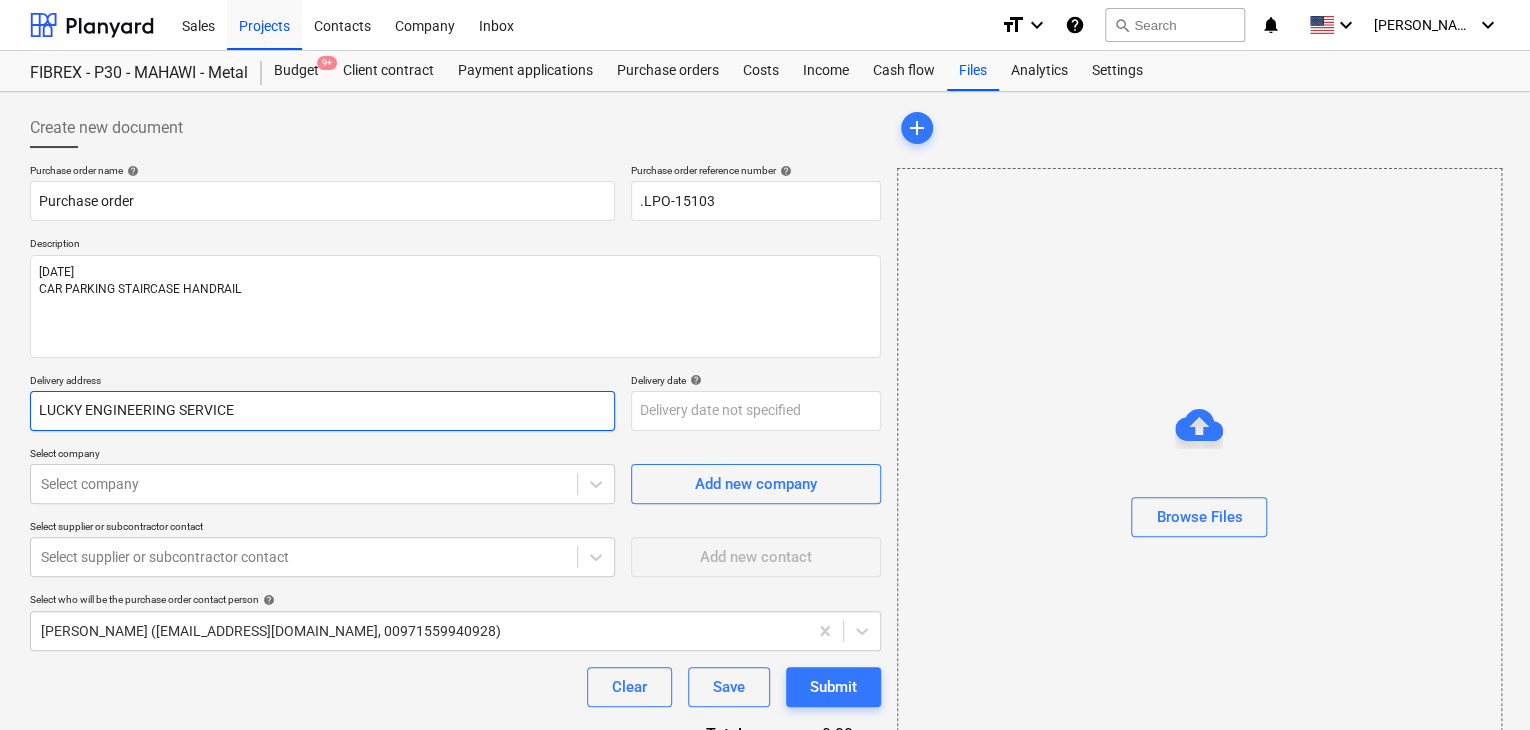 type on "x" 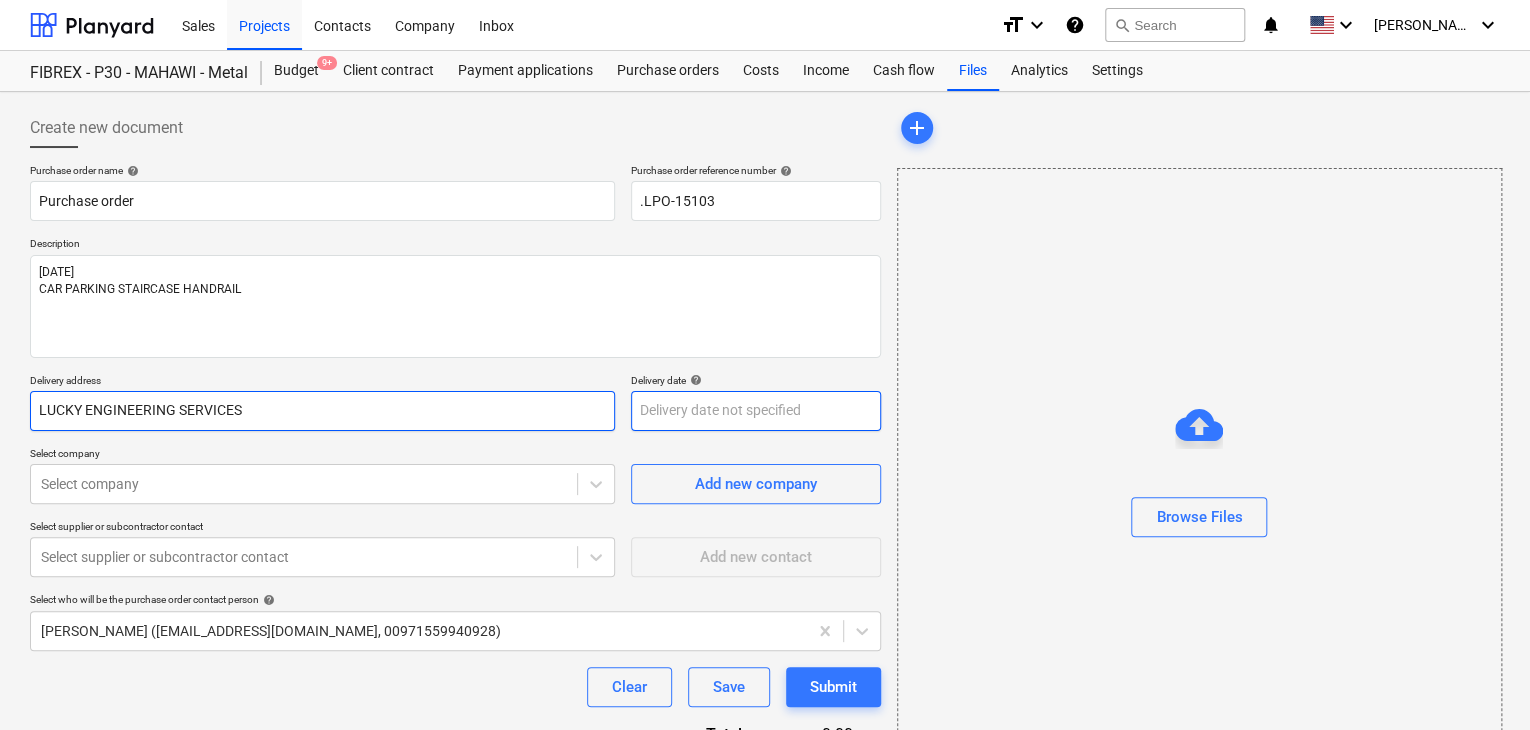 type on "LUCKY ENGINEERING SERVICES" 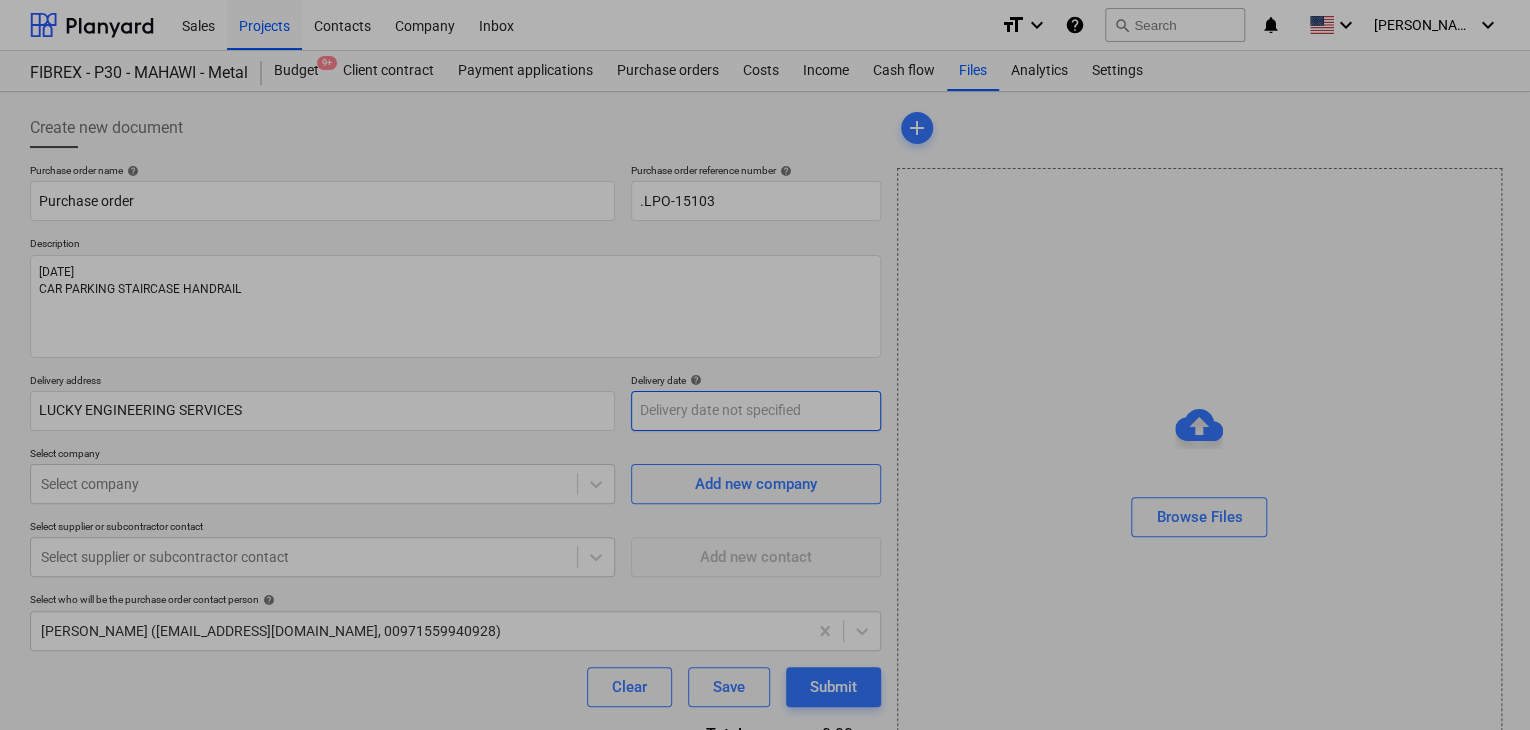 click on "Sales Projects Contacts Company Inbox format_size keyboard_arrow_down help search Search notifications 0 keyboard_arrow_down [PERSON_NAME] keyboard_arrow_down FIBREX - P30 - MAHAWI - Metal Budget 9+ Client contract Payment applications Purchase orders Costs Income Cash flow Files Analytics Settings Create new document Purchase order name help Purchase order Purchase order reference number help .LPO-15103 Description [DATE]
CAR PARKING STAIRCASE HANDRAIL Delivery address LUCKY ENGINEERING SERVICES Delivery date help Press the down arrow key to interact with the calendar and
select a date. Press the question mark key to get the keyboard shortcuts for changing dates. Select company Select company Add new company Select supplier or subcontractor contact Select supplier or subcontractor contact Add new contact Select who will be the purchase order contact person help [PERSON_NAME] ([EMAIL_ADDRESS][DOMAIN_NAME], 00971559940928) Clear Save Submit Total 0.00د.إ.‏ Select line-items to add help Select in bulk add x" at bounding box center (765, 365) 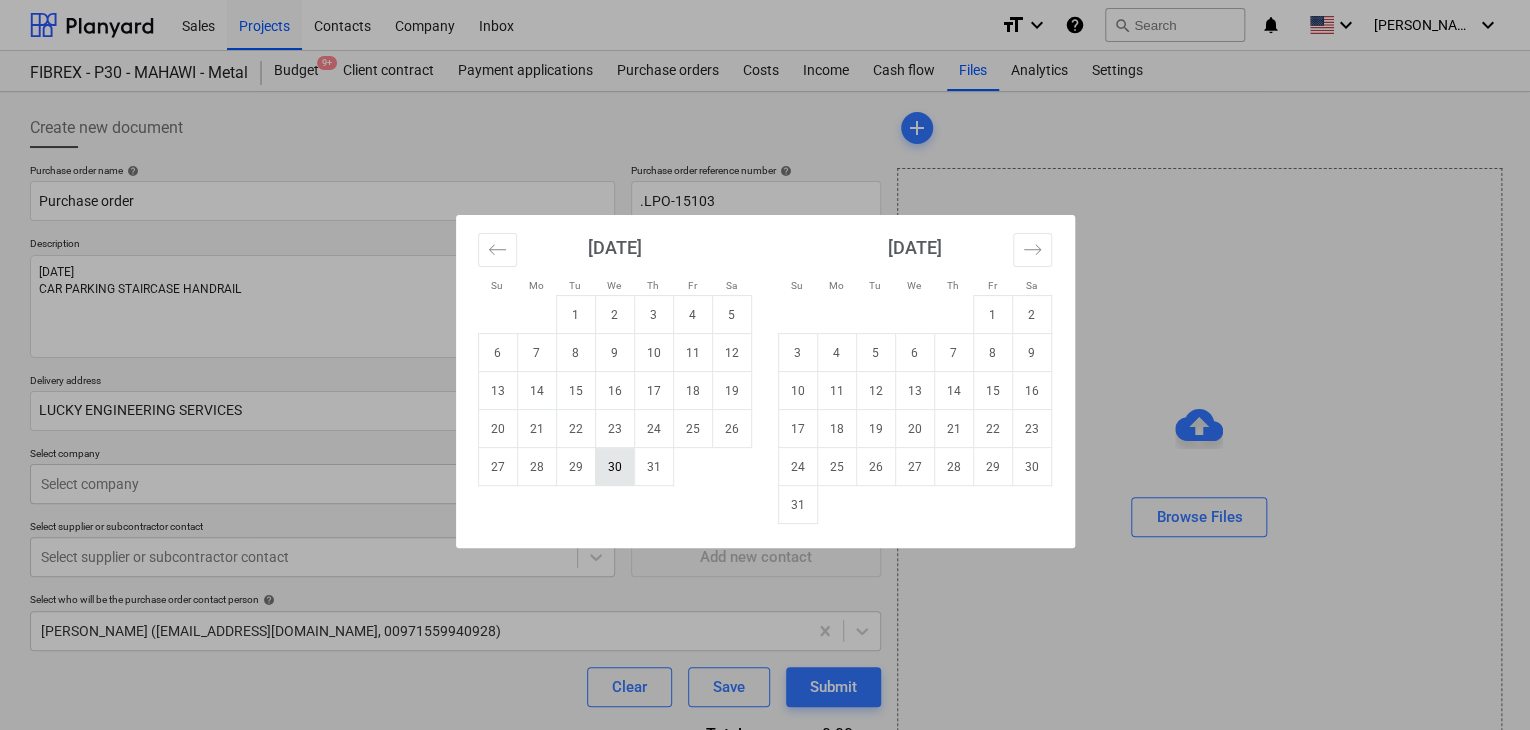 click on "30" at bounding box center [614, 467] 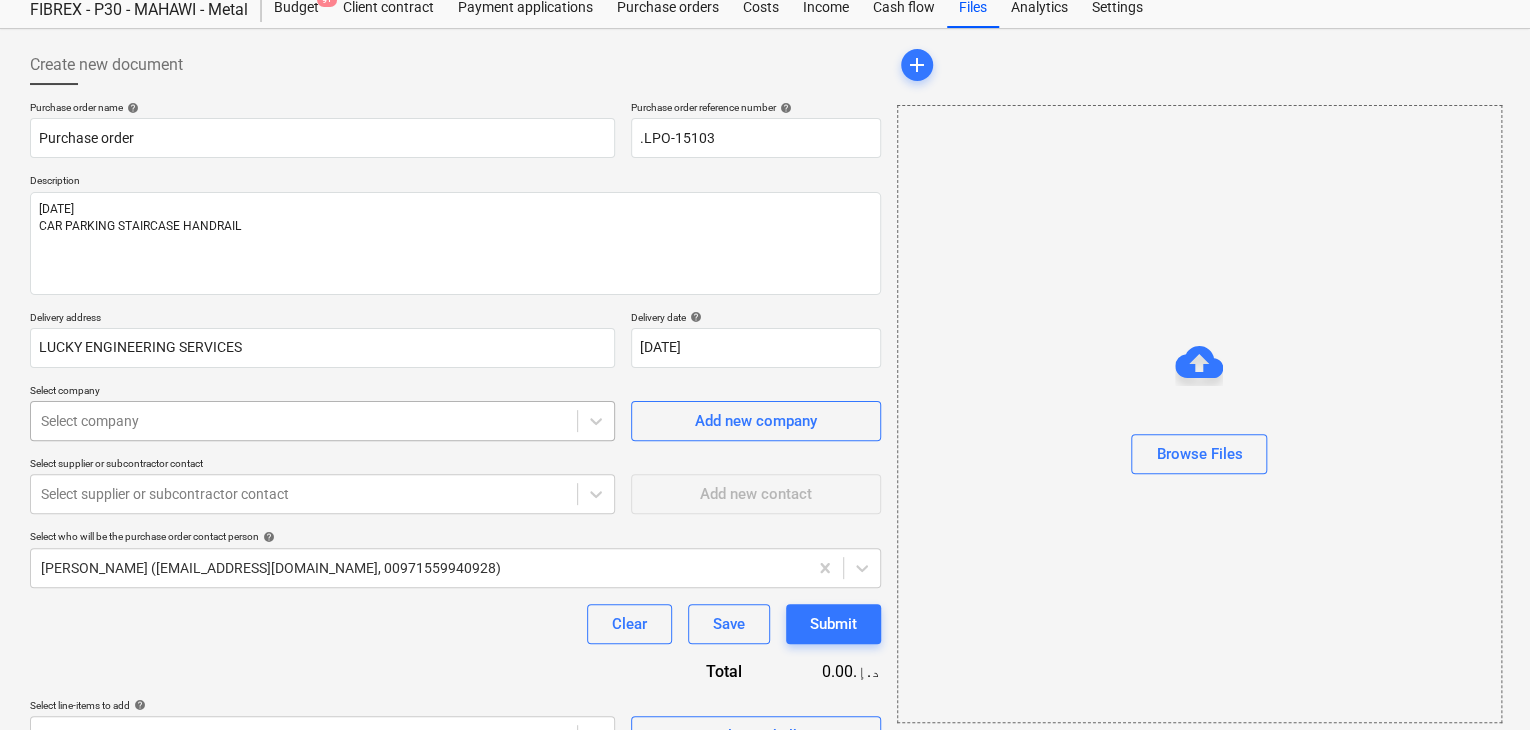 click on "Sales Projects Contacts Company Inbox format_size keyboard_arrow_down help search Search notifications 0 keyboard_arrow_down [PERSON_NAME] keyboard_arrow_down FIBREX - P30 - MAHAWI - Metal Budget 9+ Client contract Payment applications Purchase orders Costs Income Cash flow Files Analytics Settings Create new document Purchase order name help Purchase order Purchase order reference number help .LPO-15103 Description [DATE]
CAR PARKING STAIRCASE HANDRAIL Delivery address LUCKY ENGINEERING SERVICES Delivery date help [DATE] [DATE] Press the down arrow key to interact with the calendar and
select a date. Press the question mark key to get the keyboard shortcuts for changing dates. Select company Select company Add new company Select supplier or subcontractor contact Select supplier or subcontractor contact Add new contact Select who will be the purchase order contact person help [PERSON_NAME] ([EMAIL_ADDRESS][DOMAIN_NAME], 00971559940928) Clear Save Submit Total 0.00د.إ.‏ Select line-items to add" at bounding box center (765, 302) 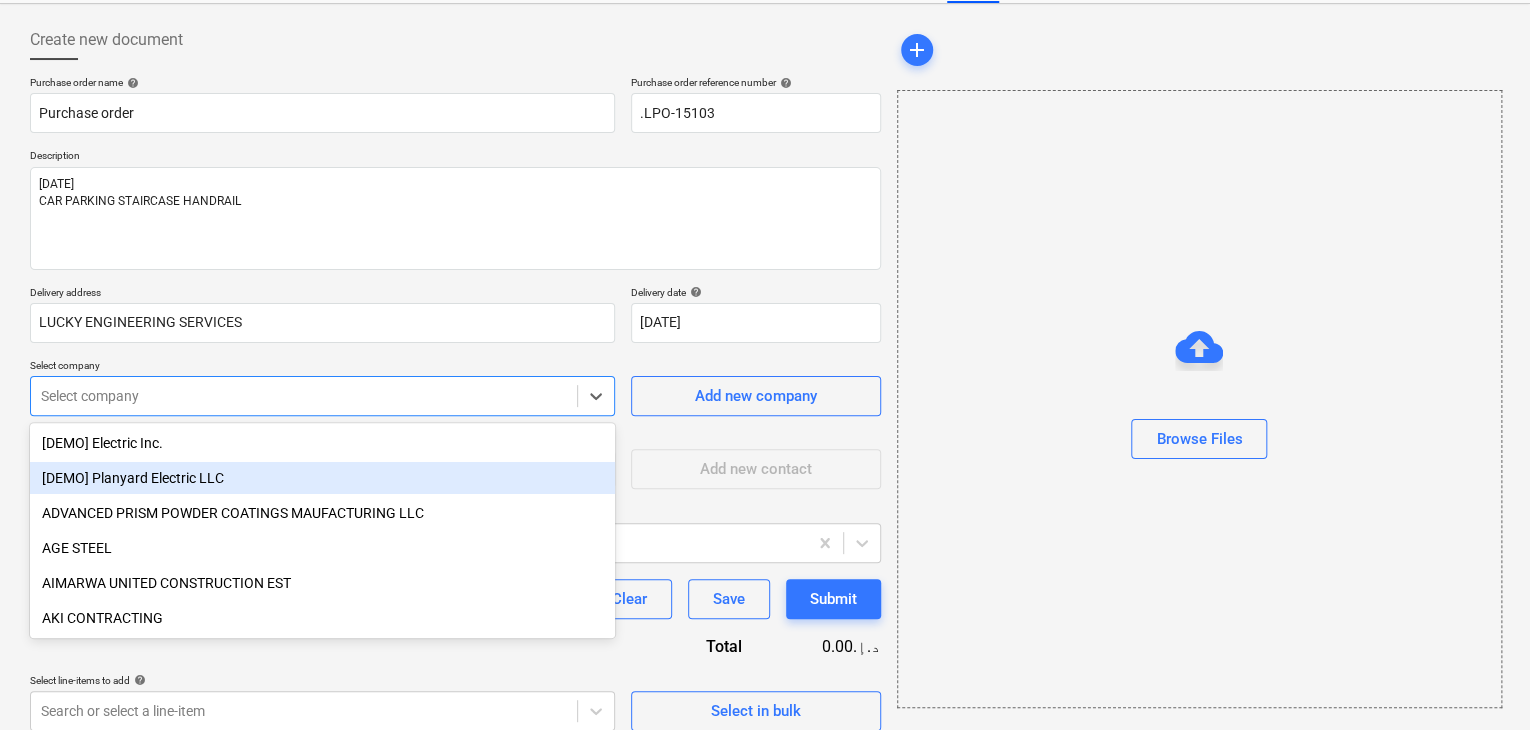 scroll, scrollTop: 93, scrollLeft: 0, axis: vertical 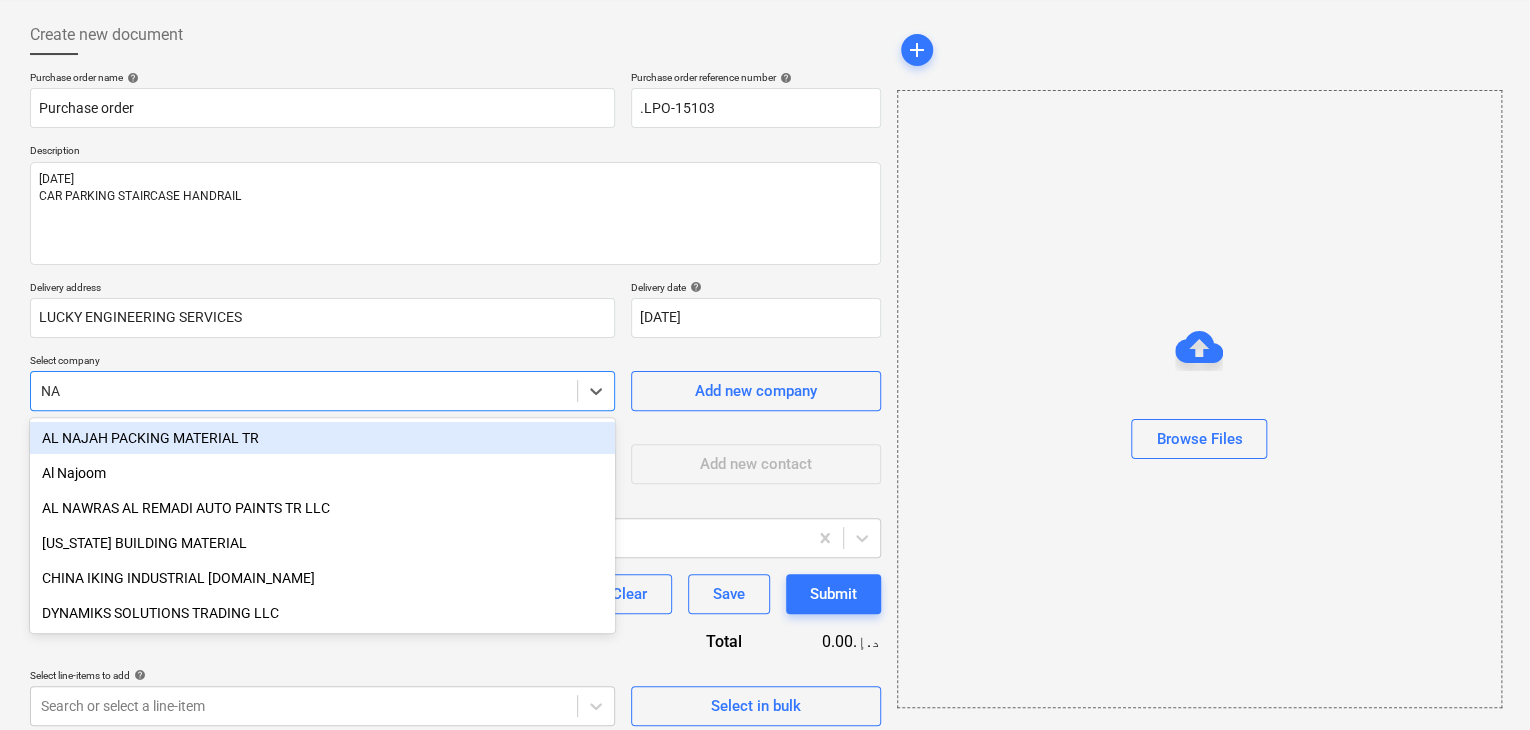type on "NAT" 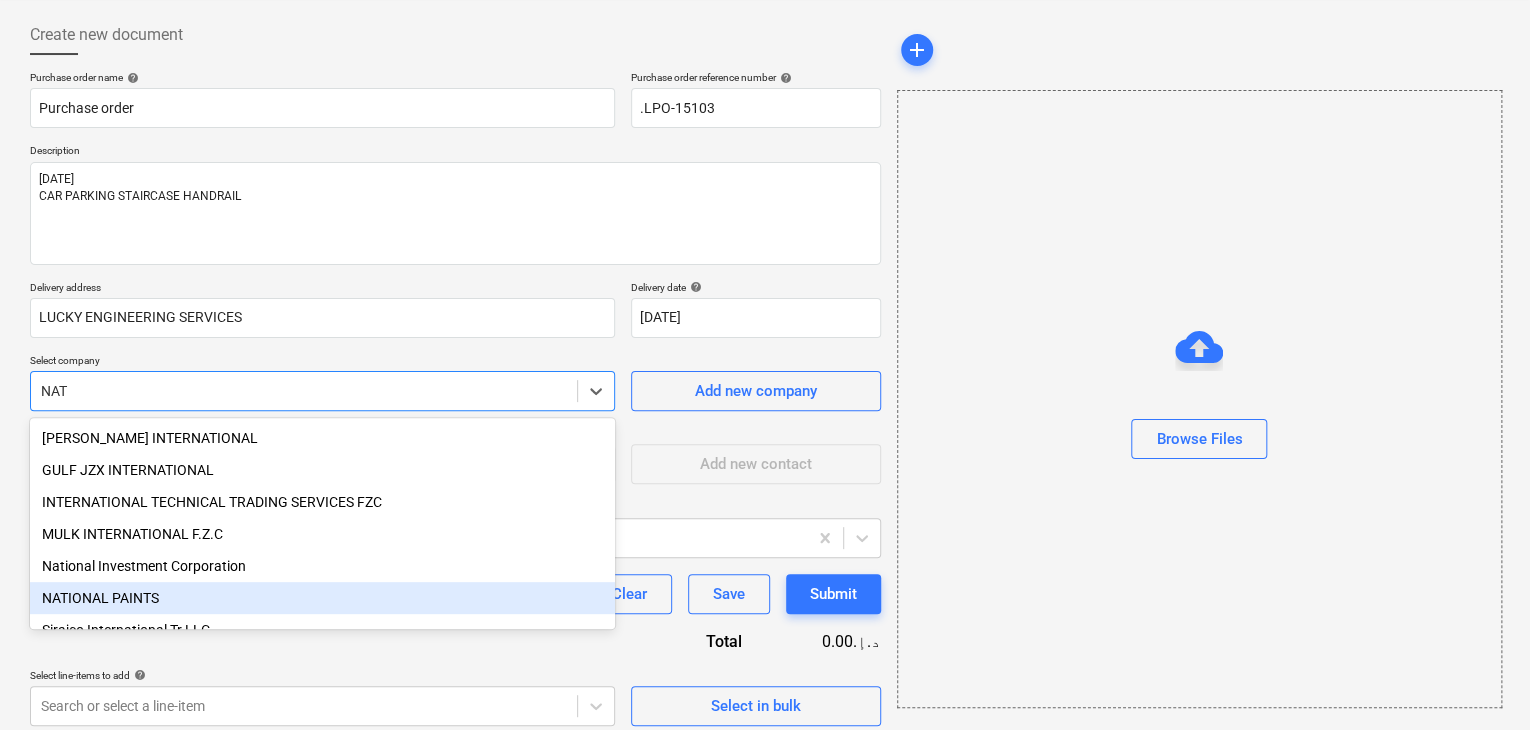 click on "NATIONAL PAINTS" at bounding box center (322, 598) 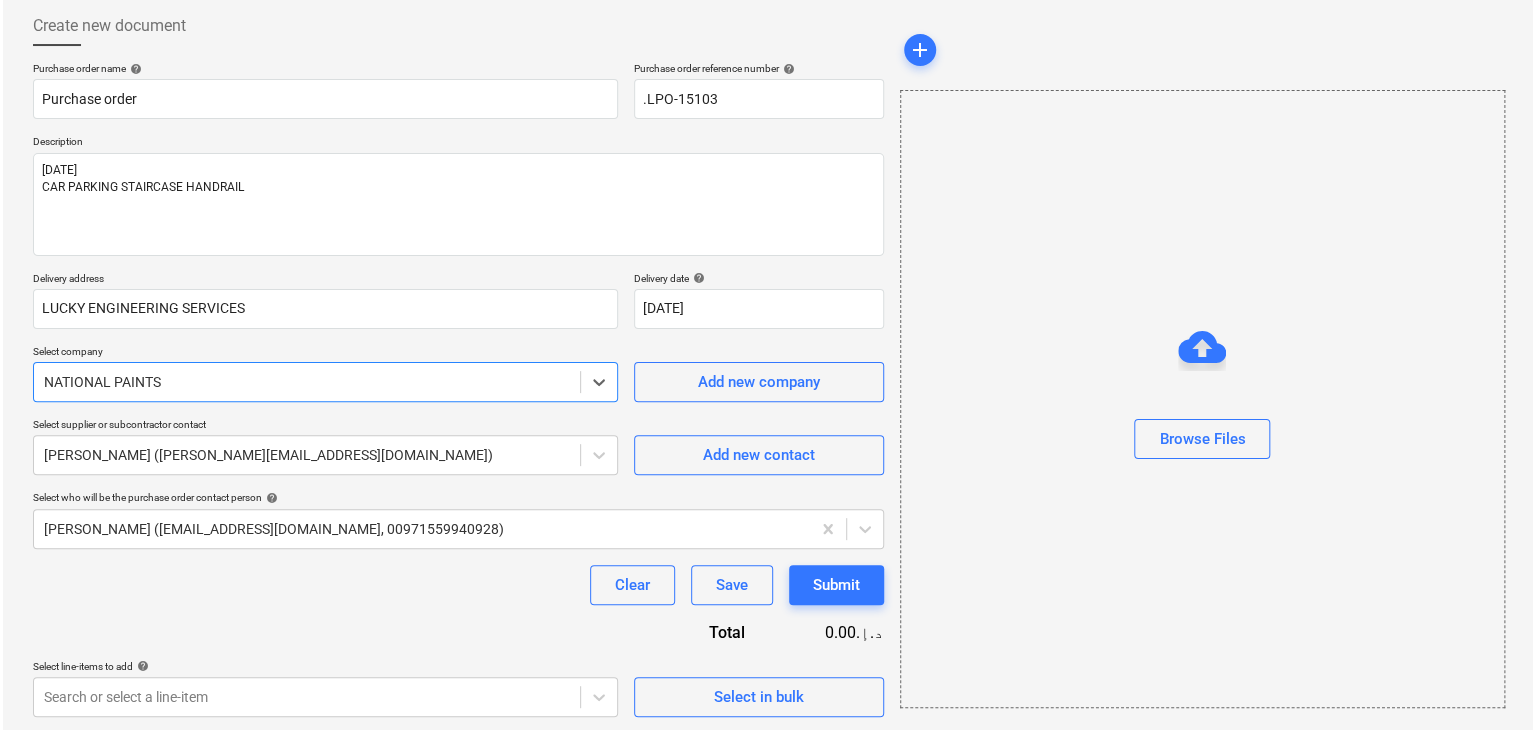scroll, scrollTop: 104, scrollLeft: 0, axis: vertical 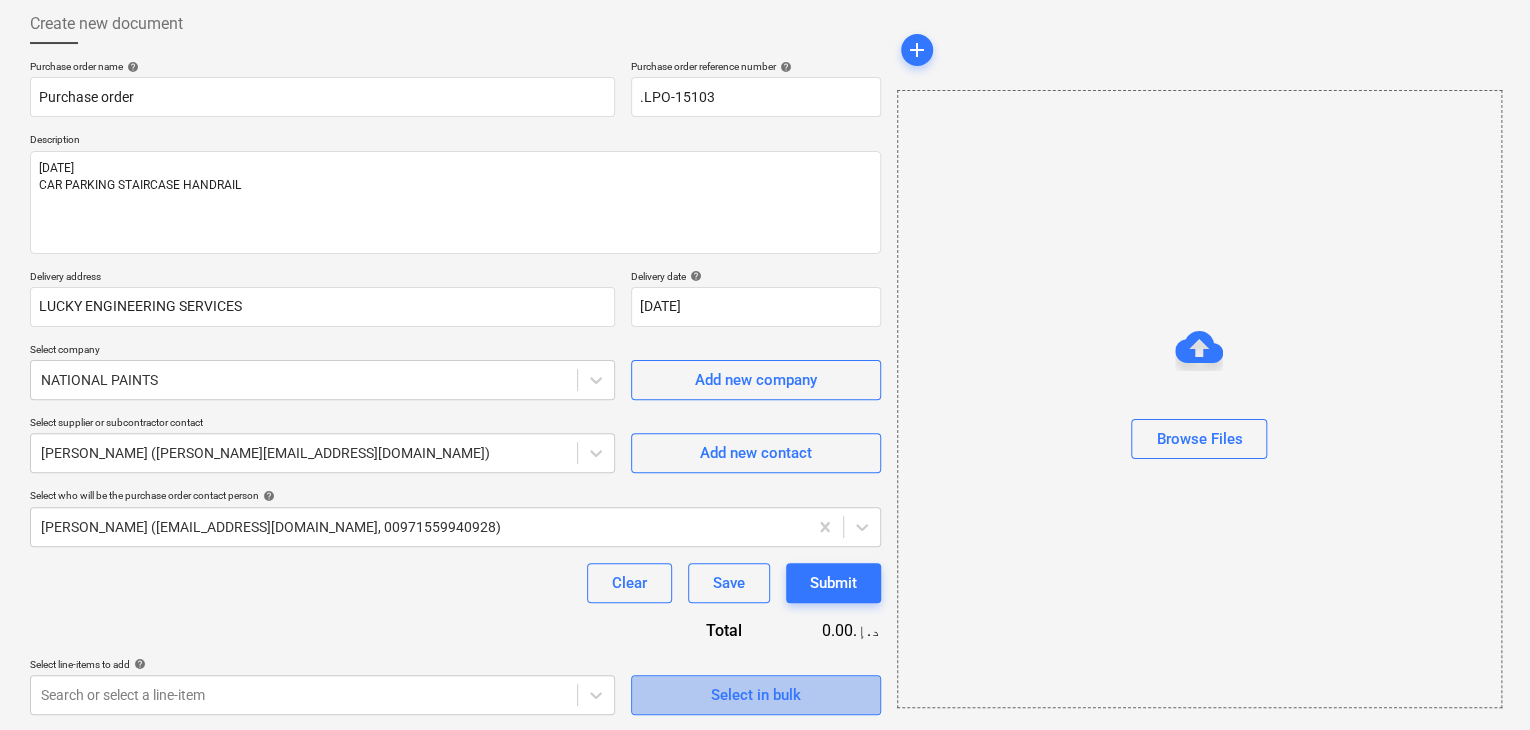 click on "Select in bulk" at bounding box center [756, 695] 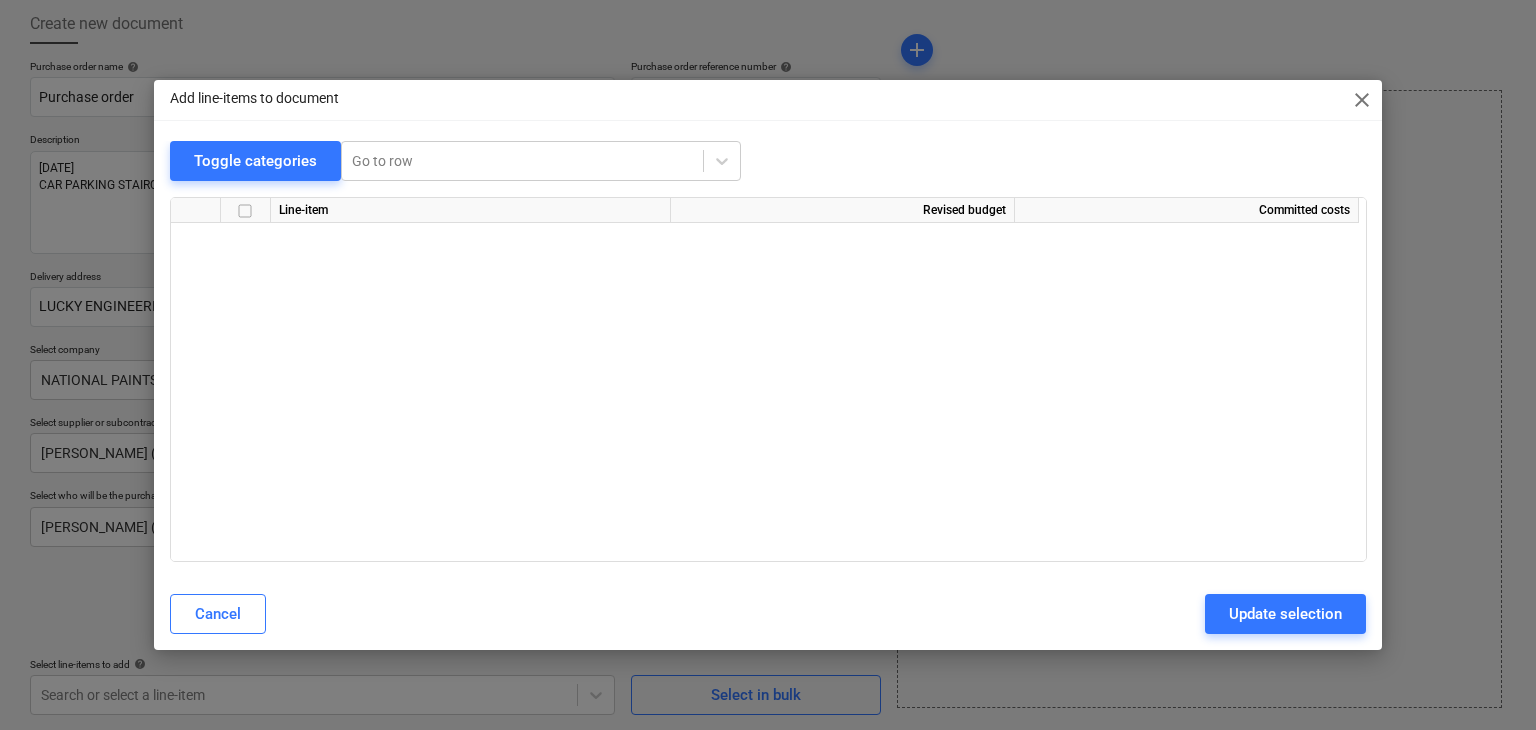 scroll, scrollTop: 7336, scrollLeft: 0, axis: vertical 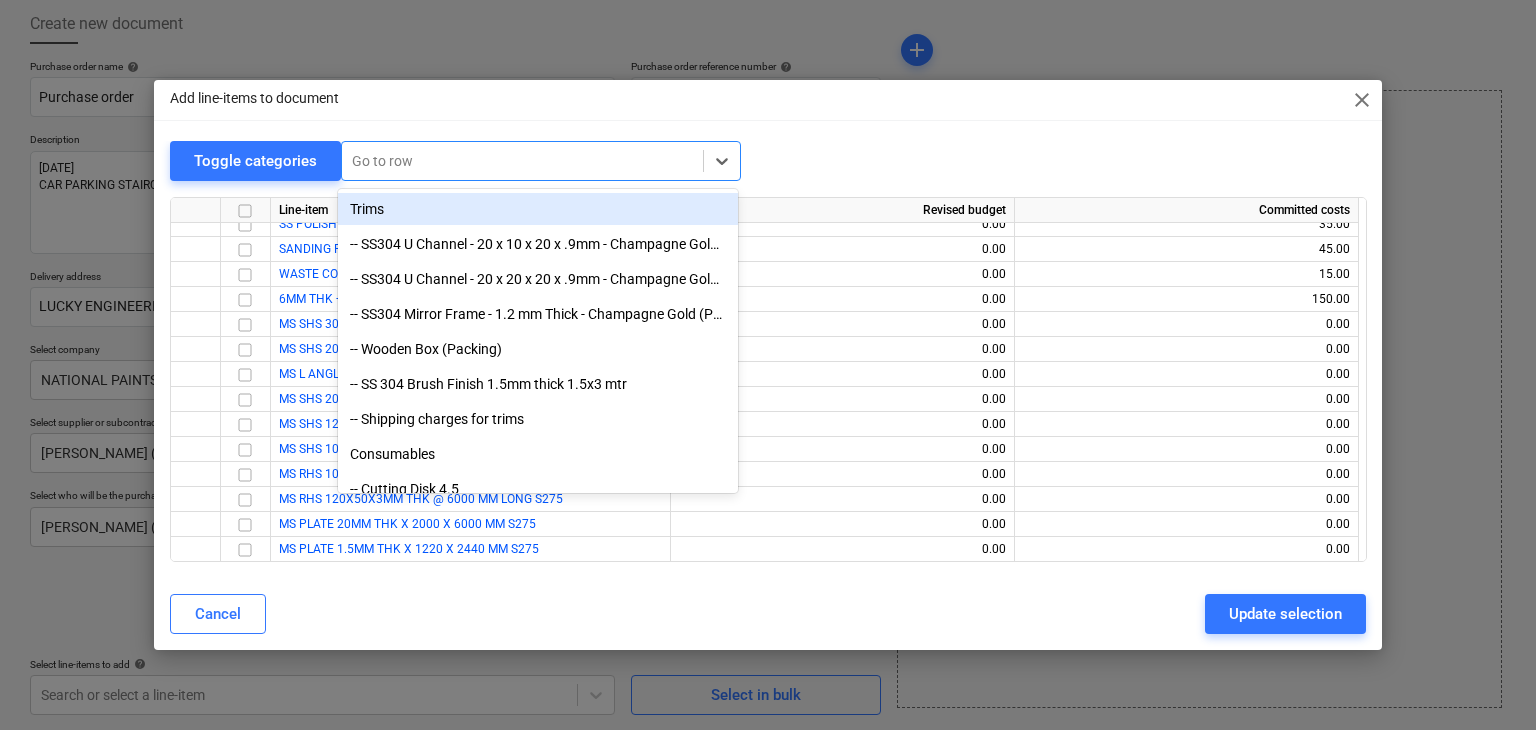 click at bounding box center (522, 161) 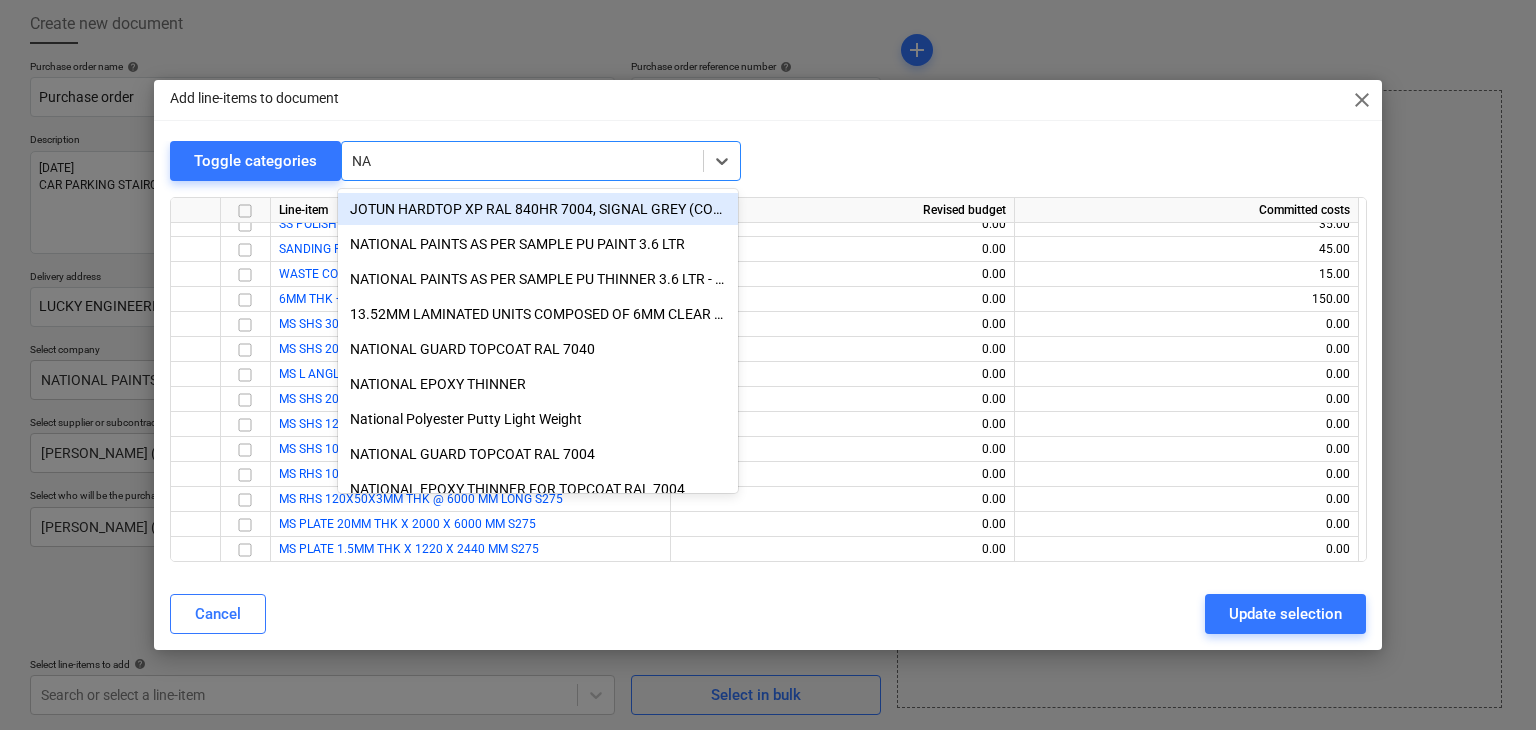 type on "NAT" 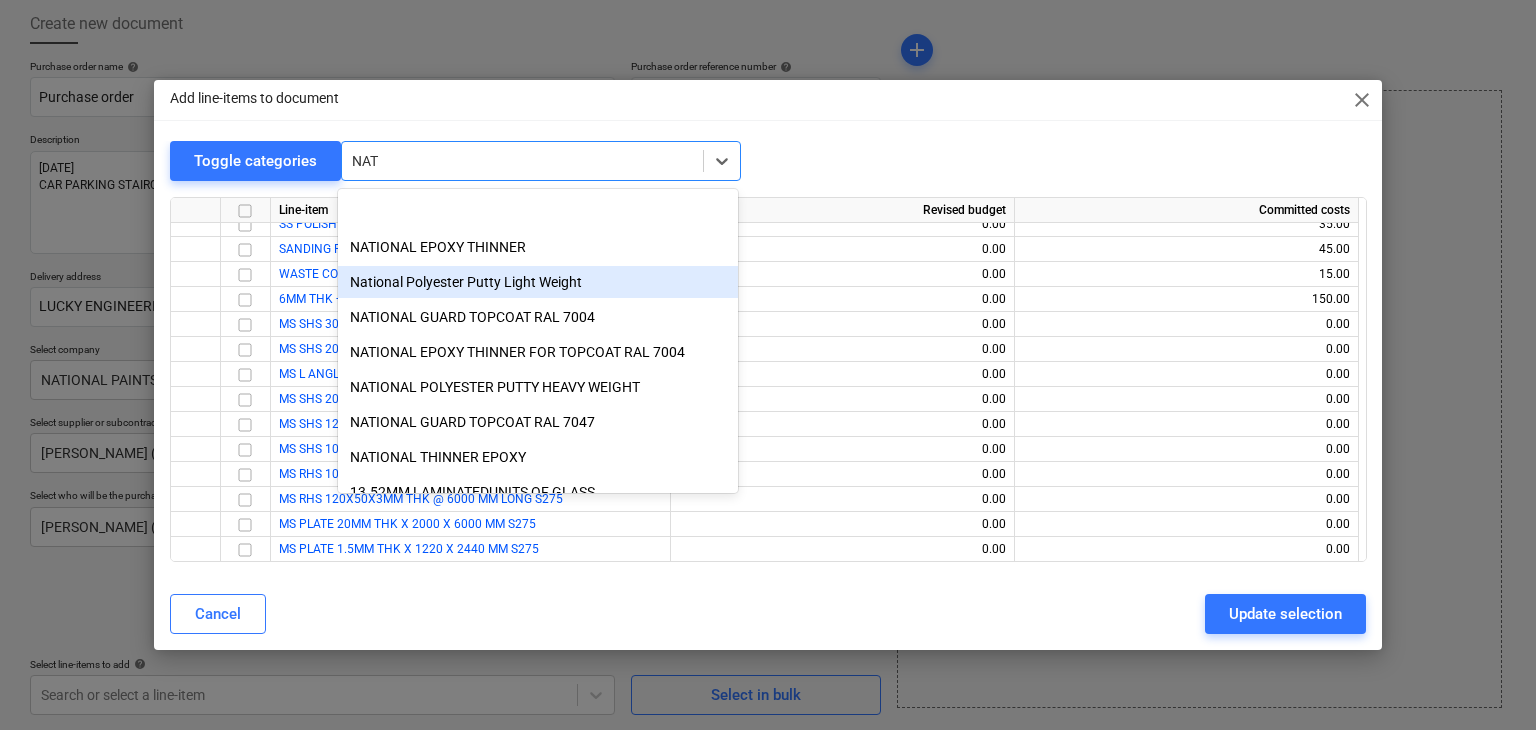 scroll, scrollTop: 200, scrollLeft: 0, axis: vertical 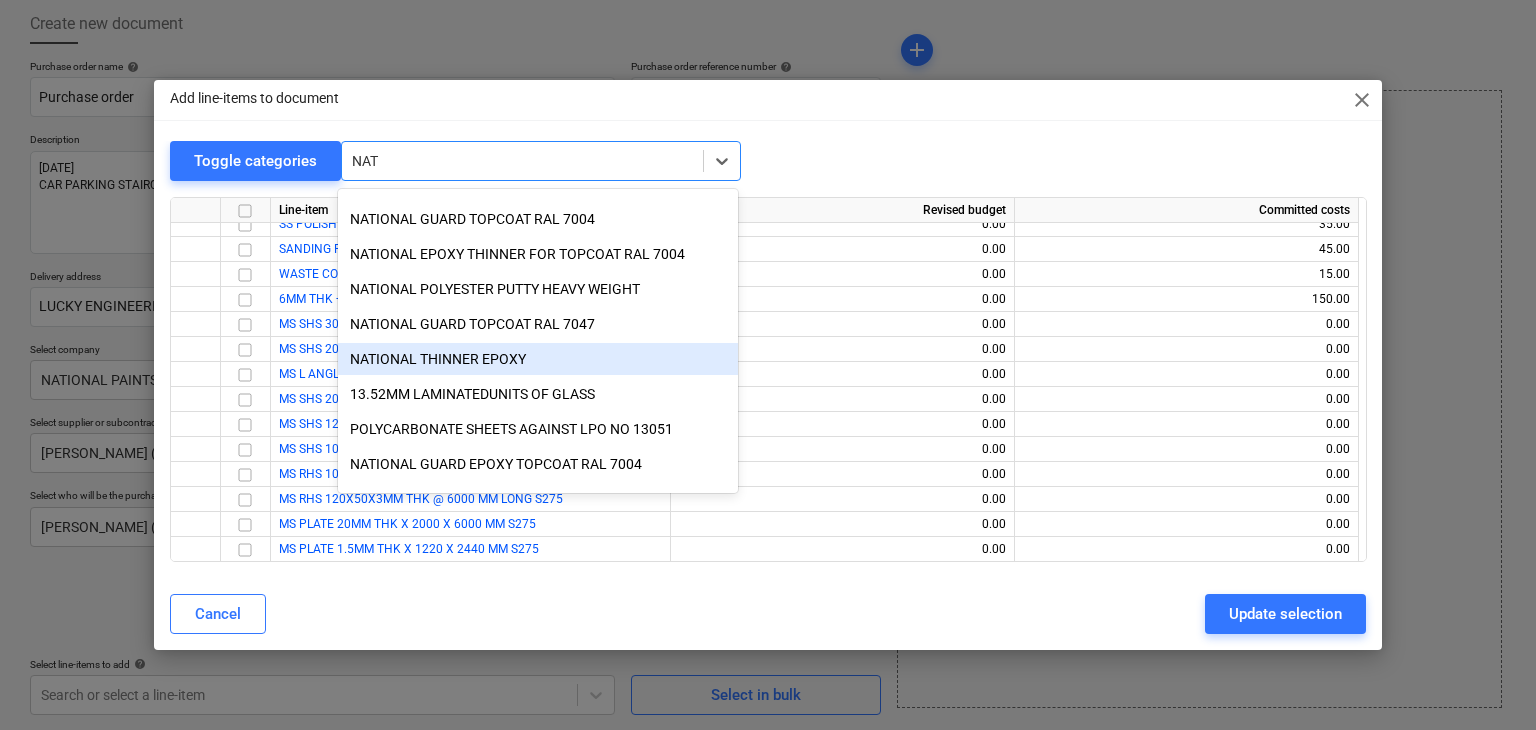 click on "NATIONAL THINNER EPOXY" at bounding box center [538, 359] 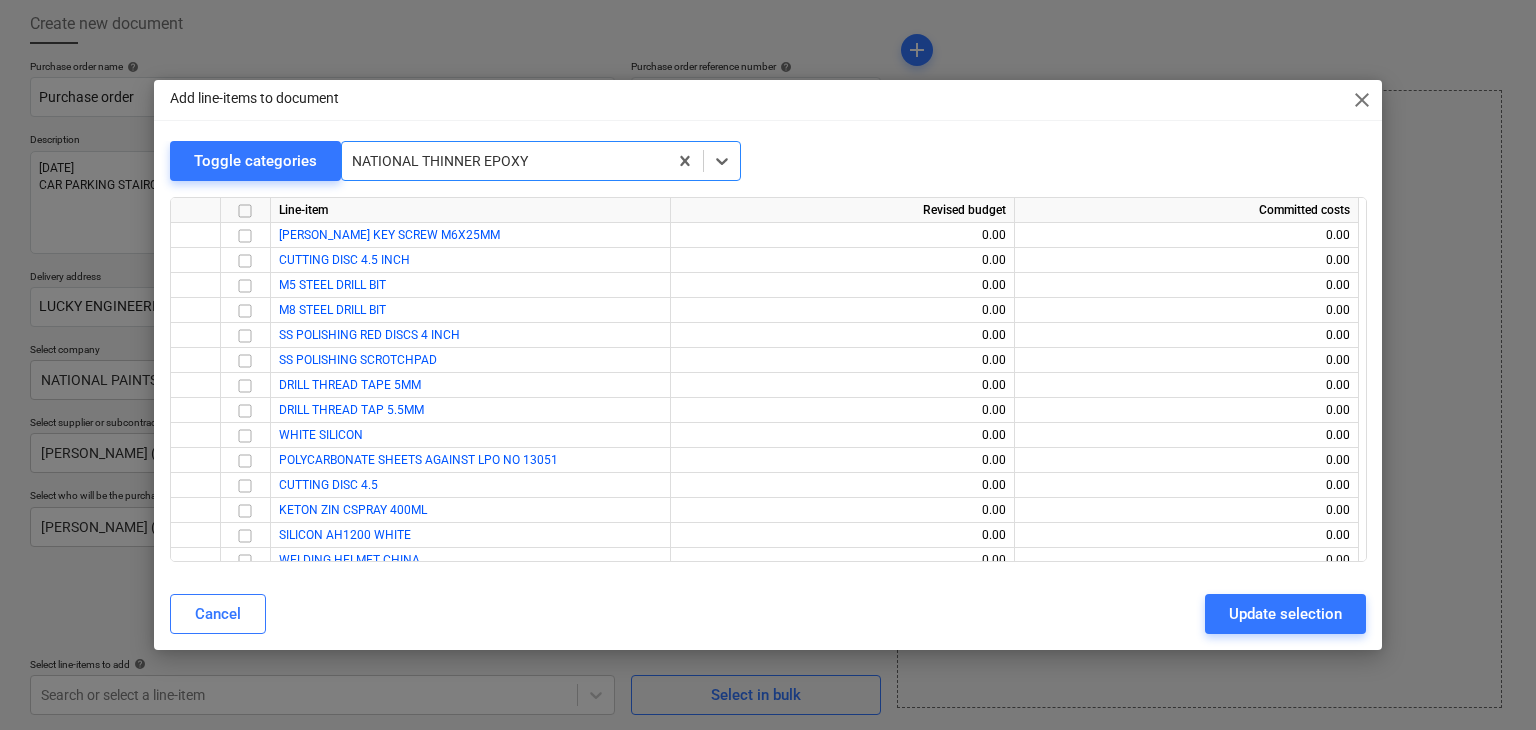 scroll, scrollTop: 4200, scrollLeft: 0, axis: vertical 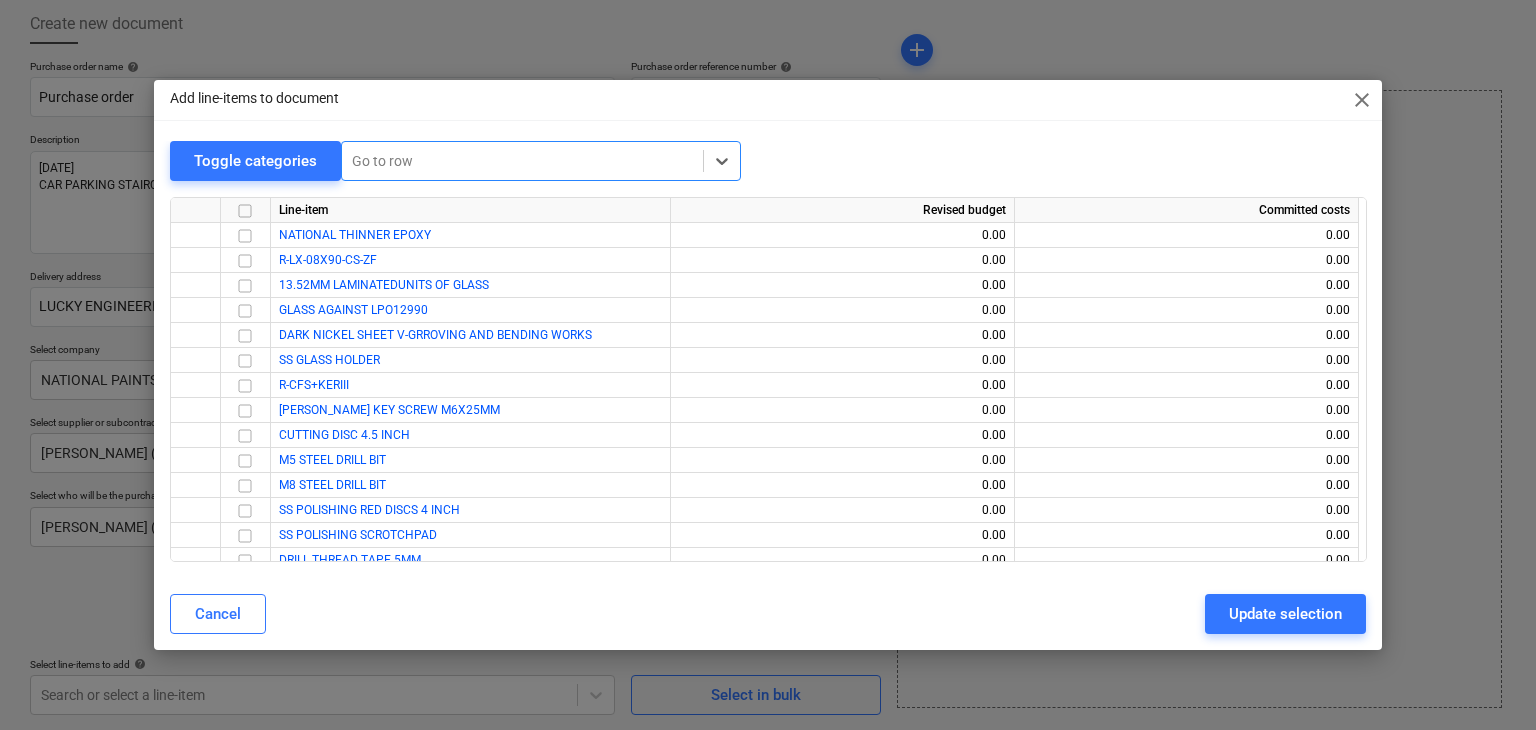 click at bounding box center [522, 161] 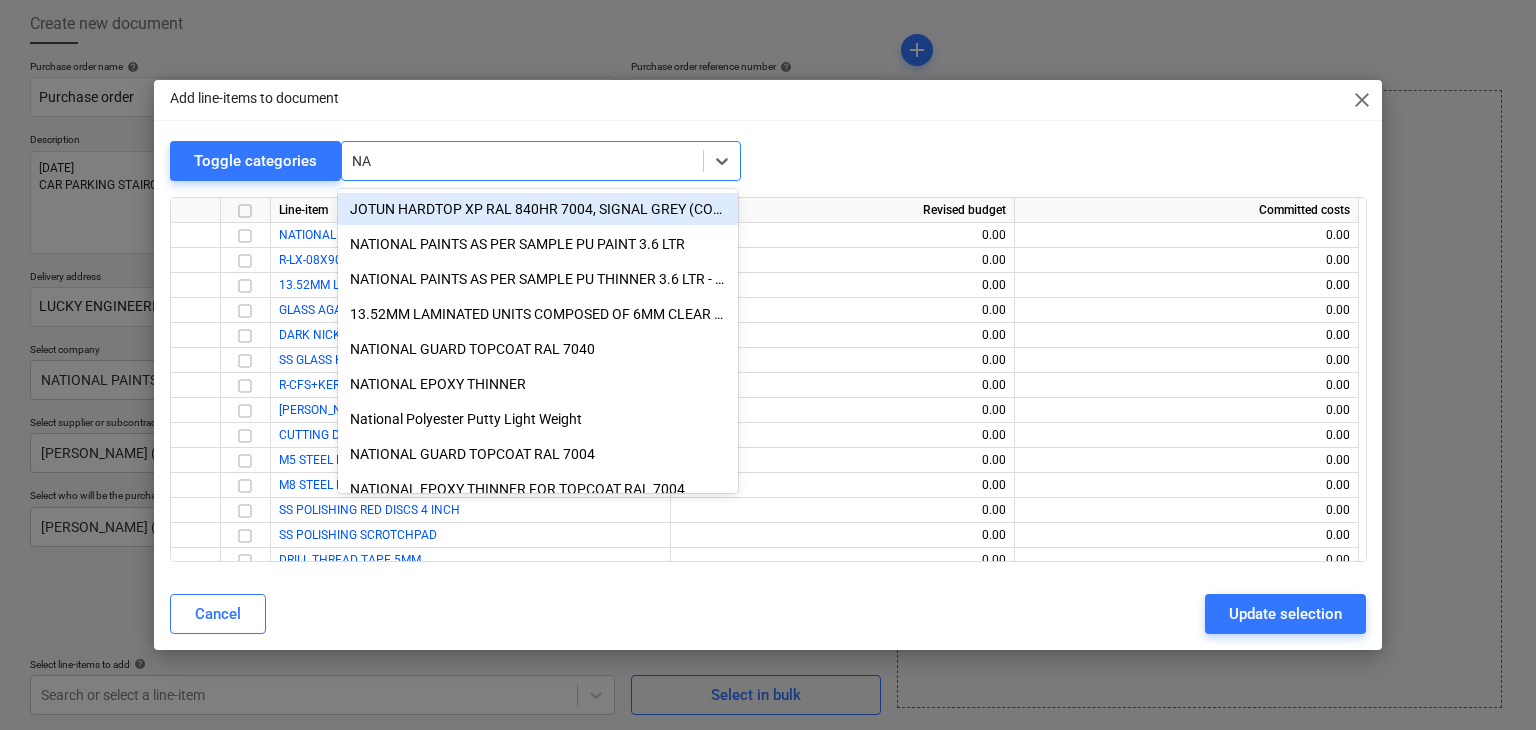 type on "NAT" 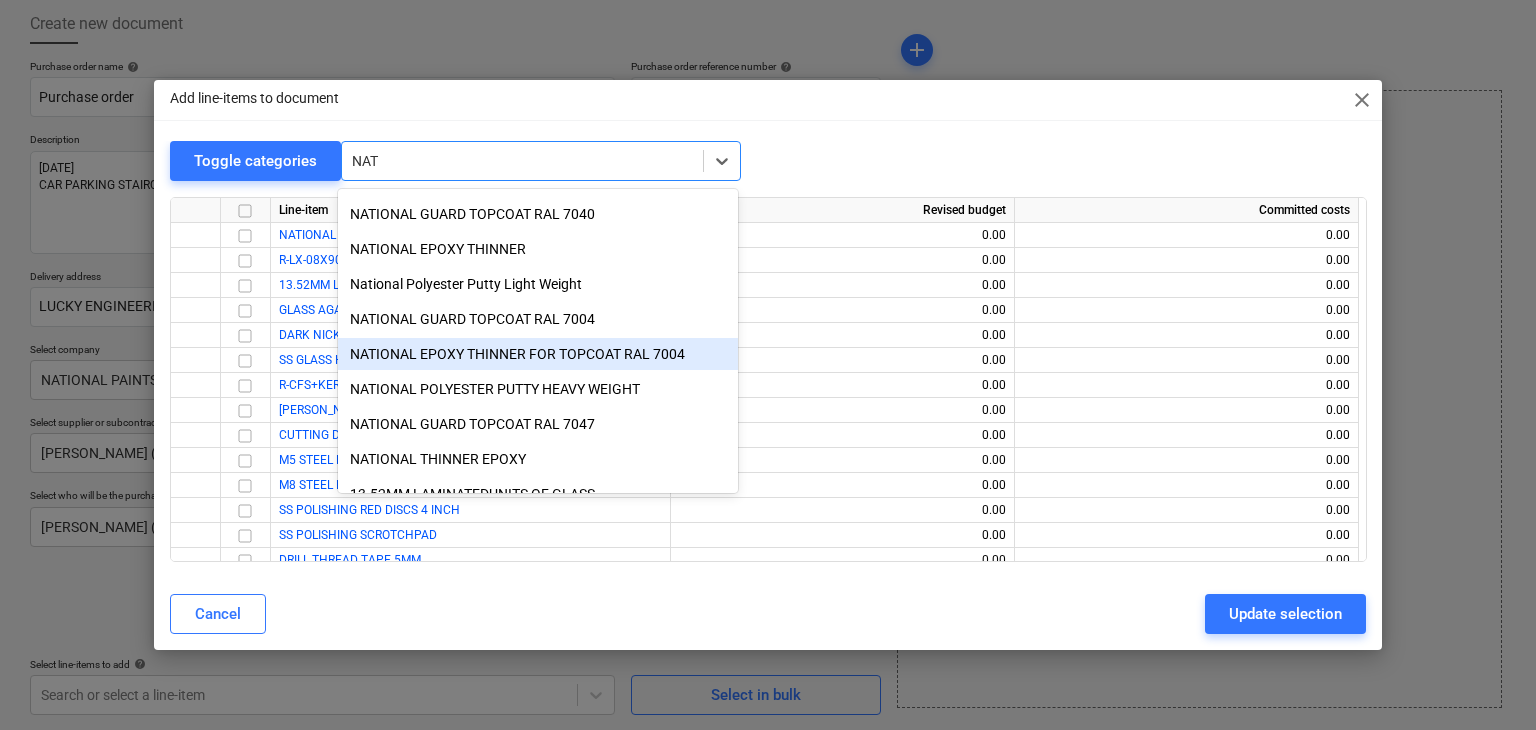 scroll, scrollTop: 200, scrollLeft: 0, axis: vertical 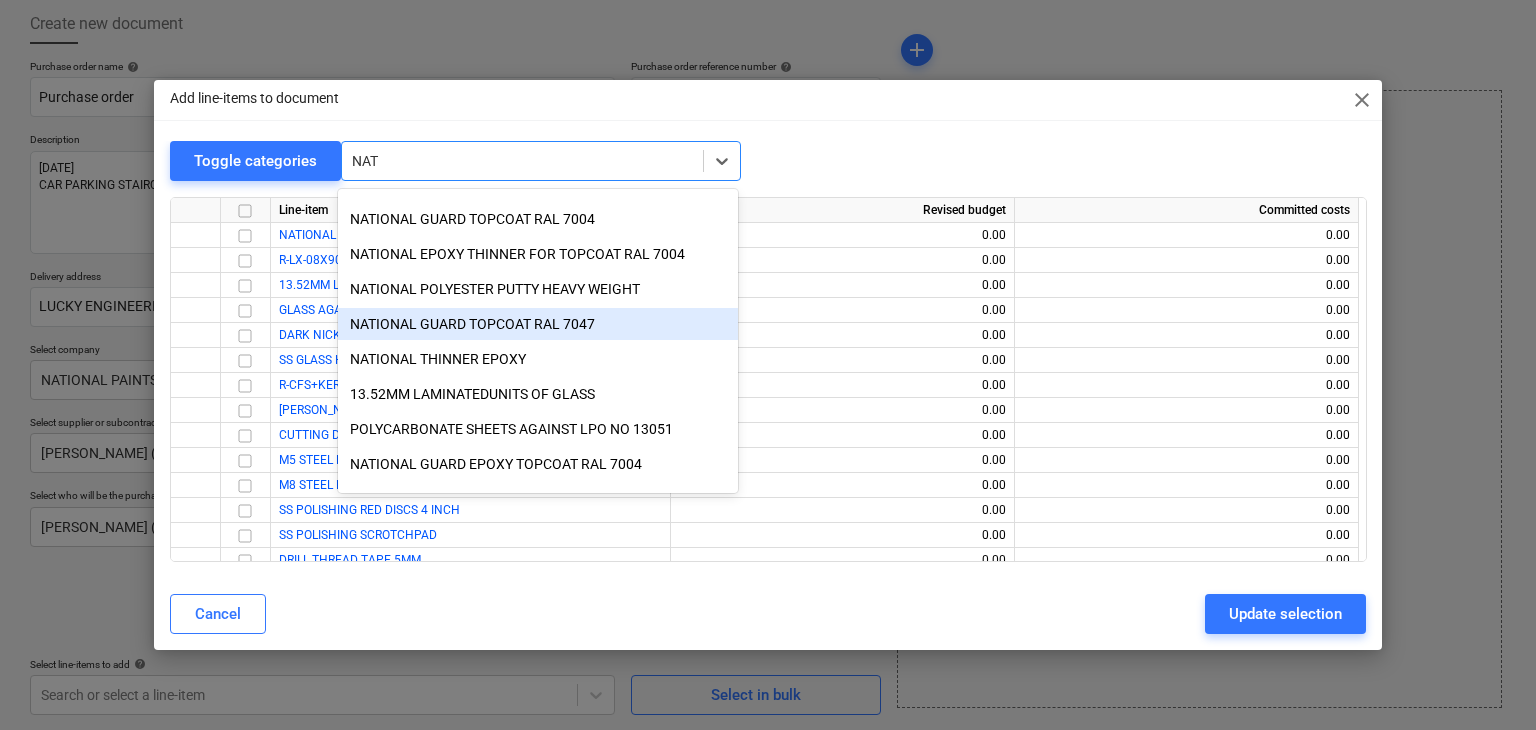 click on "NATIONAL GUARD TOPCOAT RAL 7047" at bounding box center [538, 324] 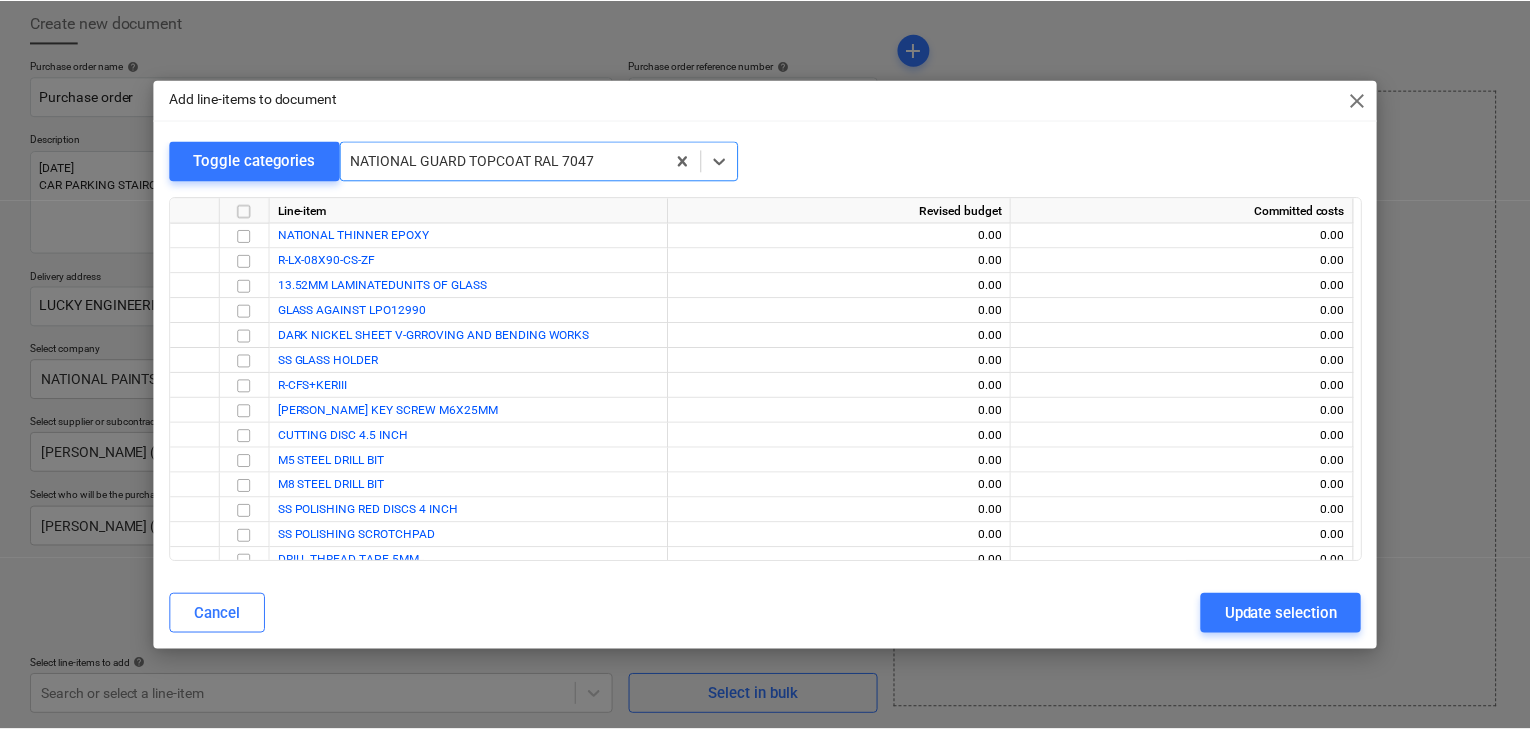 scroll, scrollTop: 4175, scrollLeft: 0, axis: vertical 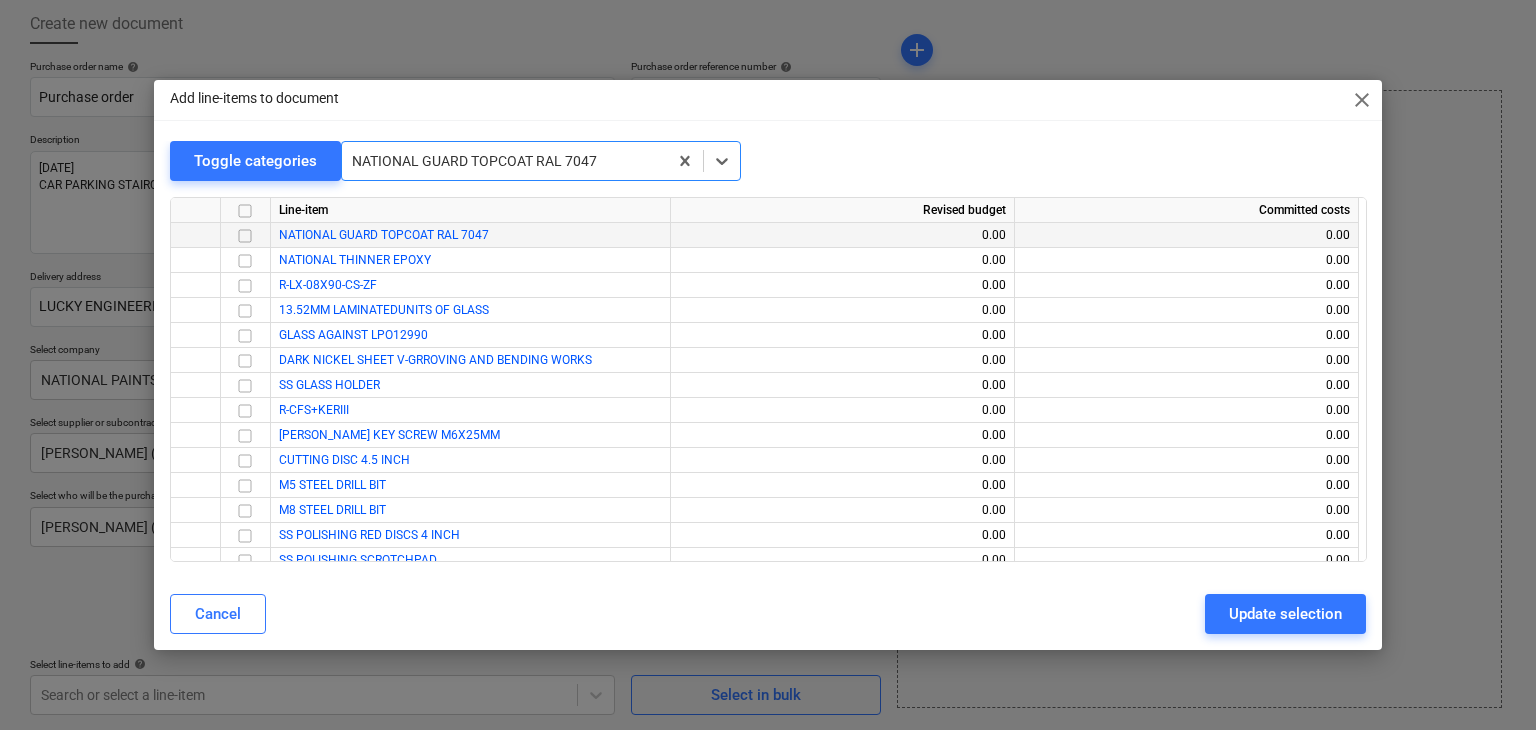 click at bounding box center (245, 236) 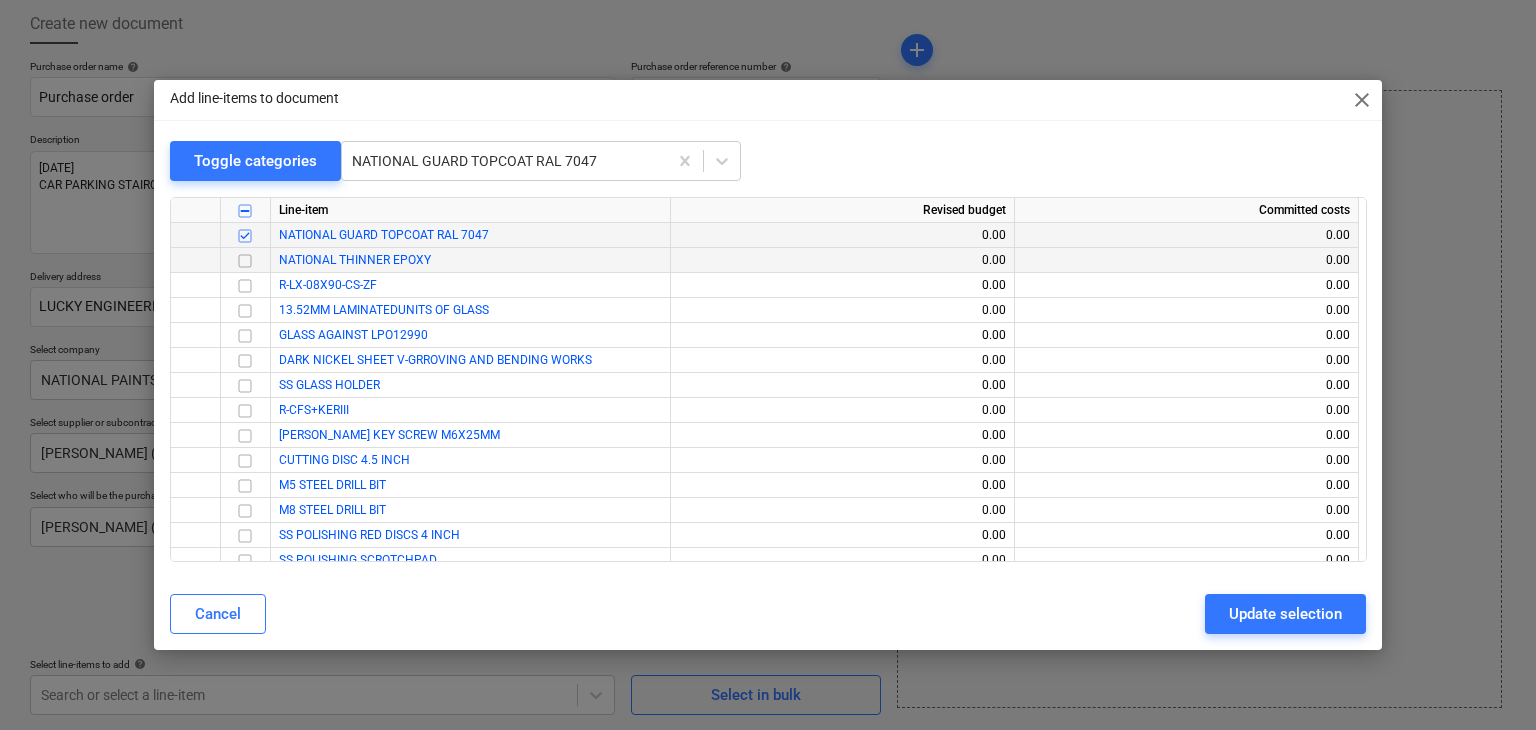 click at bounding box center (245, 261) 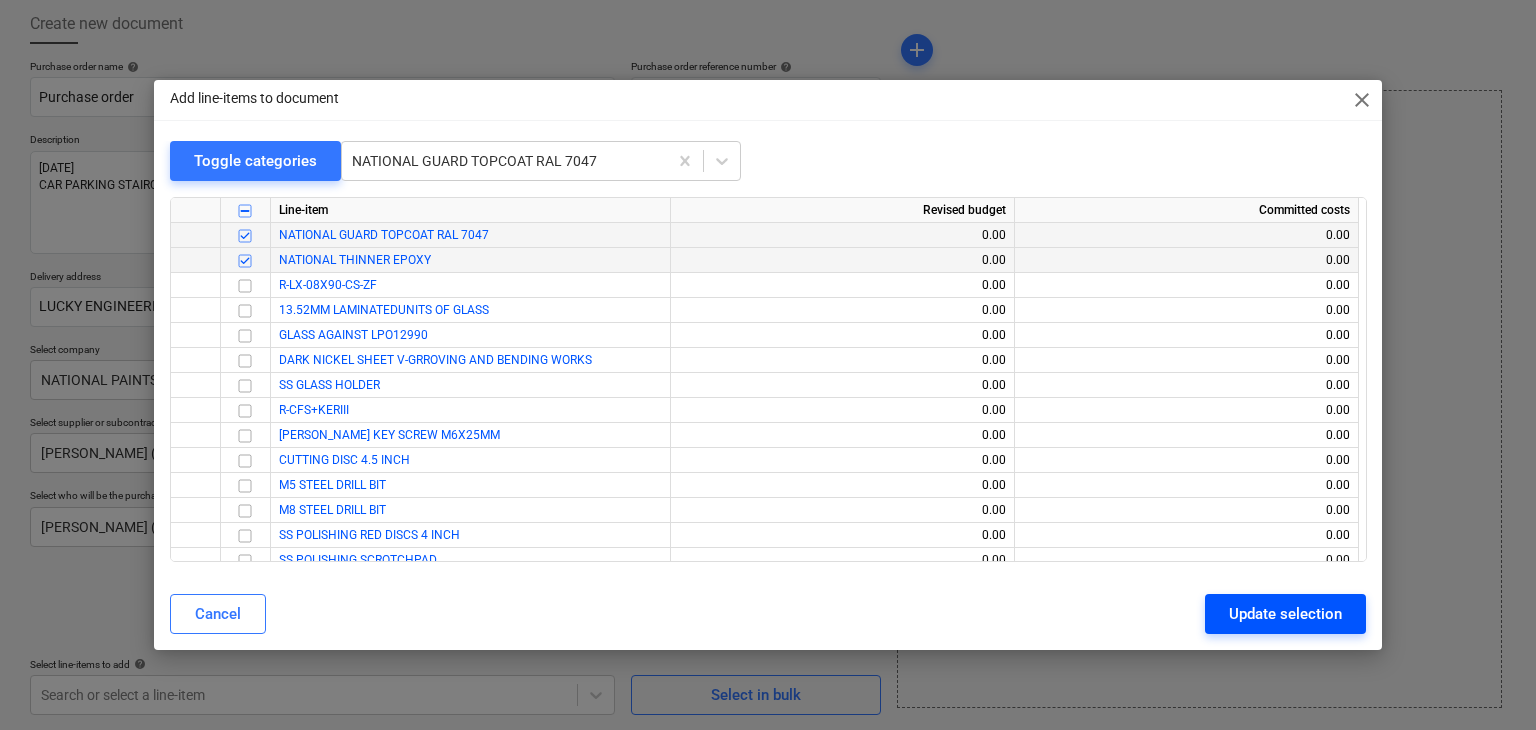 click on "Update selection" at bounding box center [1285, 614] 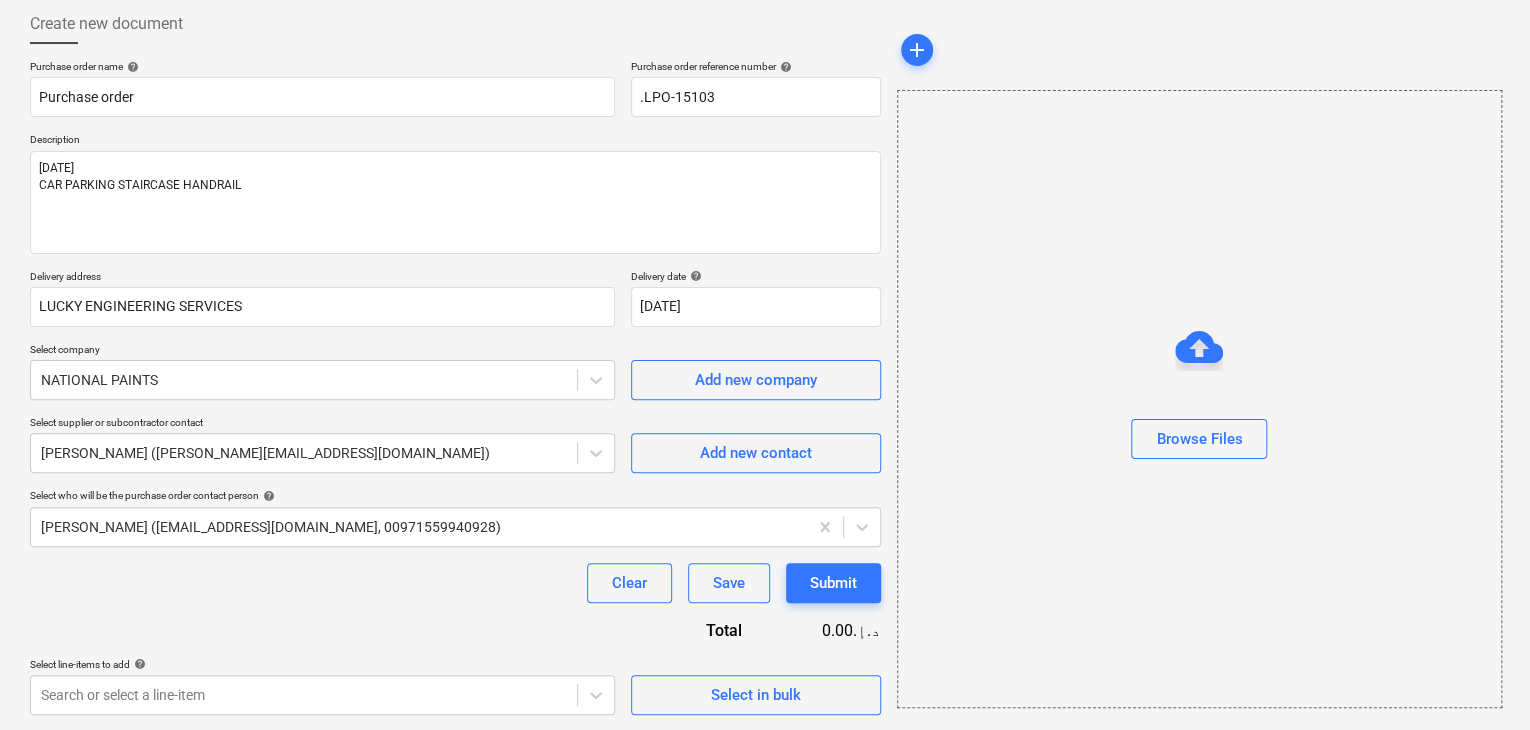 scroll, scrollTop: 317, scrollLeft: 0, axis: vertical 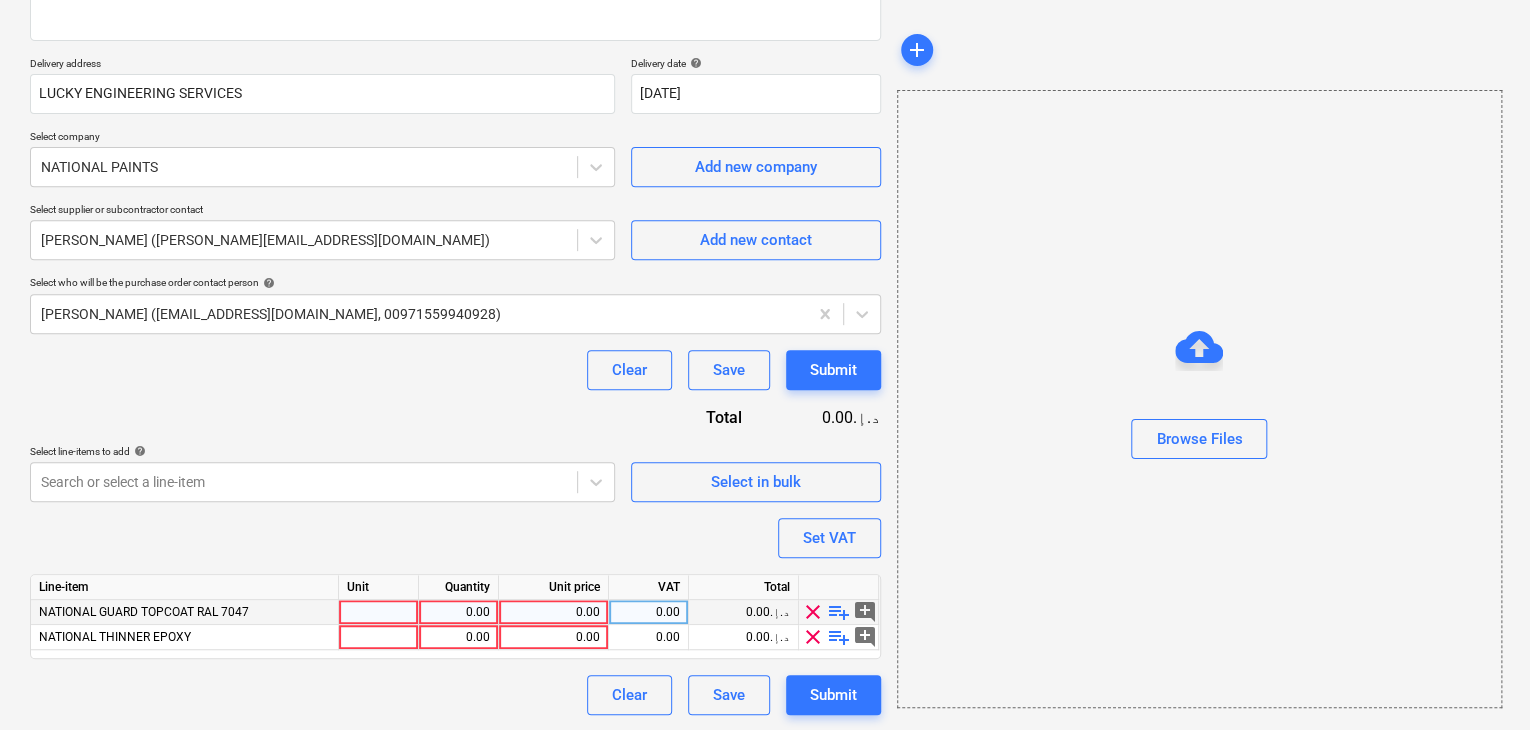 click at bounding box center (379, 612) 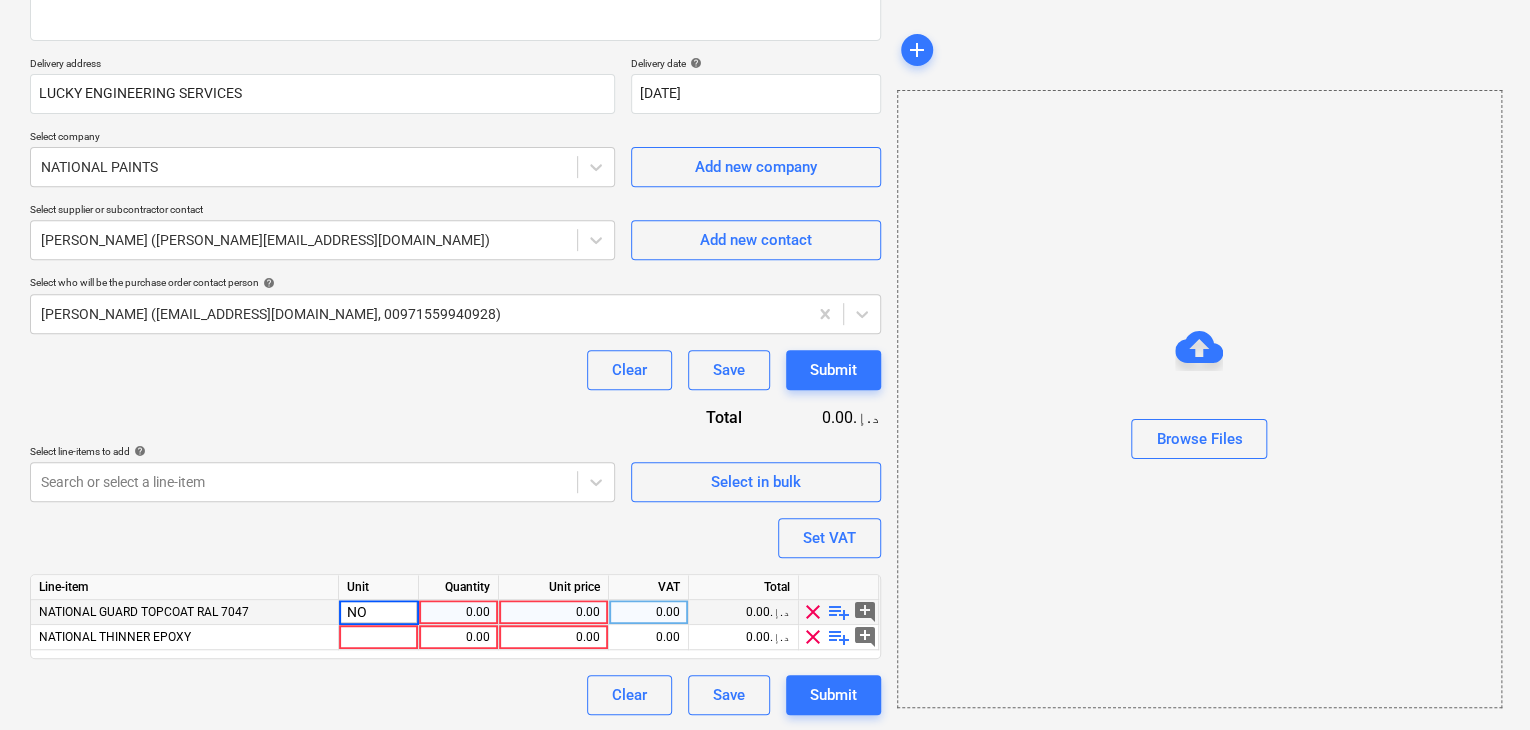 type on "NOS" 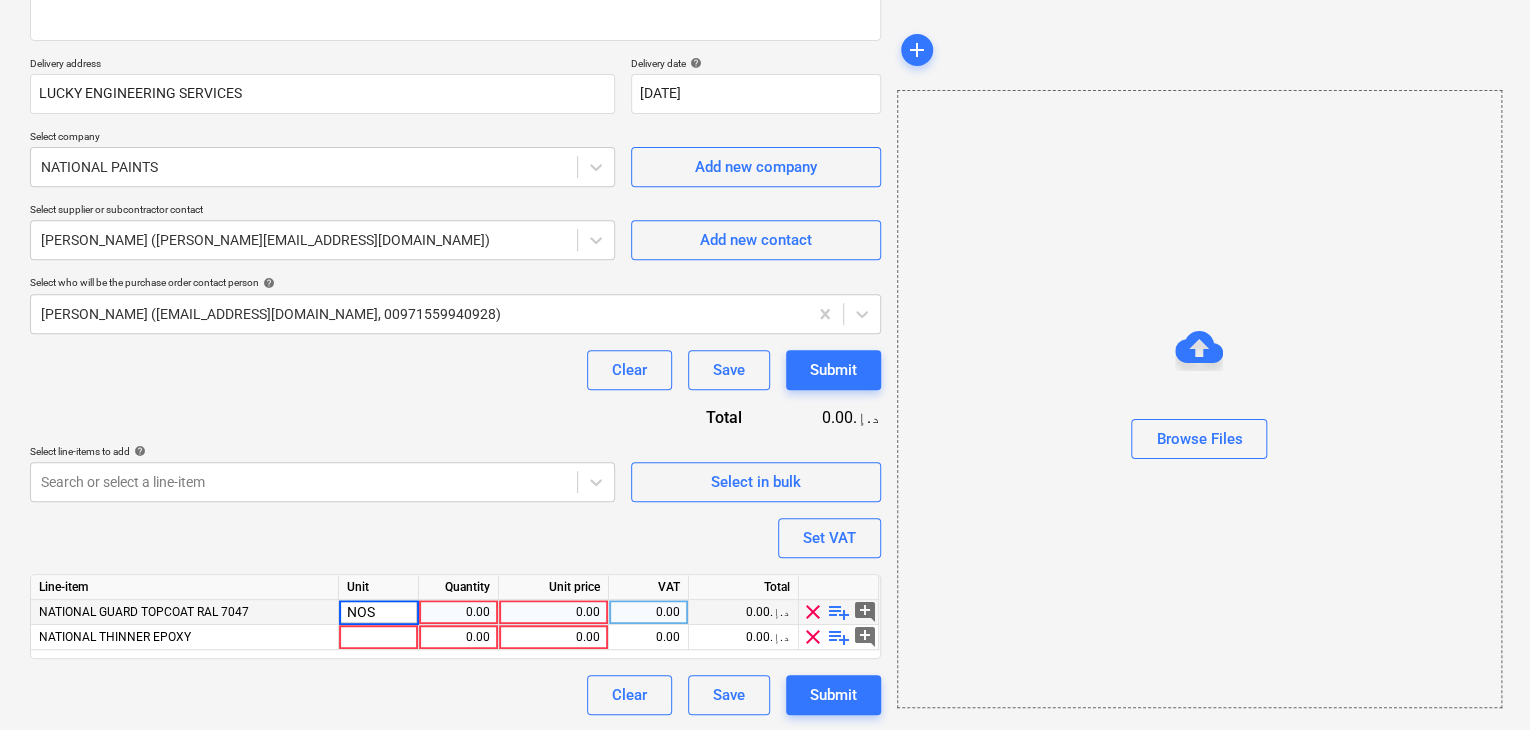 type on "x" 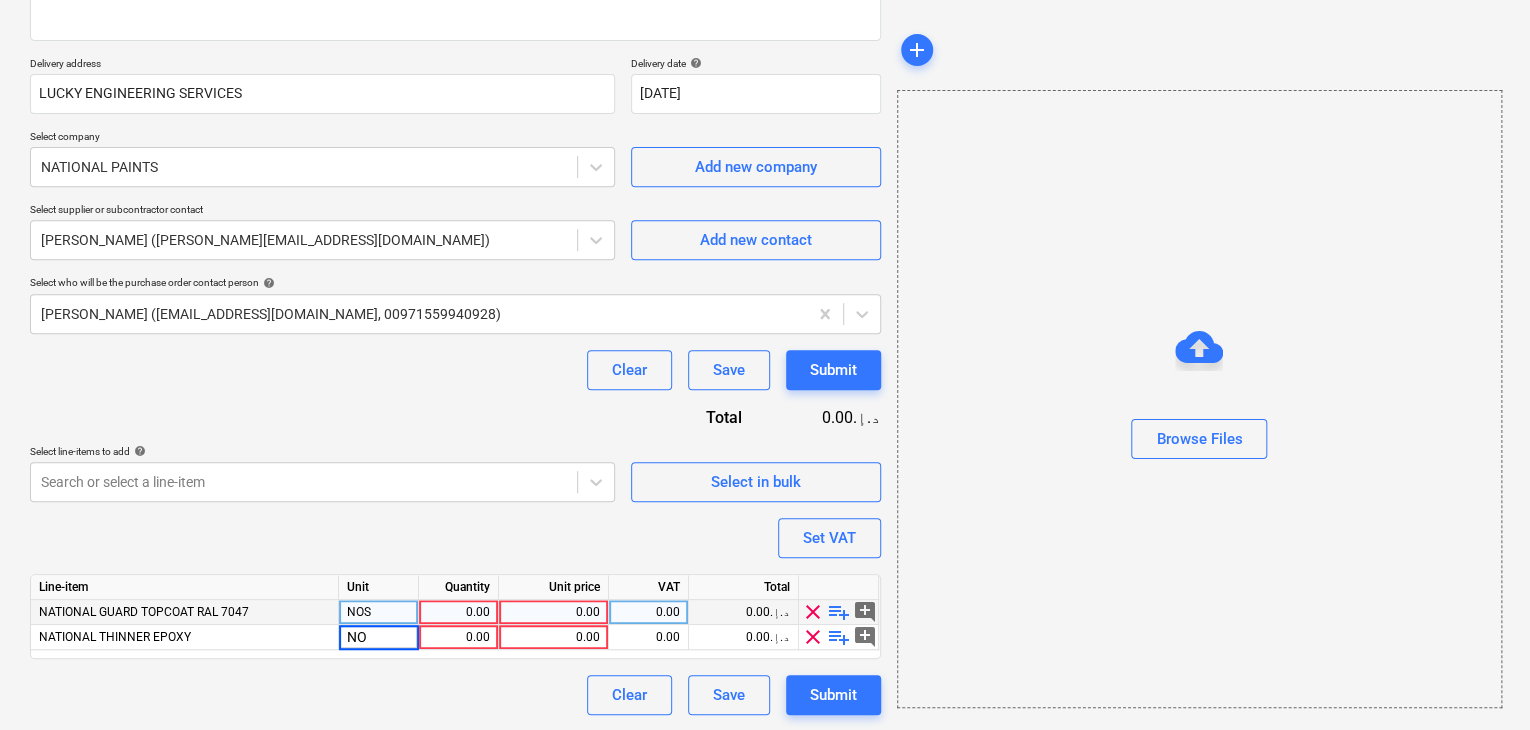 type on "NOS" 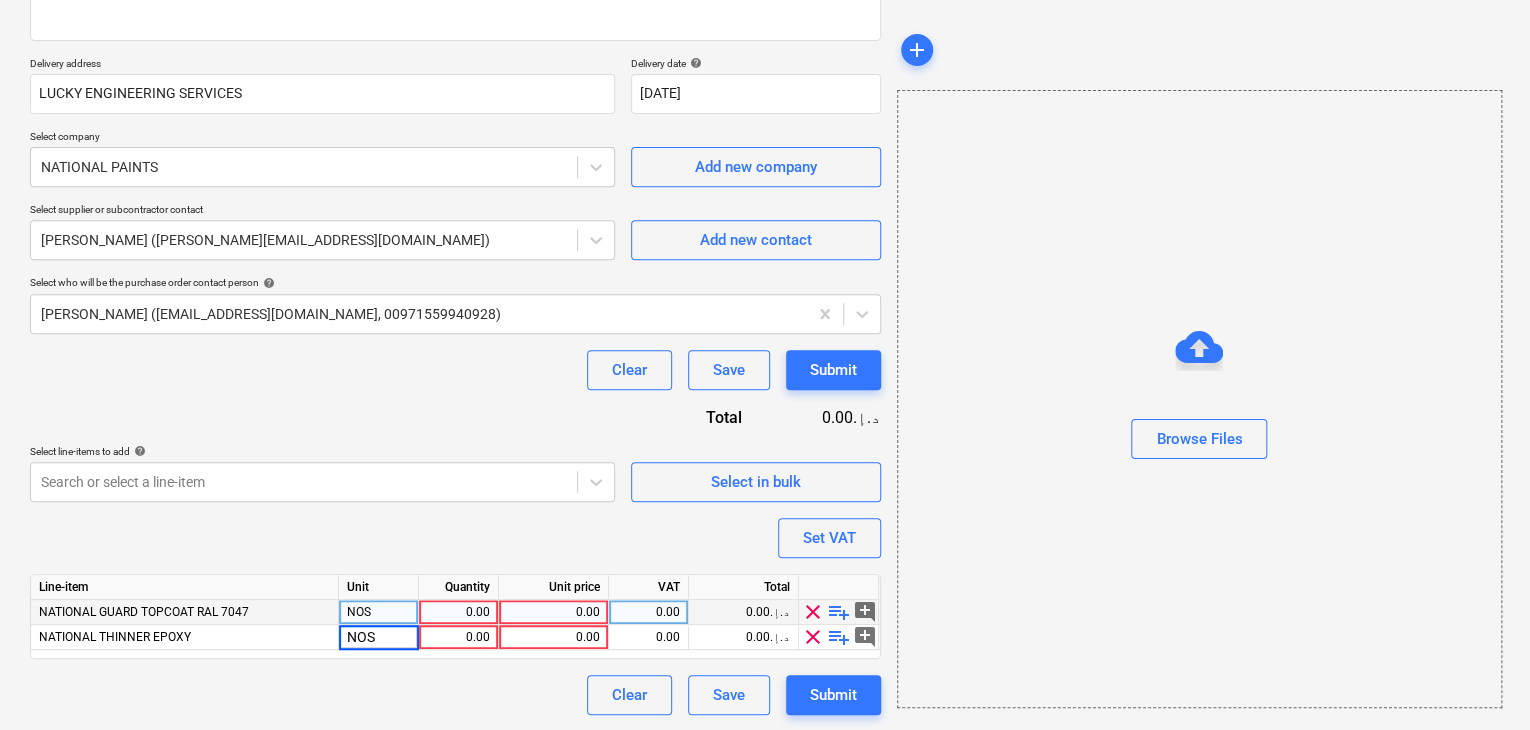 type on "x" 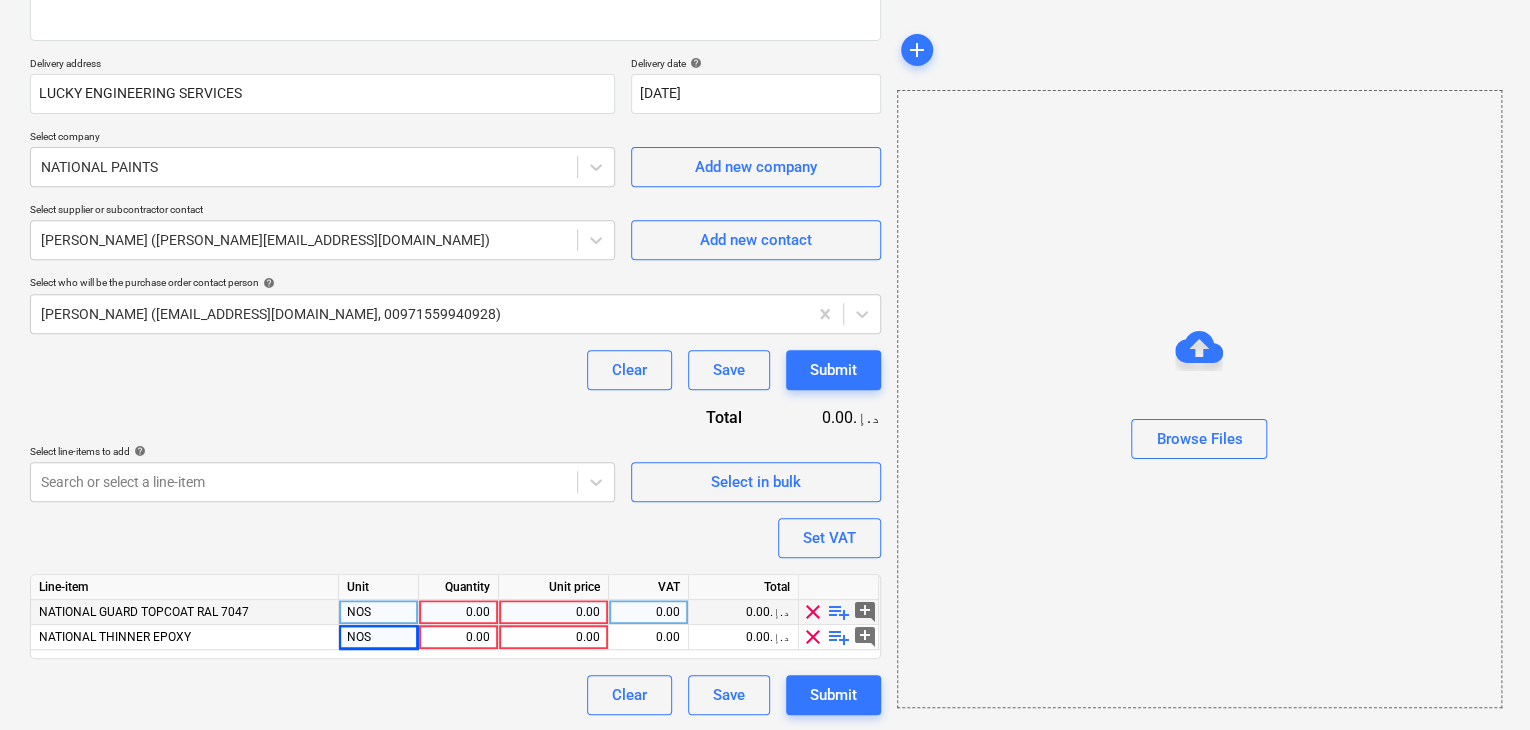 click on "0.00" at bounding box center (458, 612) 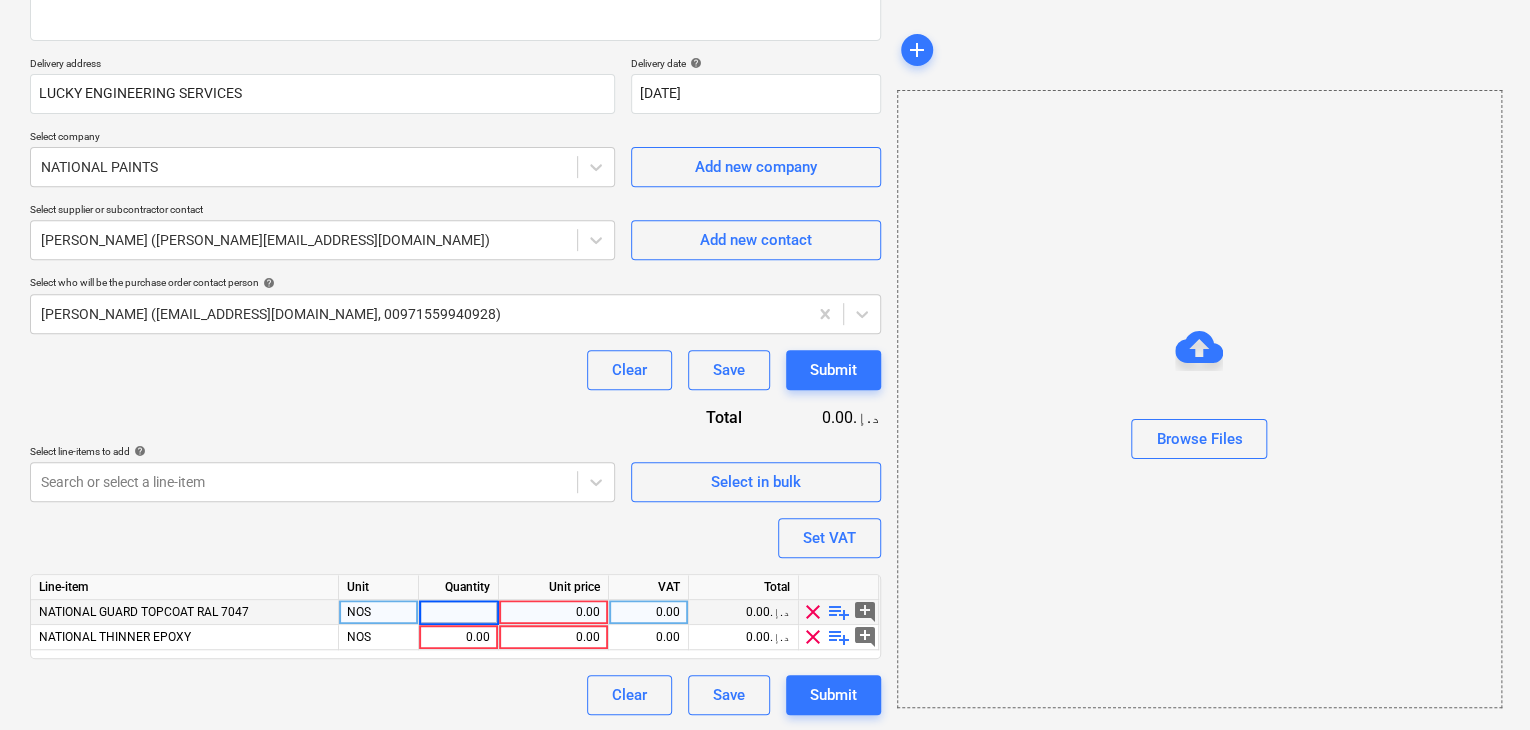 click on "NOS" at bounding box center [379, 612] 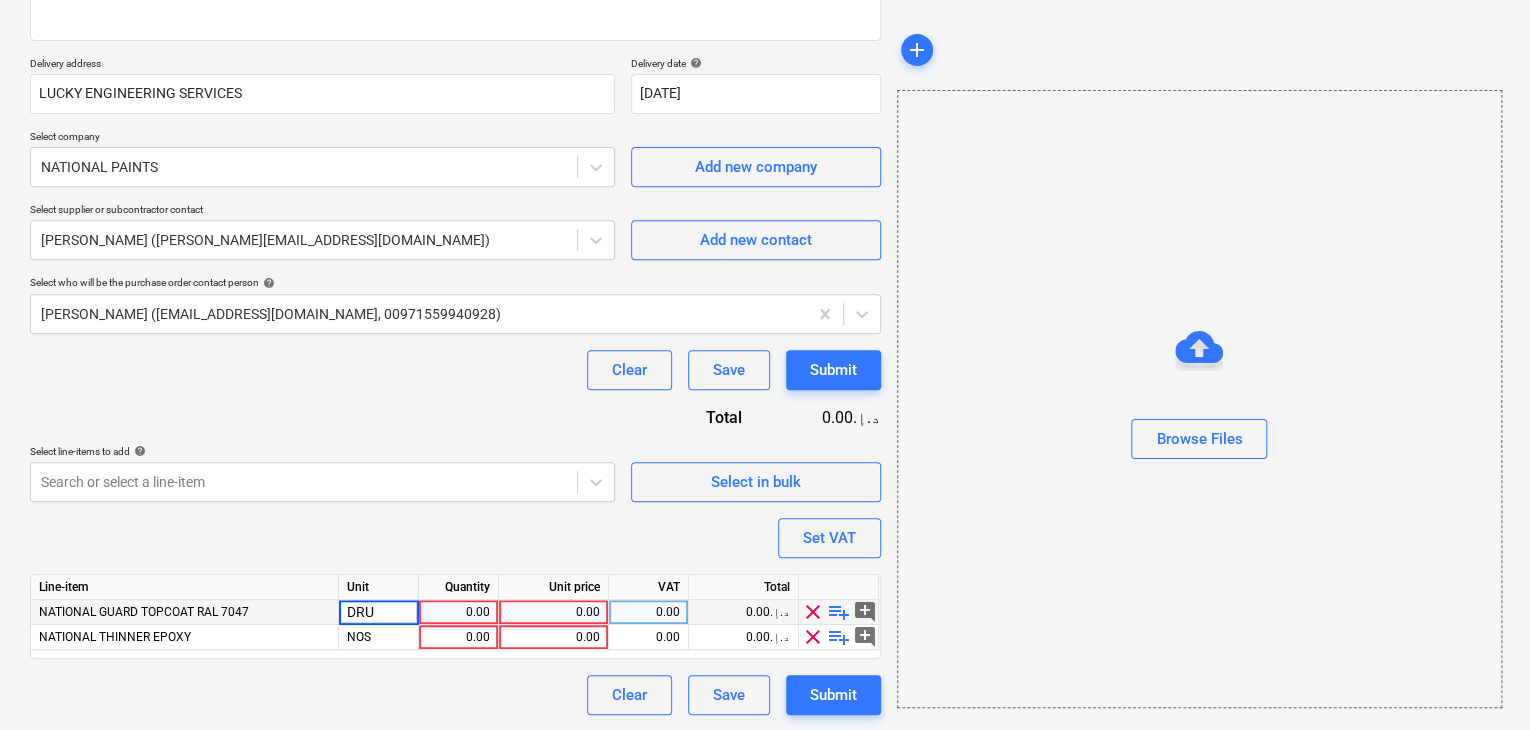 type on "DRUM" 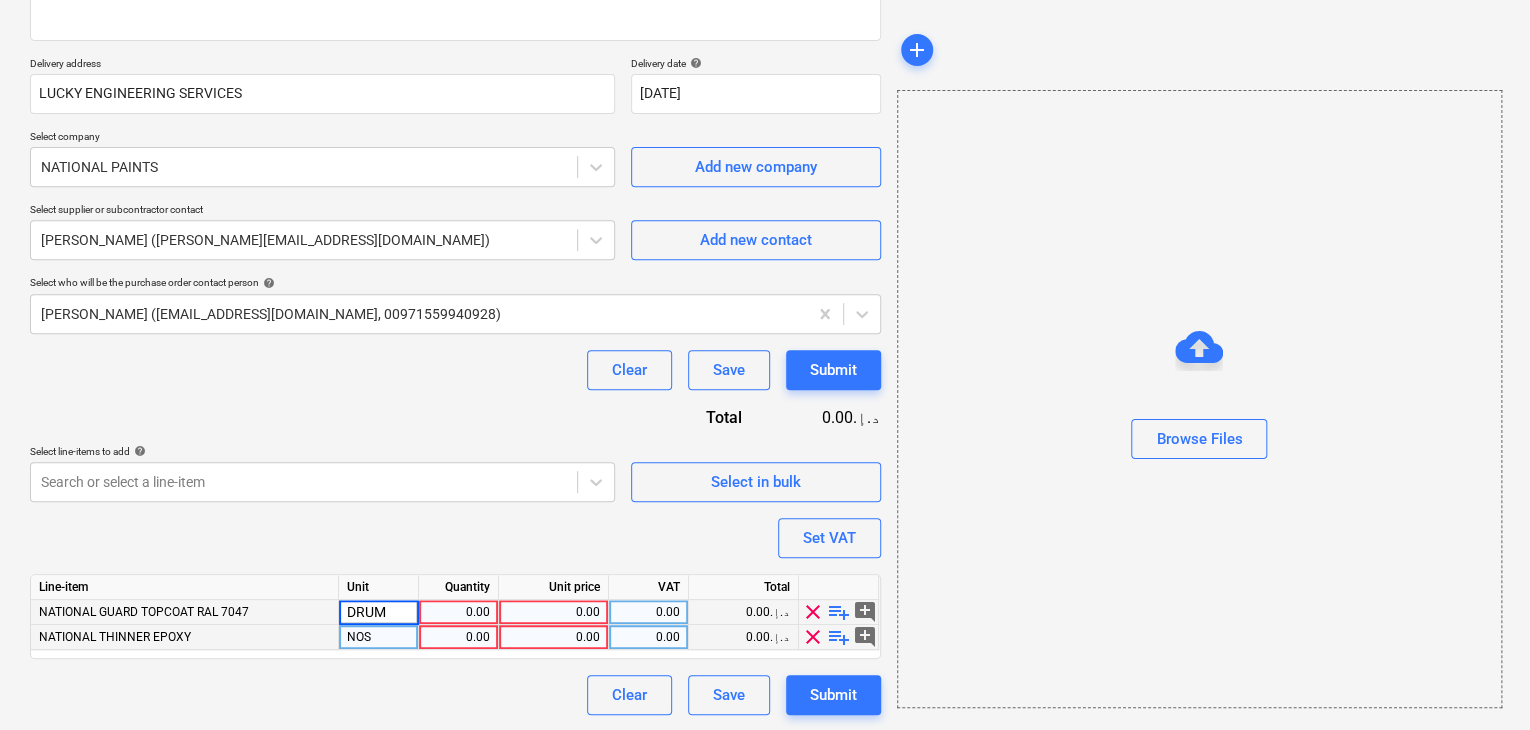 type on "x" 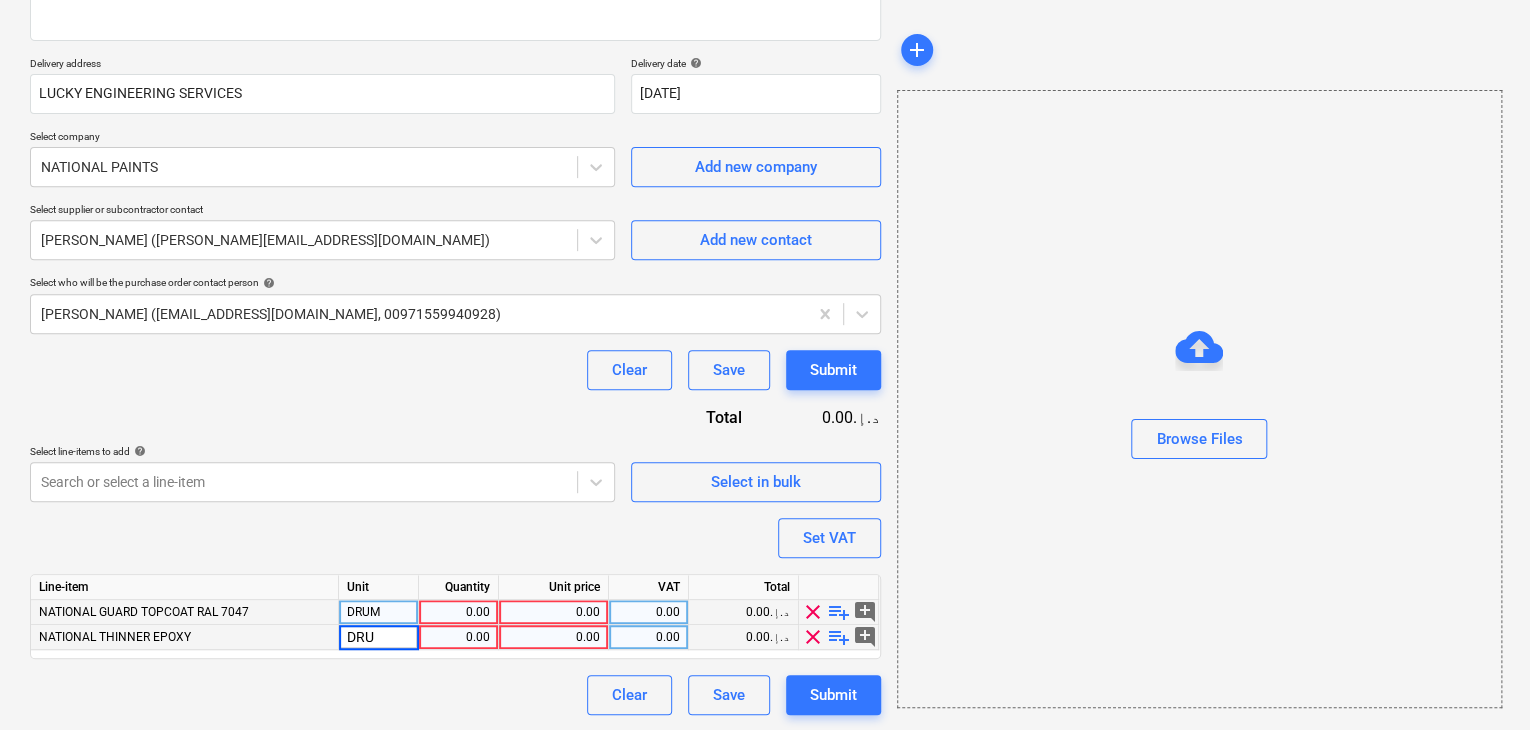 type on "DRUM" 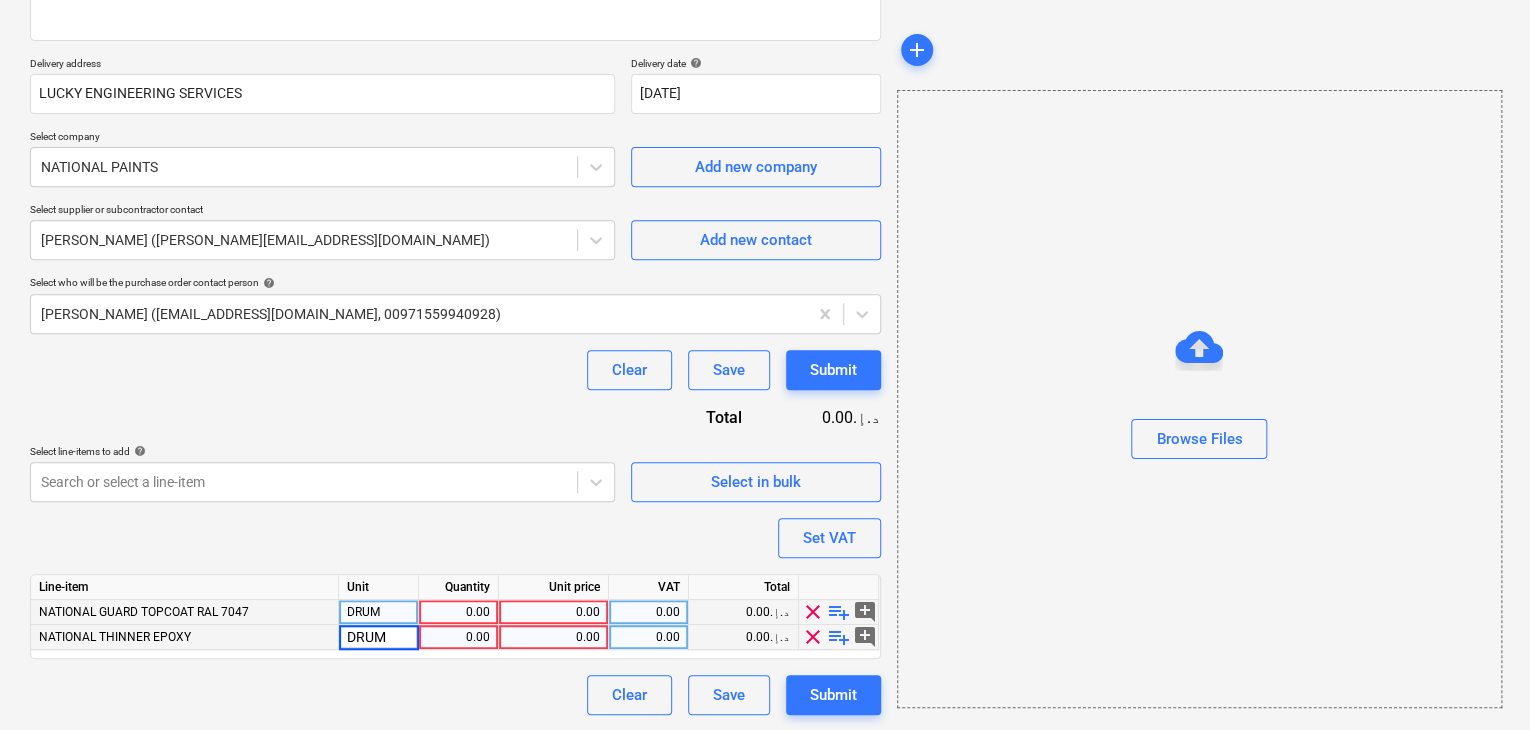type on "x" 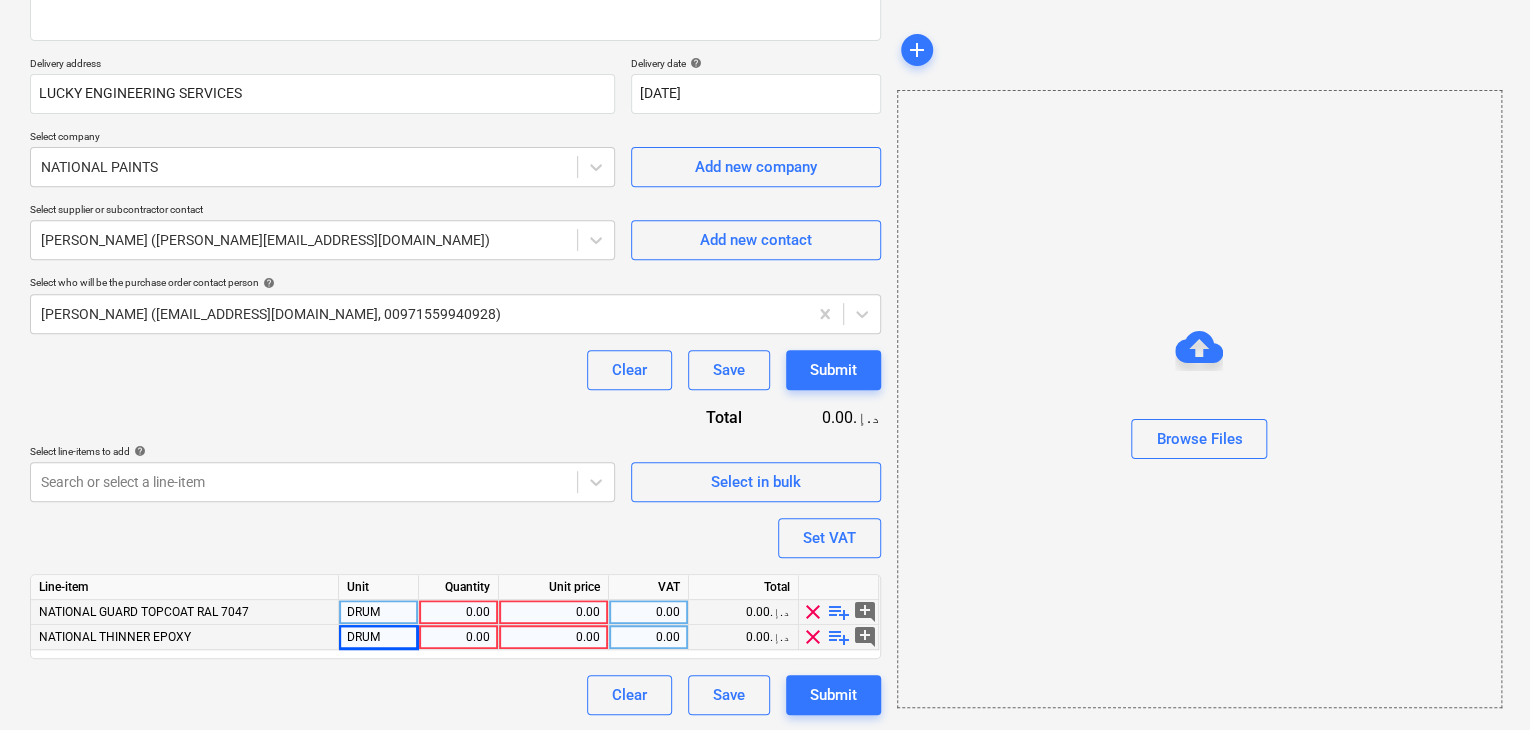 click on "0.00" at bounding box center [458, 612] 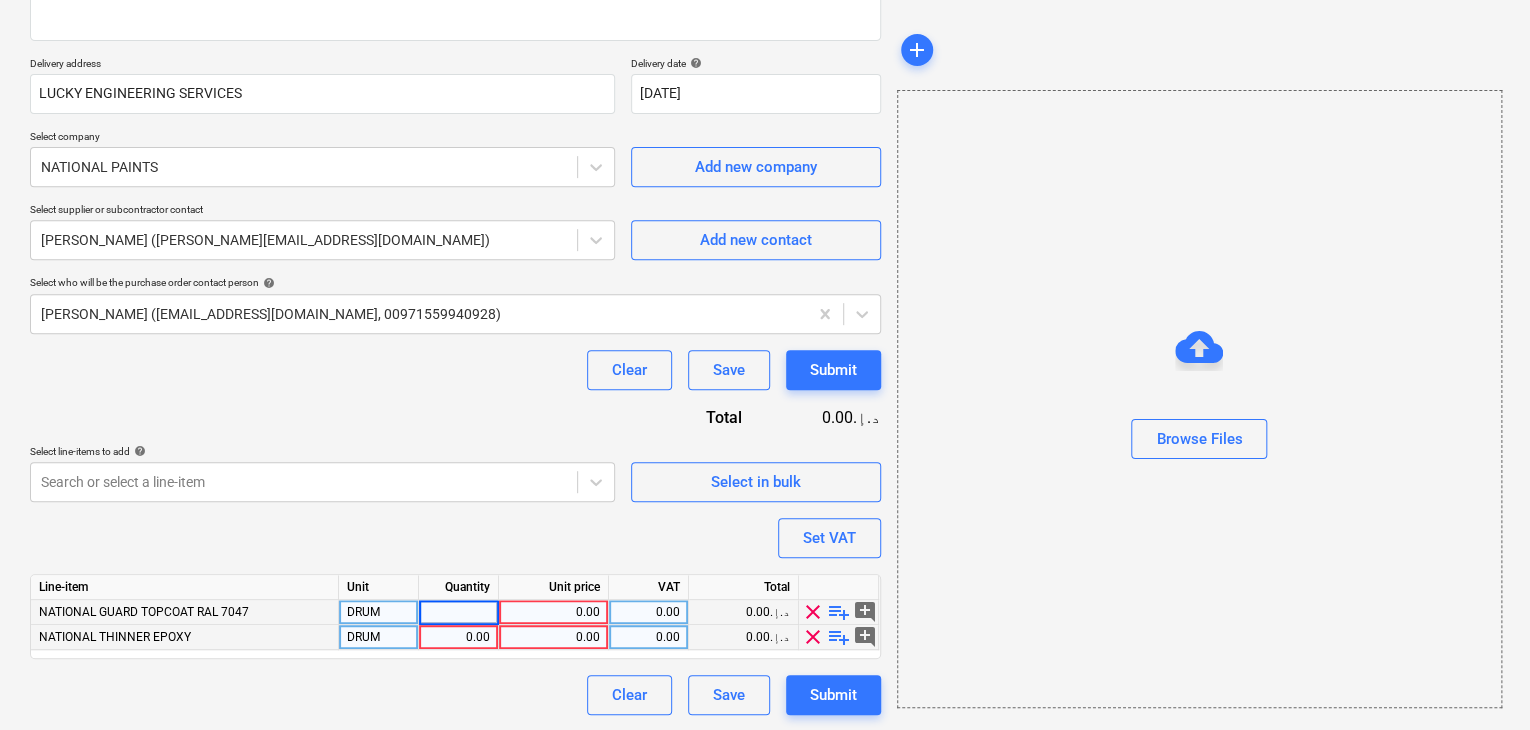 type on "1" 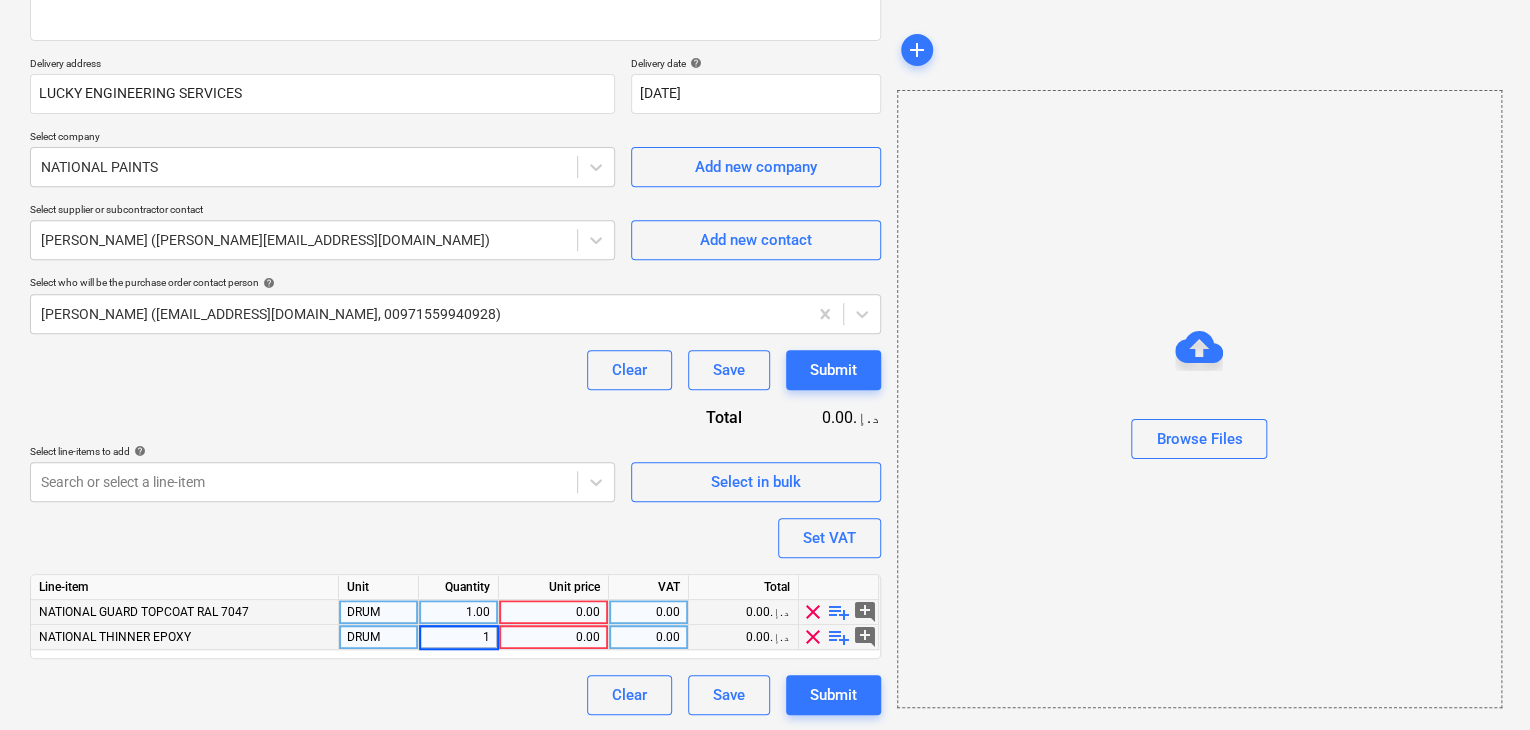 type on "x" 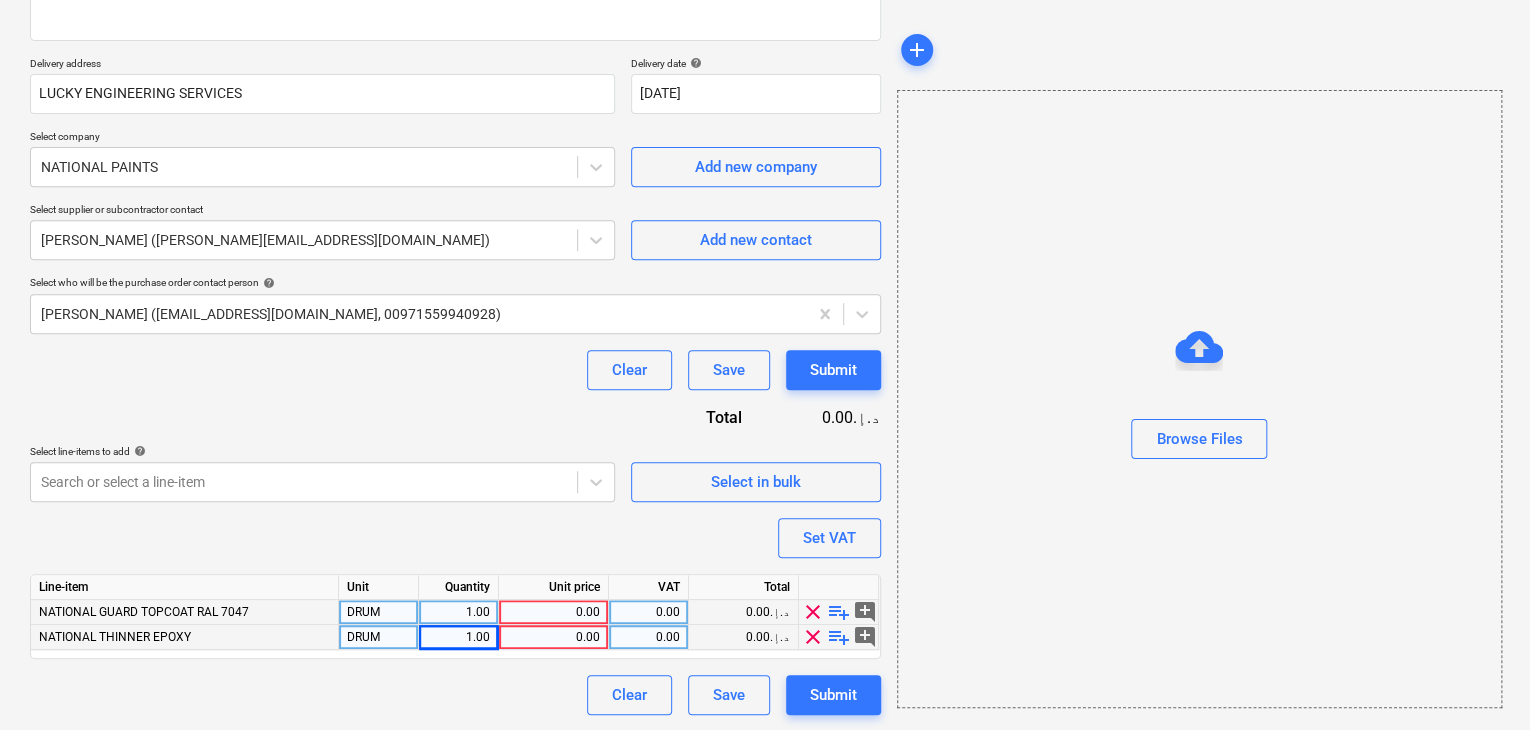 click on "0.00" at bounding box center (553, 612) 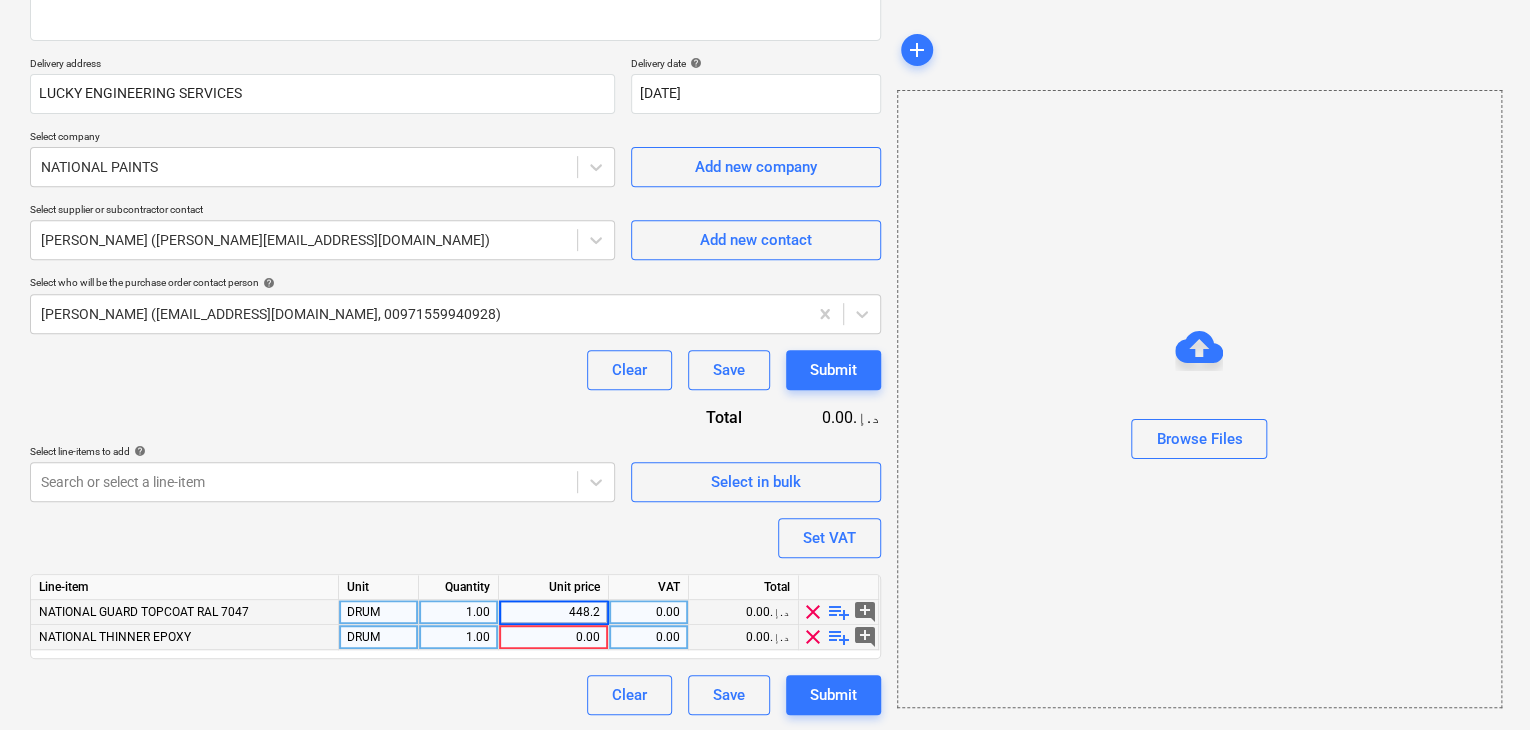 type on "448.20" 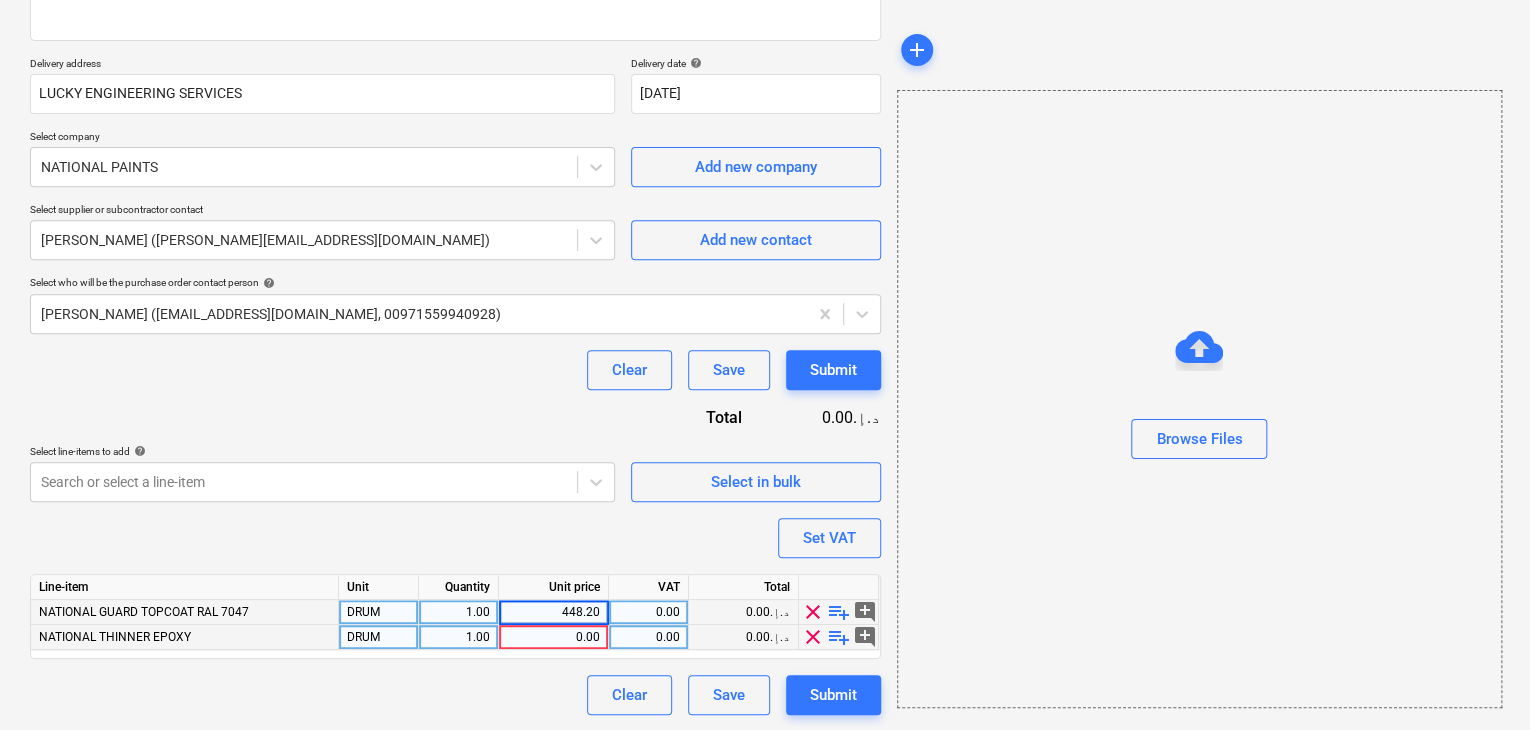 type on "x" 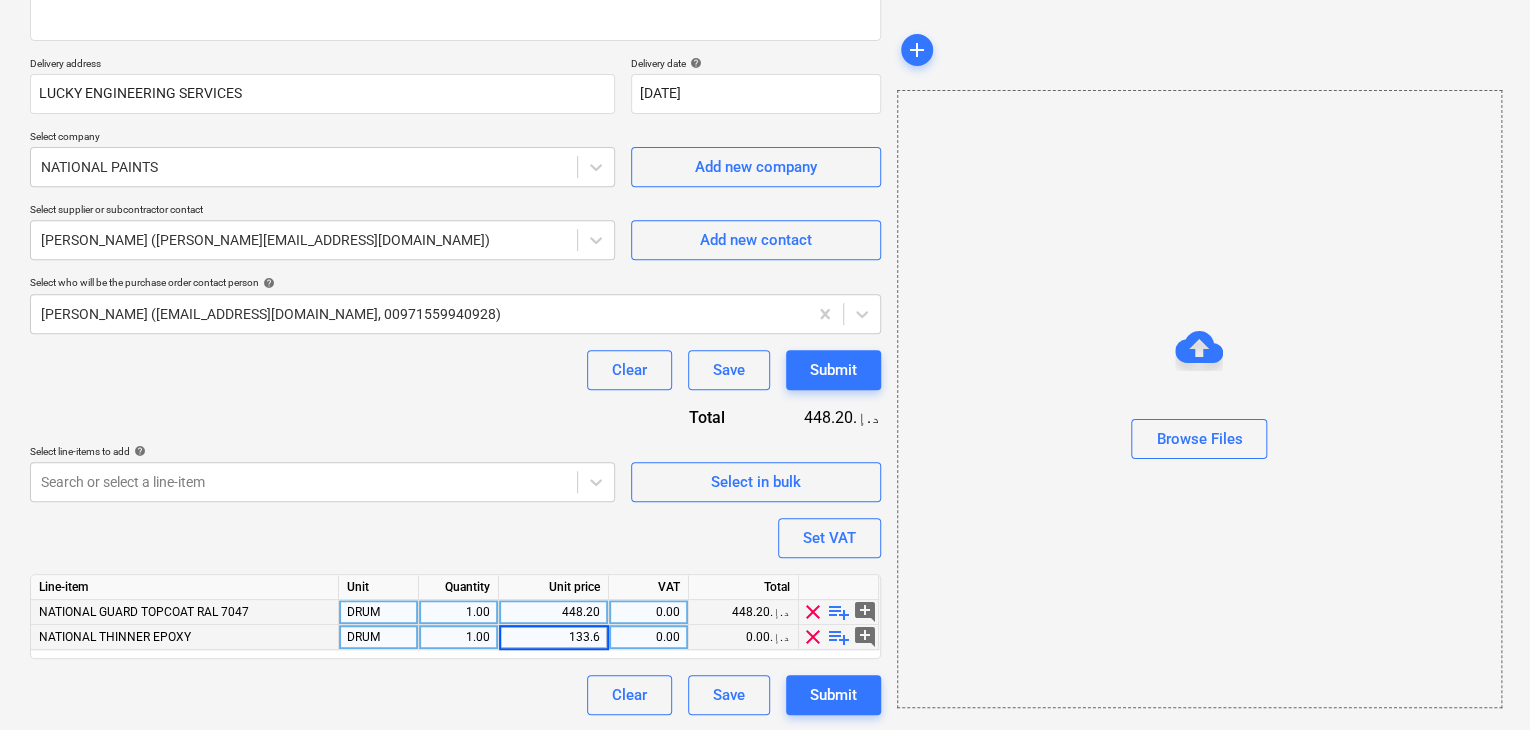 type on "133.63" 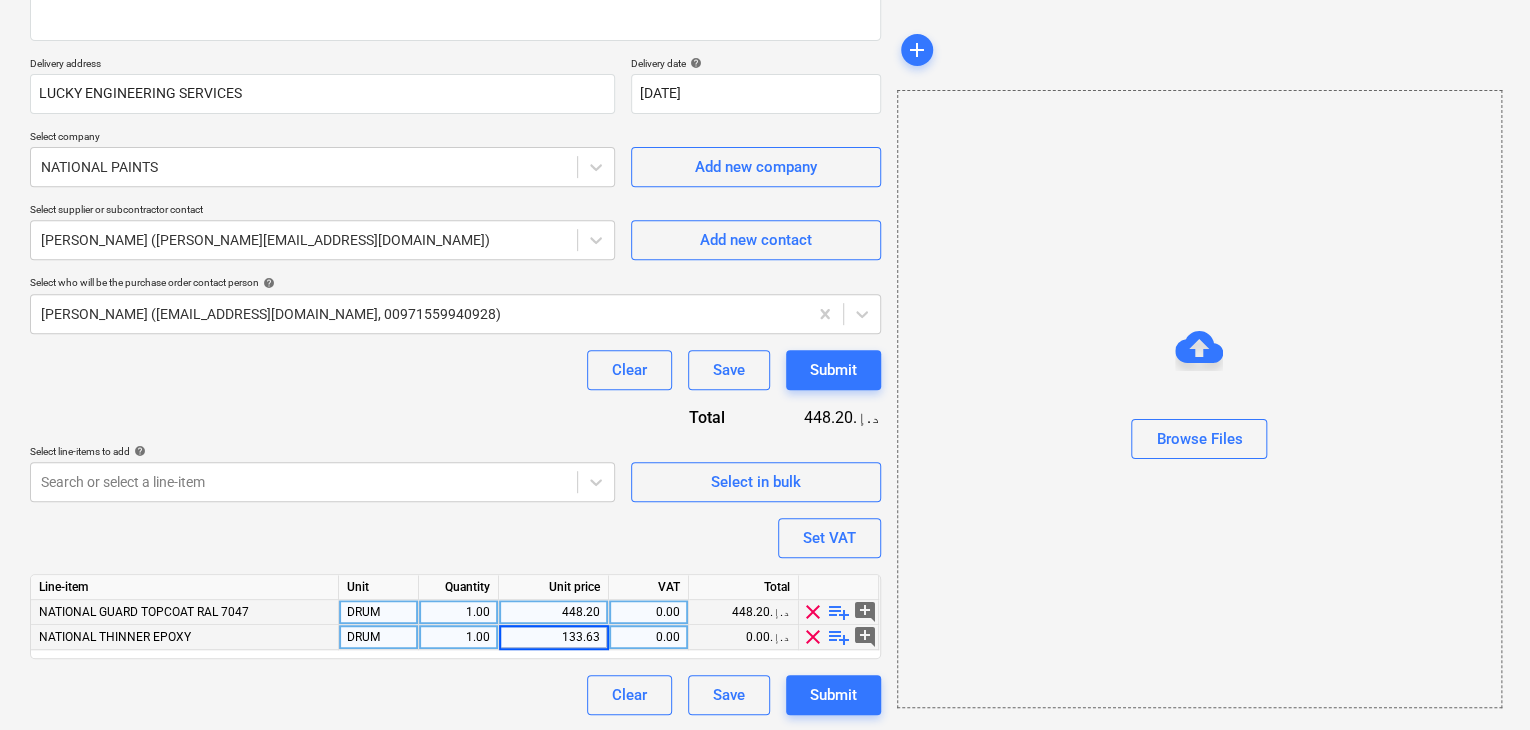 type on "x" 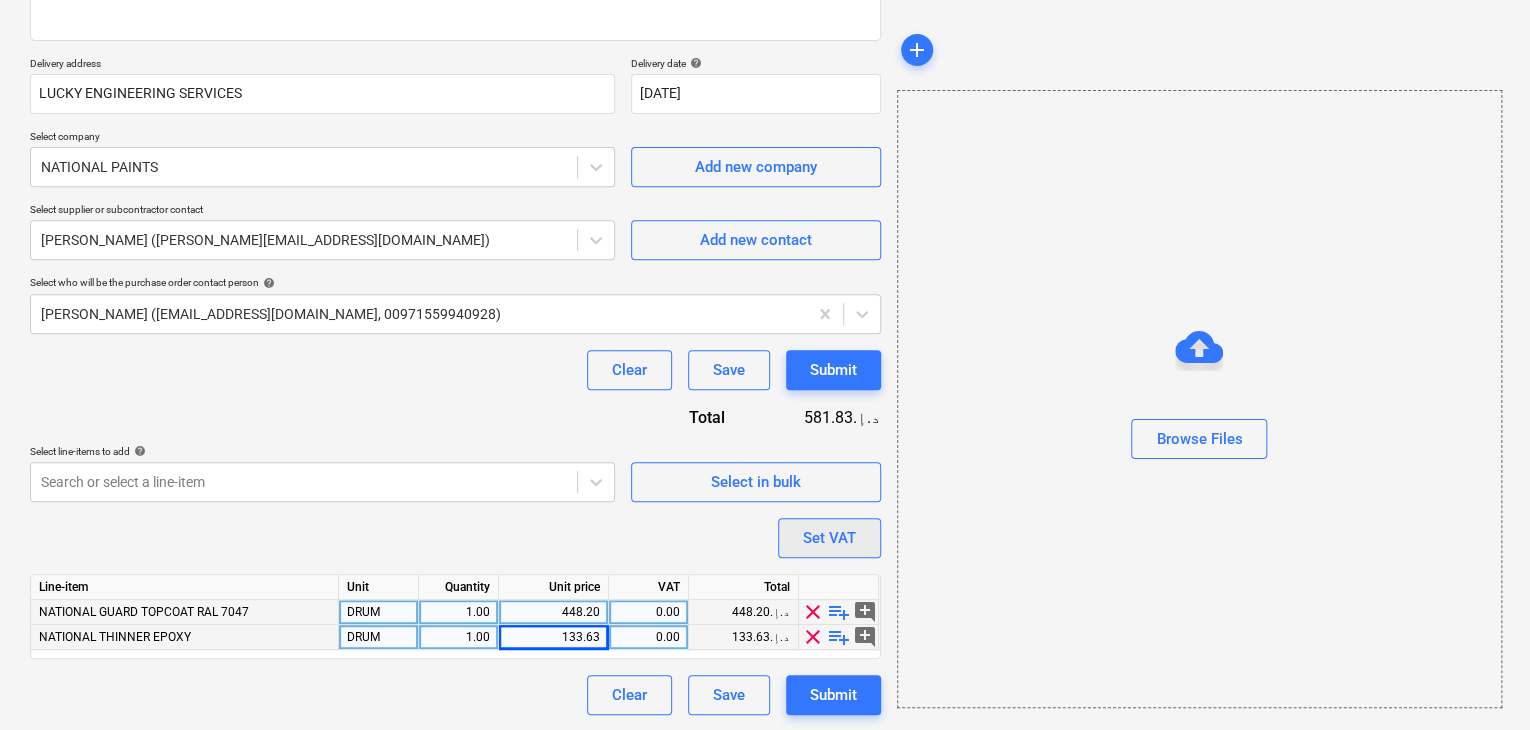 click on "Set VAT" at bounding box center (829, 538) 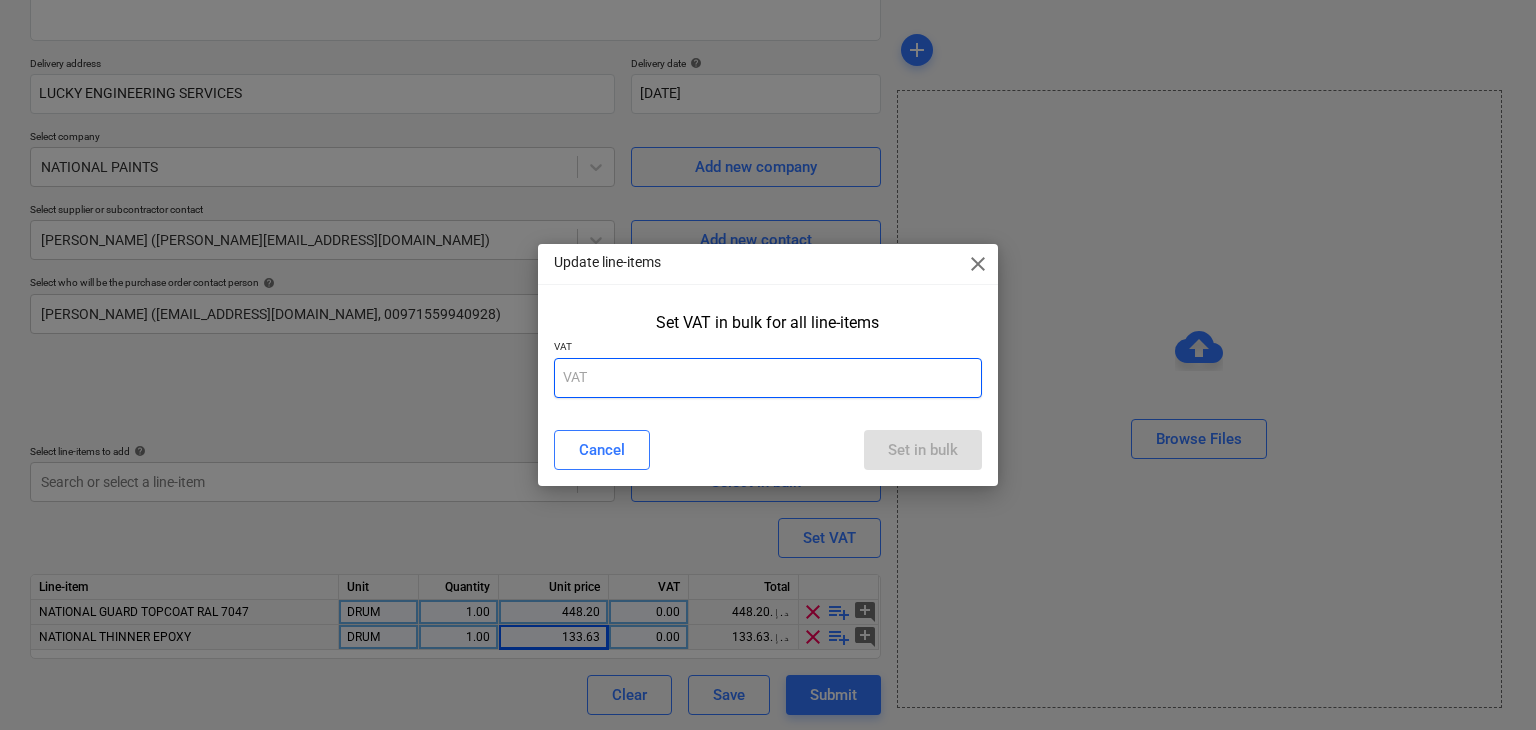 click at bounding box center [768, 378] 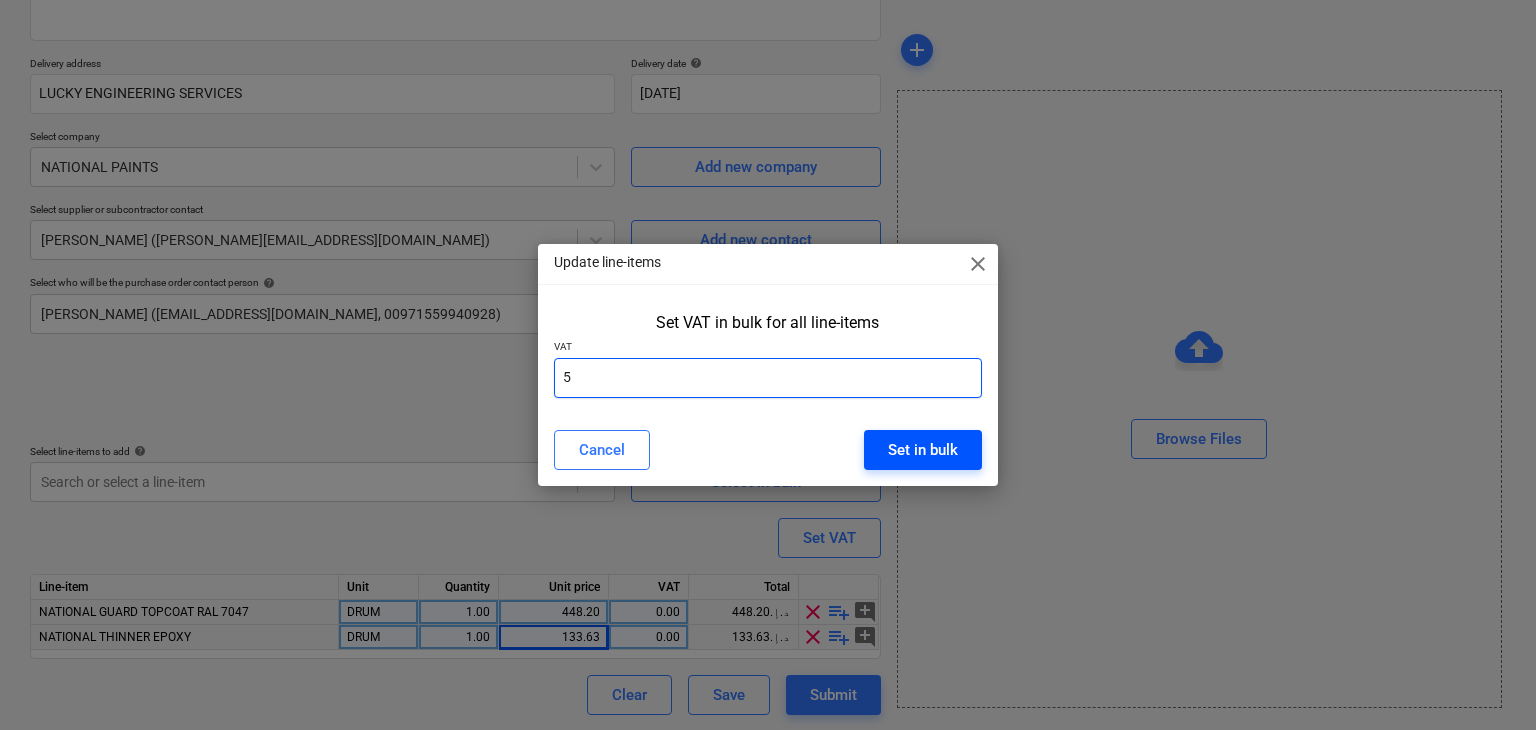 type on "5" 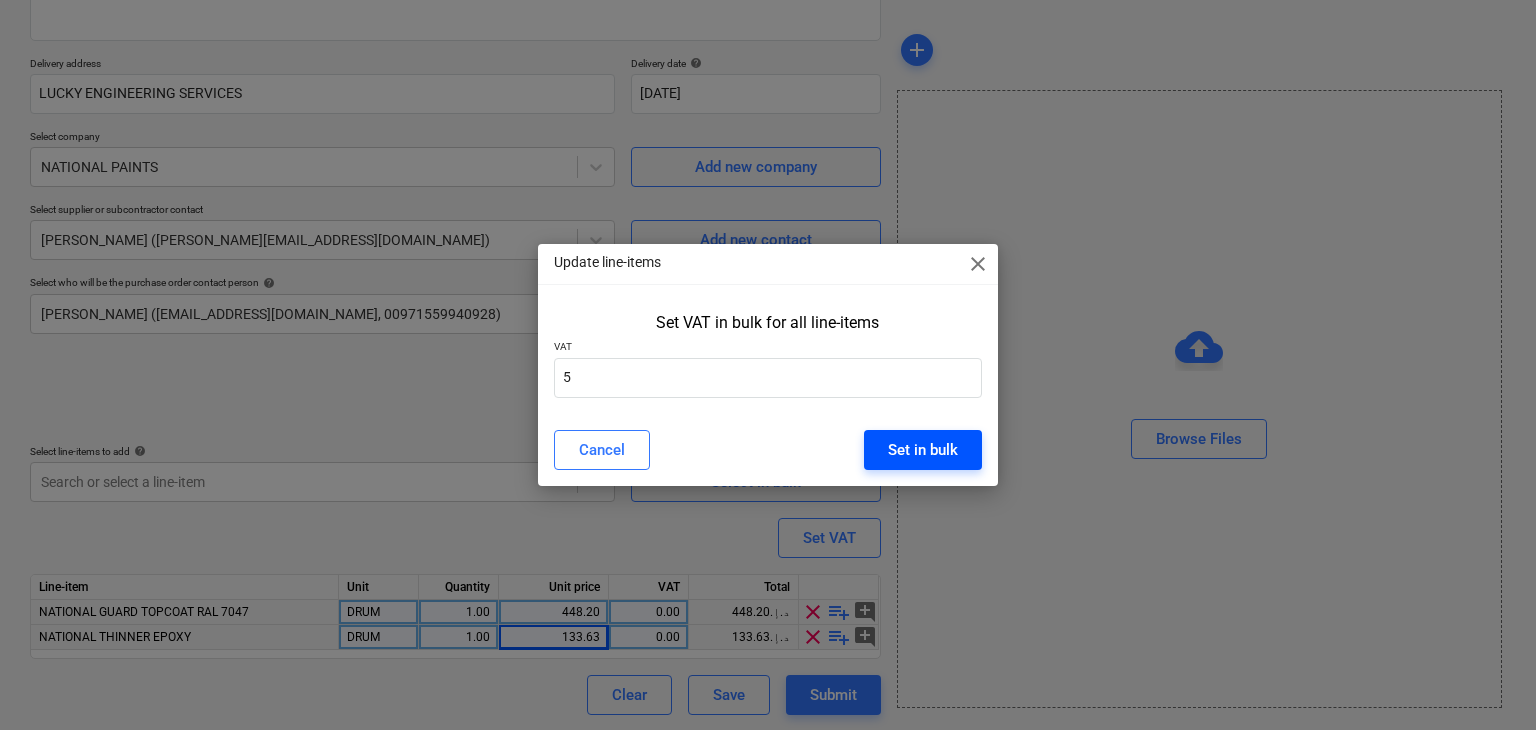 click on "Set in bulk" at bounding box center (923, 450) 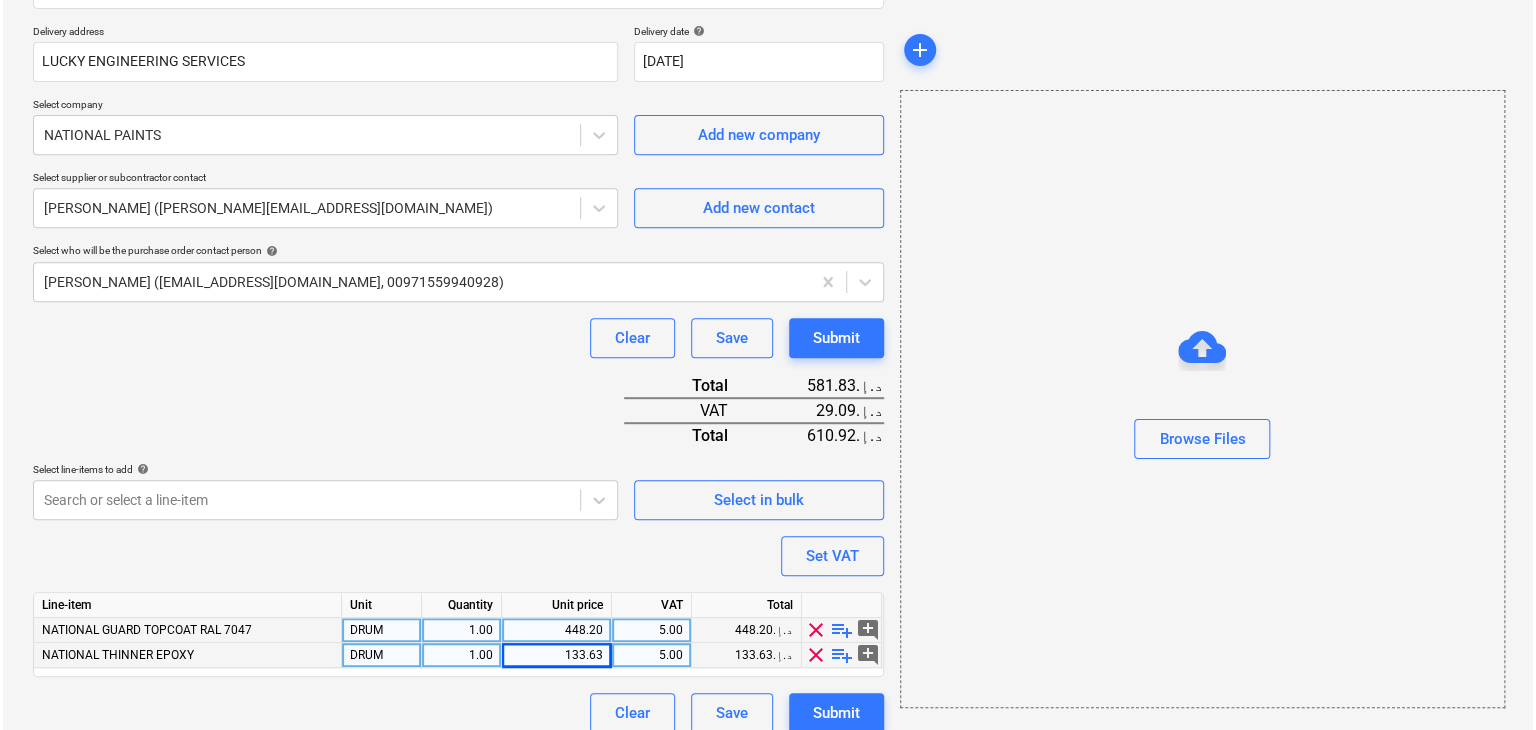 scroll, scrollTop: 367, scrollLeft: 0, axis: vertical 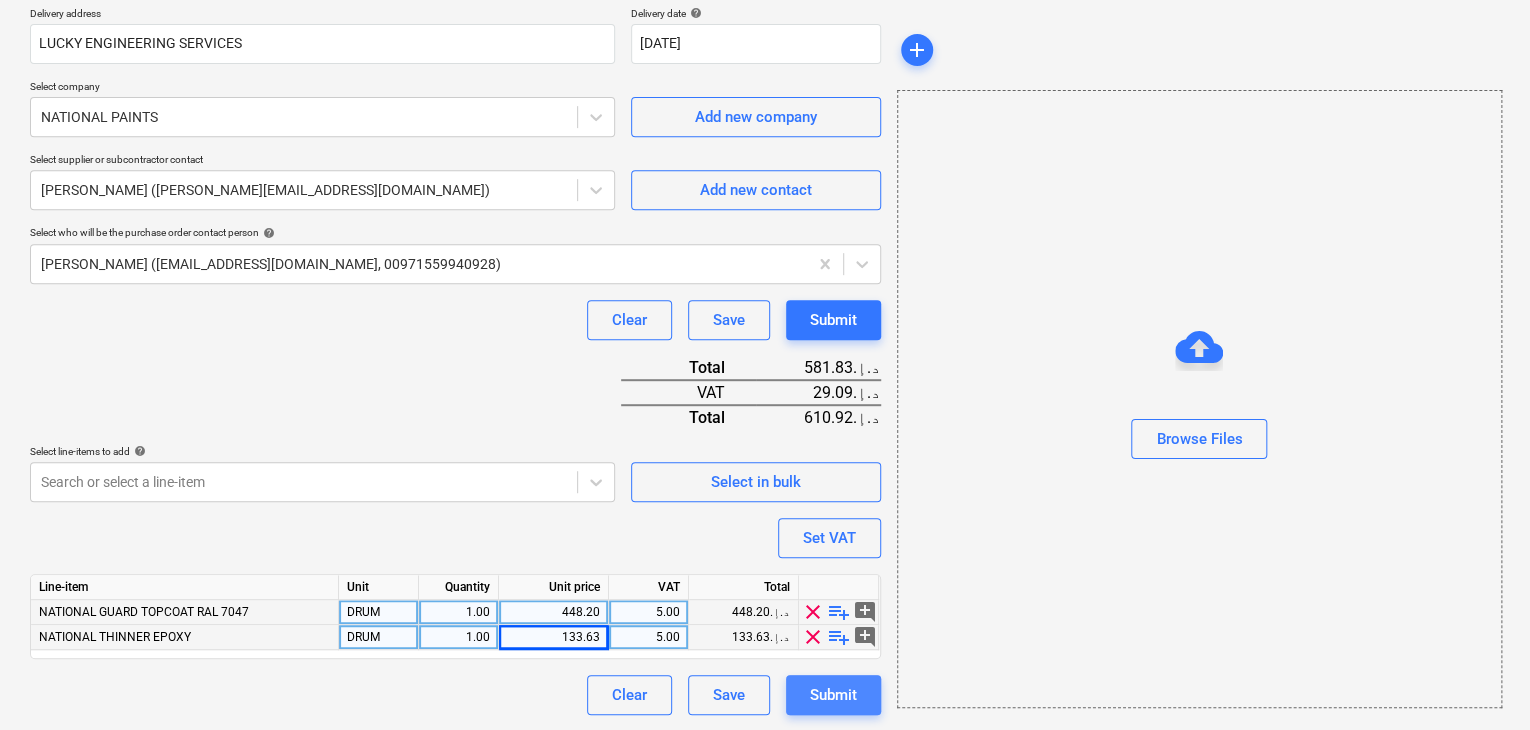 click on "Submit" at bounding box center [833, 695] 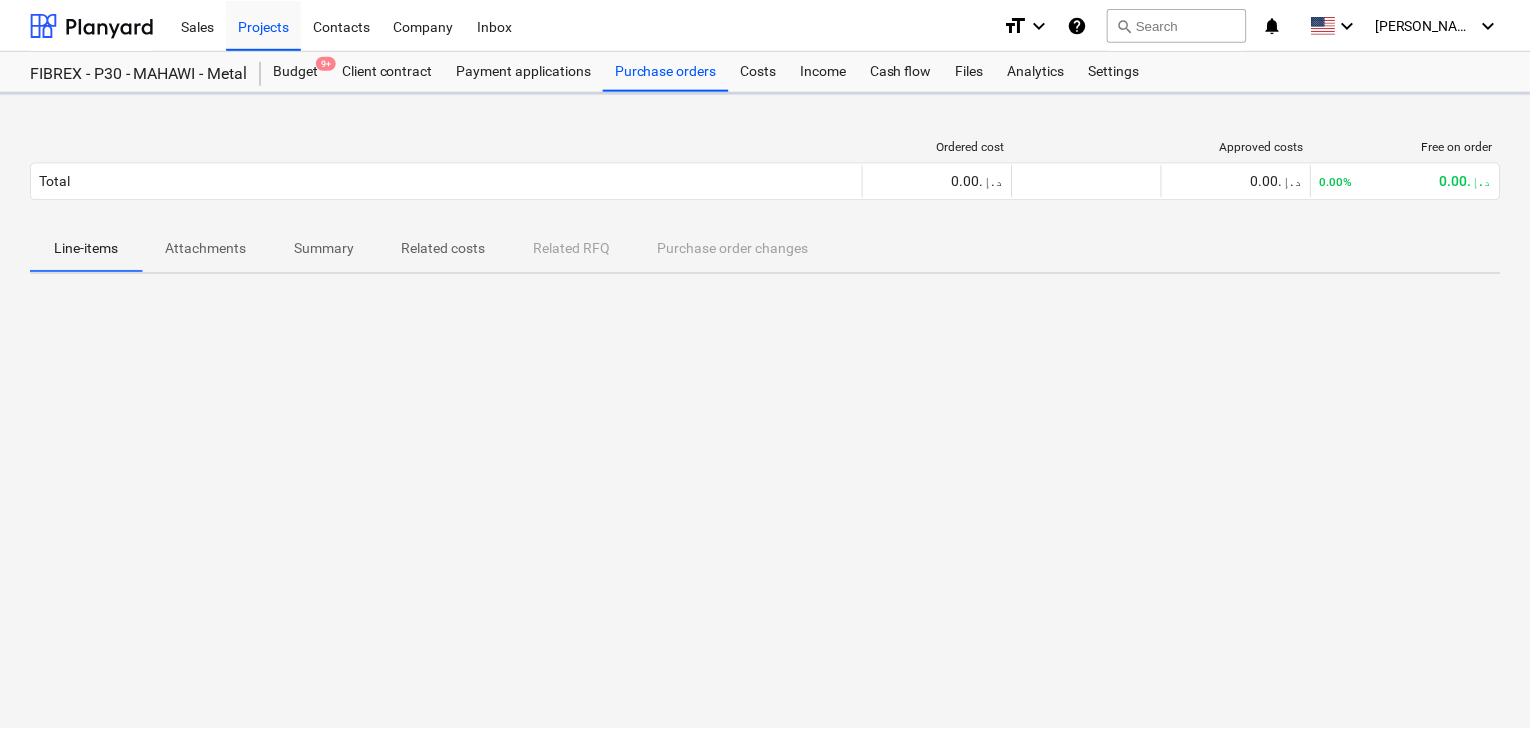 scroll, scrollTop: 0, scrollLeft: 0, axis: both 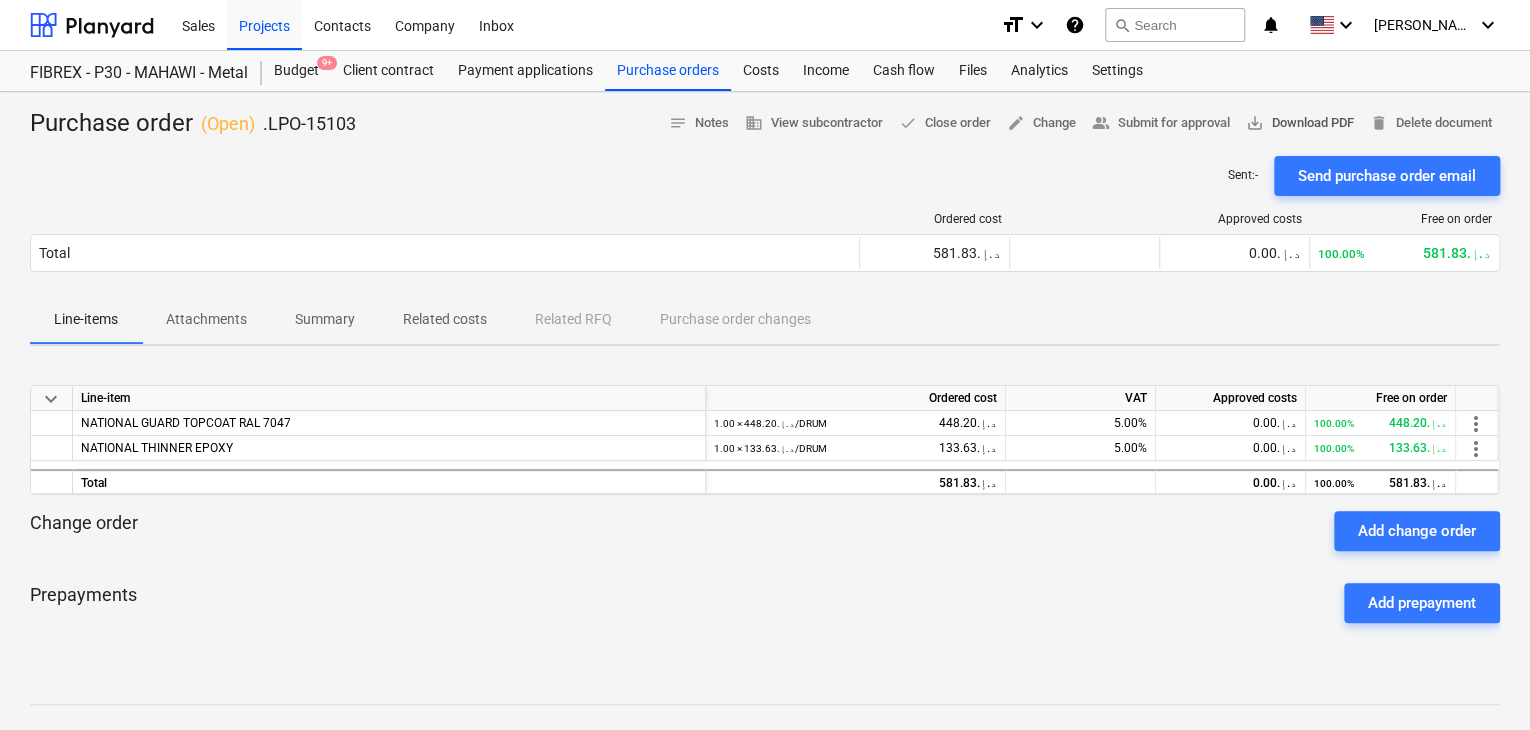 click on "save_alt Download PDF" at bounding box center (1300, 123) 